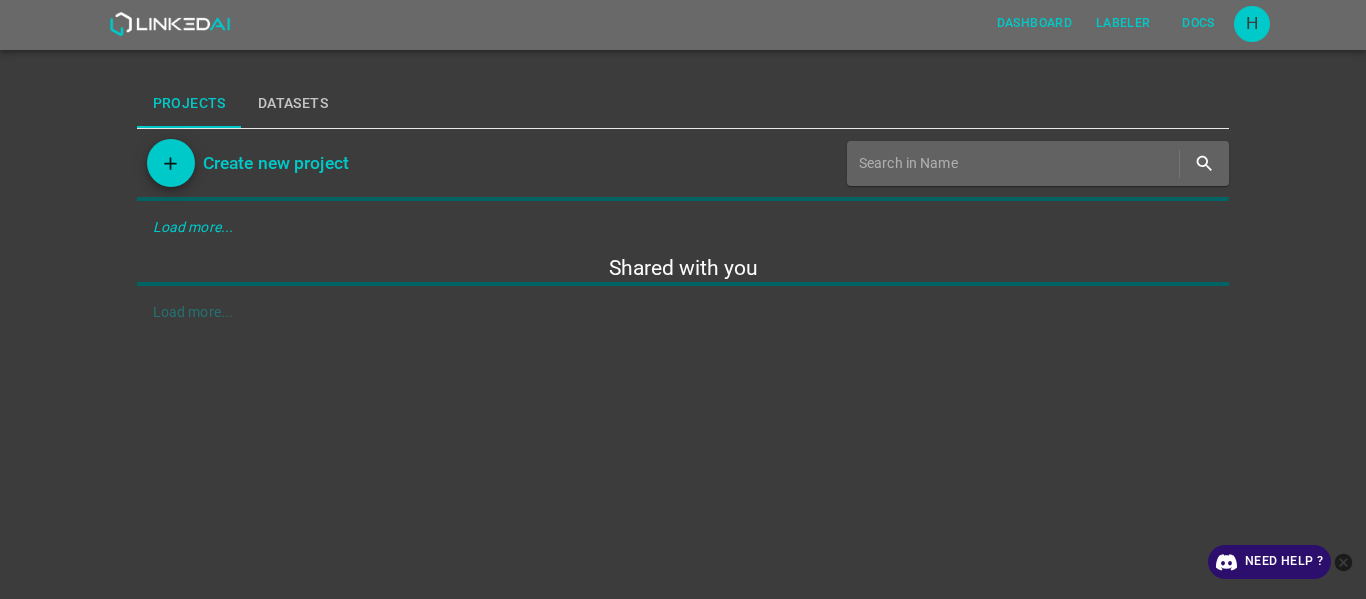 scroll, scrollTop: 0, scrollLeft: 0, axis: both 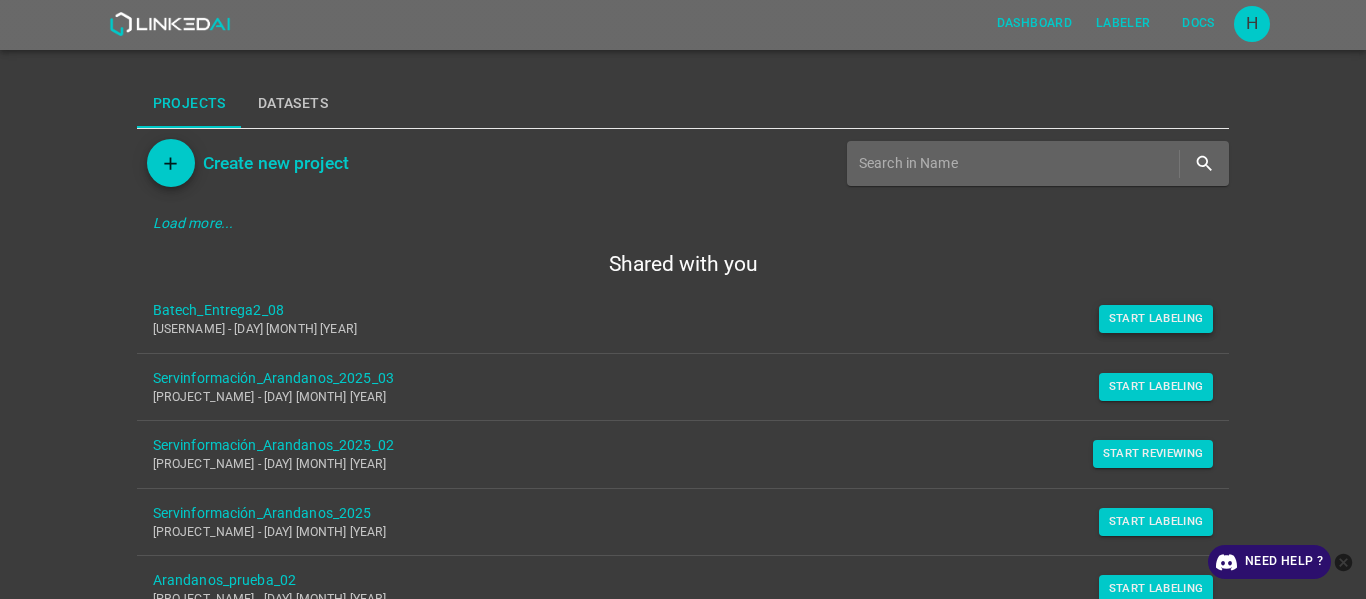 click on "Start Labeling" at bounding box center (1156, 319) 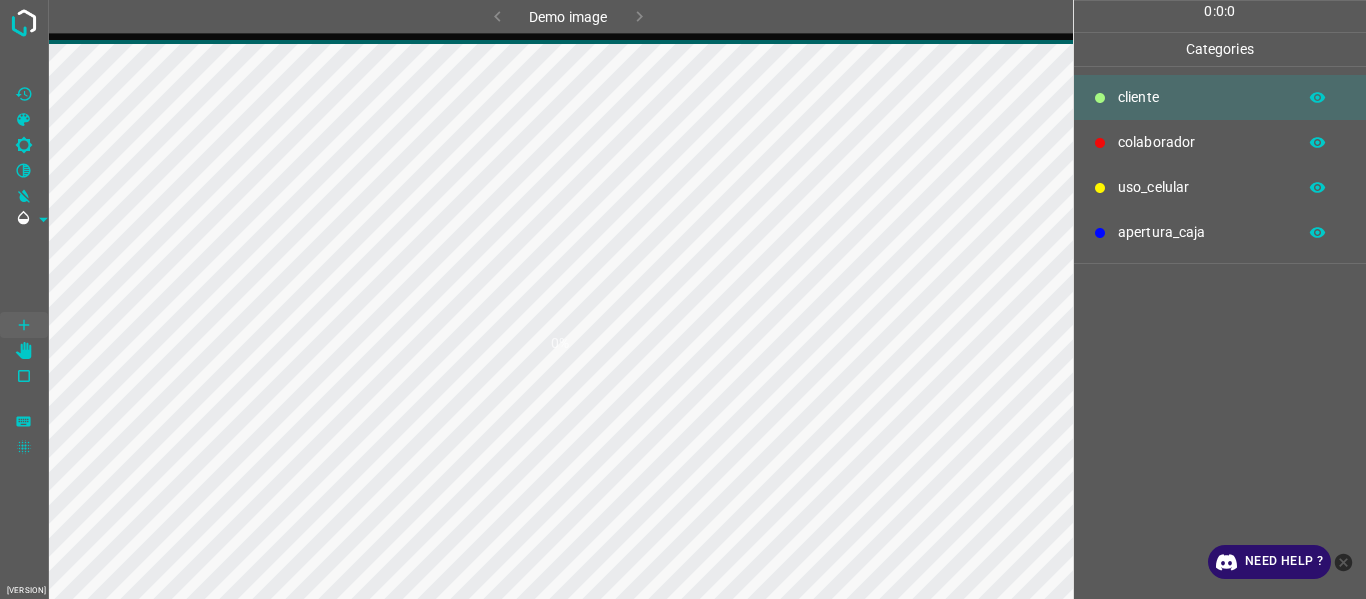 scroll, scrollTop: 0, scrollLeft: 0, axis: both 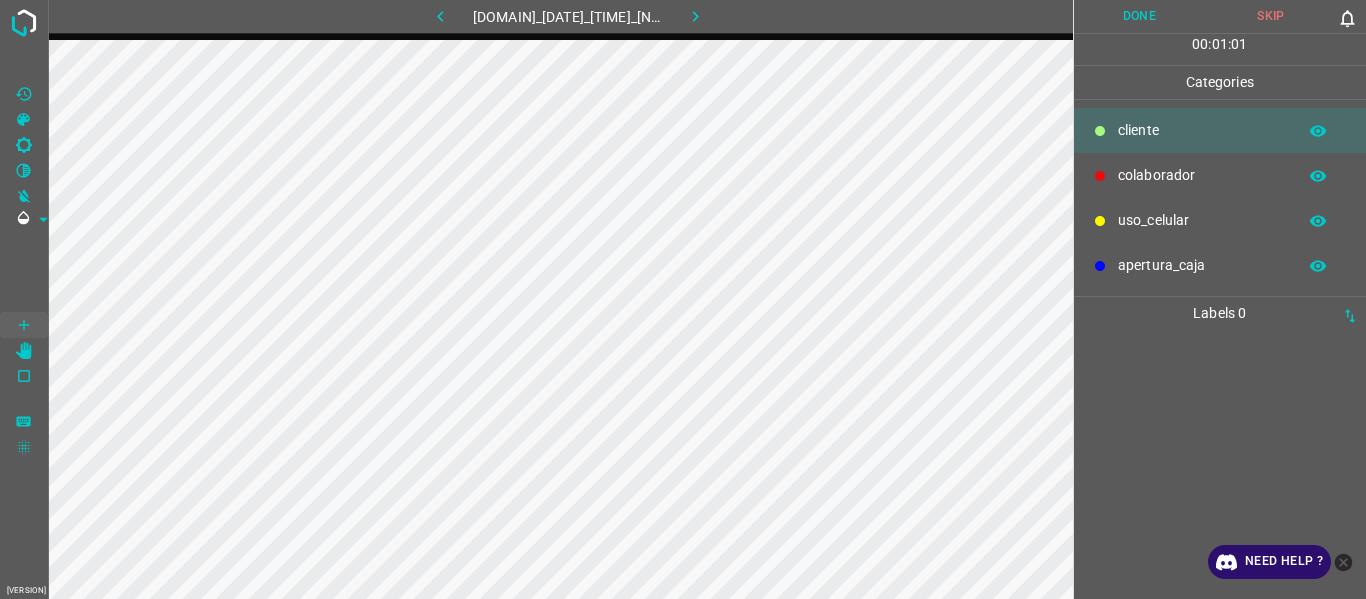 click at bounding box center (1220, 464) 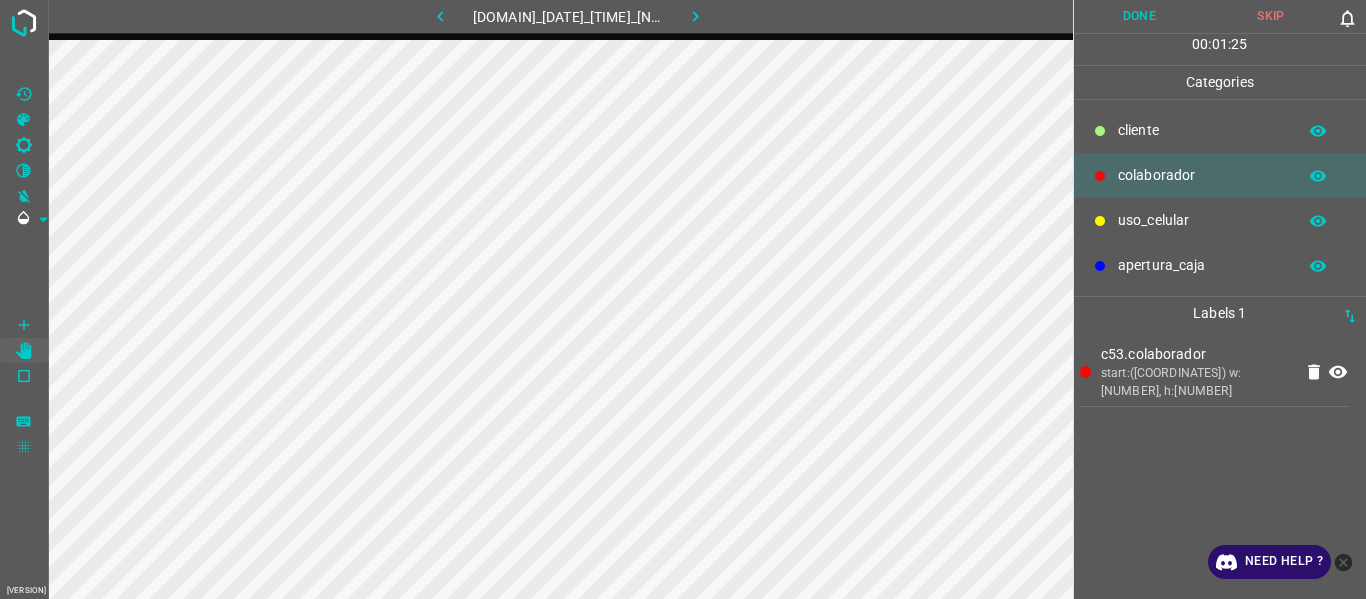 drag, startPoint x: 1133, startPoint y: 24, endPoint x: 1123, endPoint y: 26, distance: 10.198039 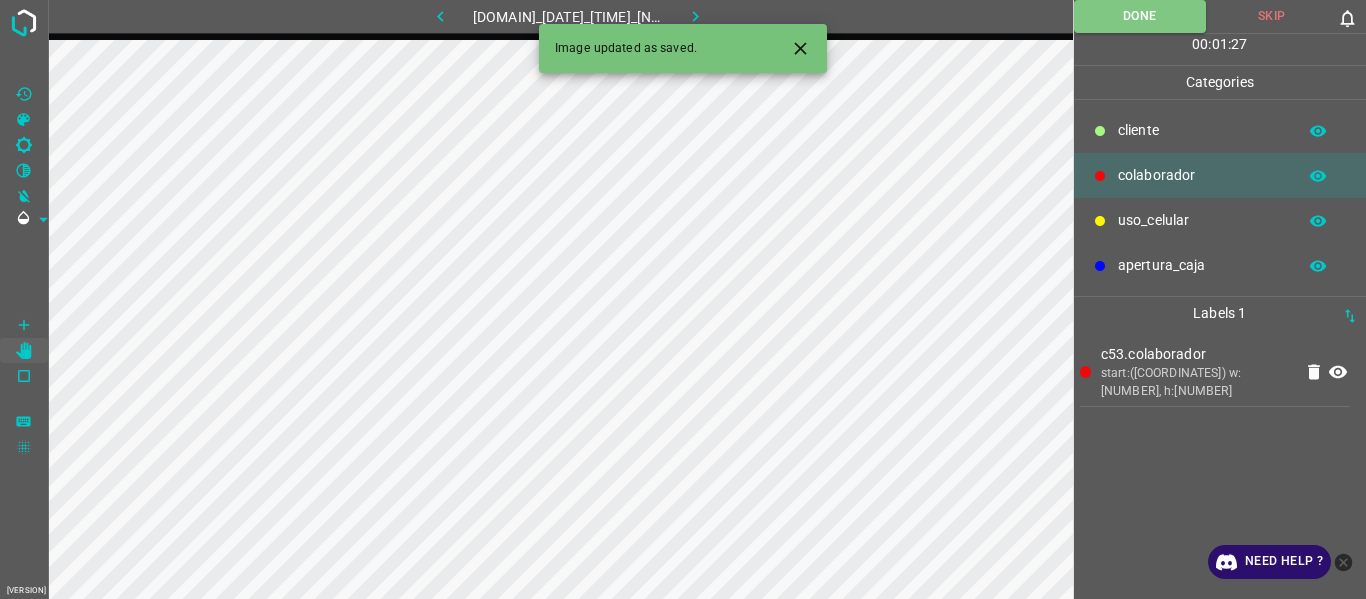 click at bounding box center [695, 16] 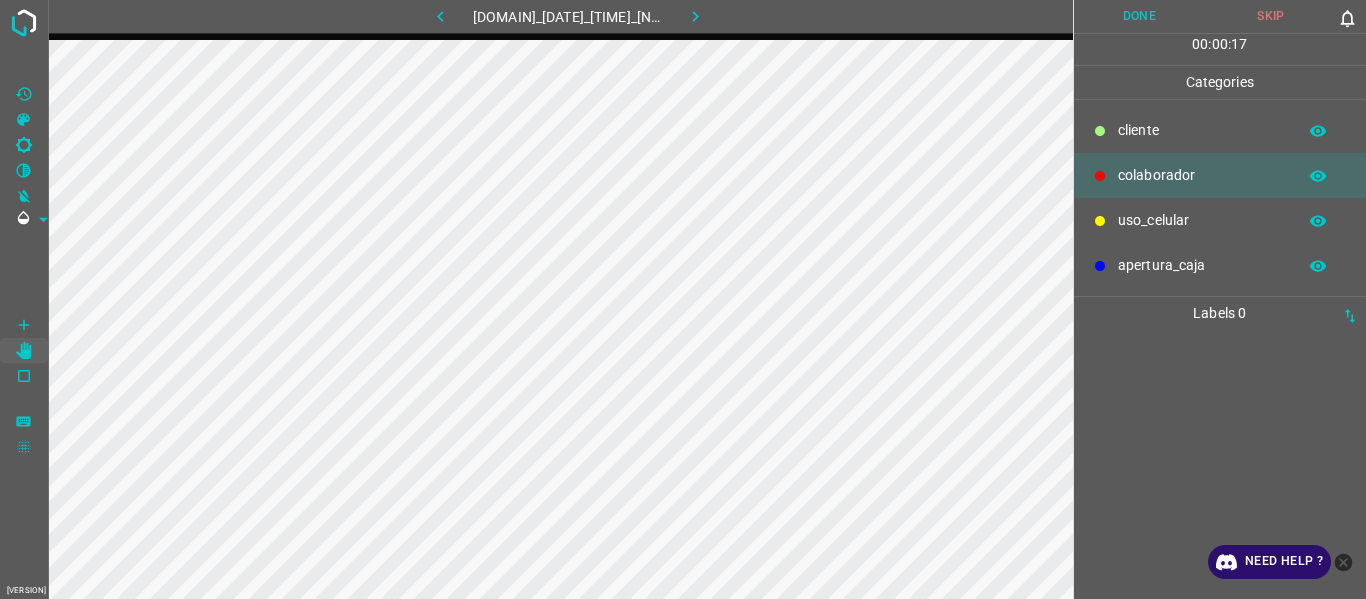 click at bounding box center [1220, 464] 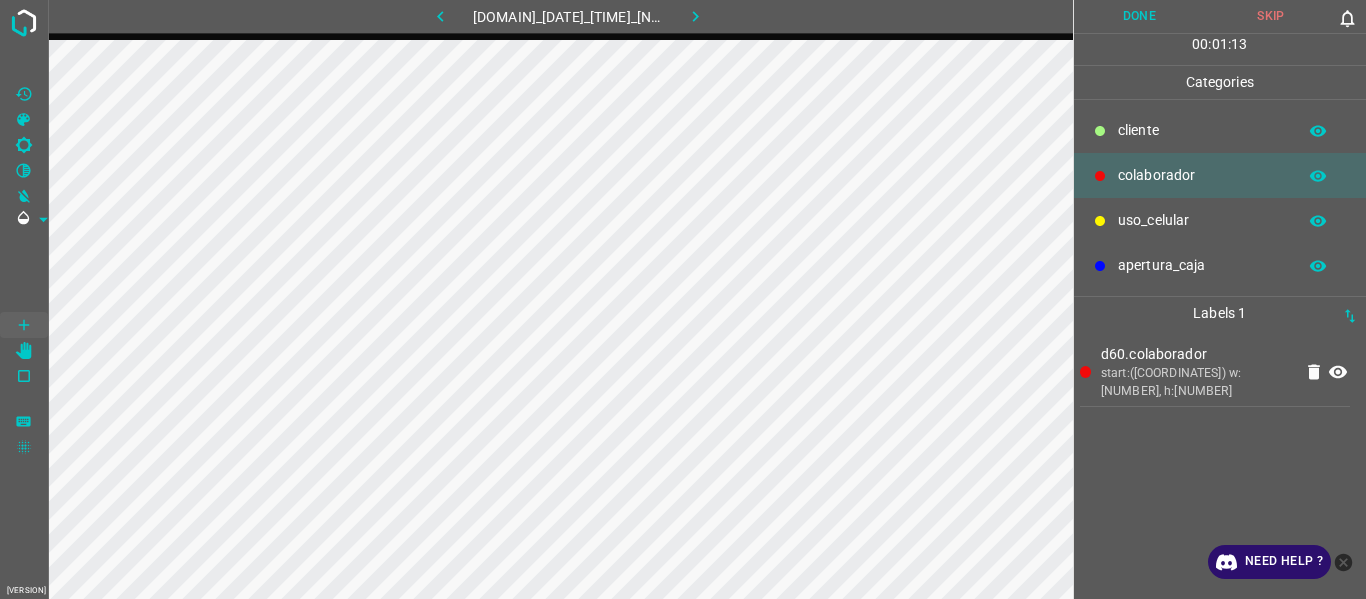 click on "d60.colaborador
start:(491.5, 128.5)
w:56.8, h:90.3" at bounding box center [1220, 464] 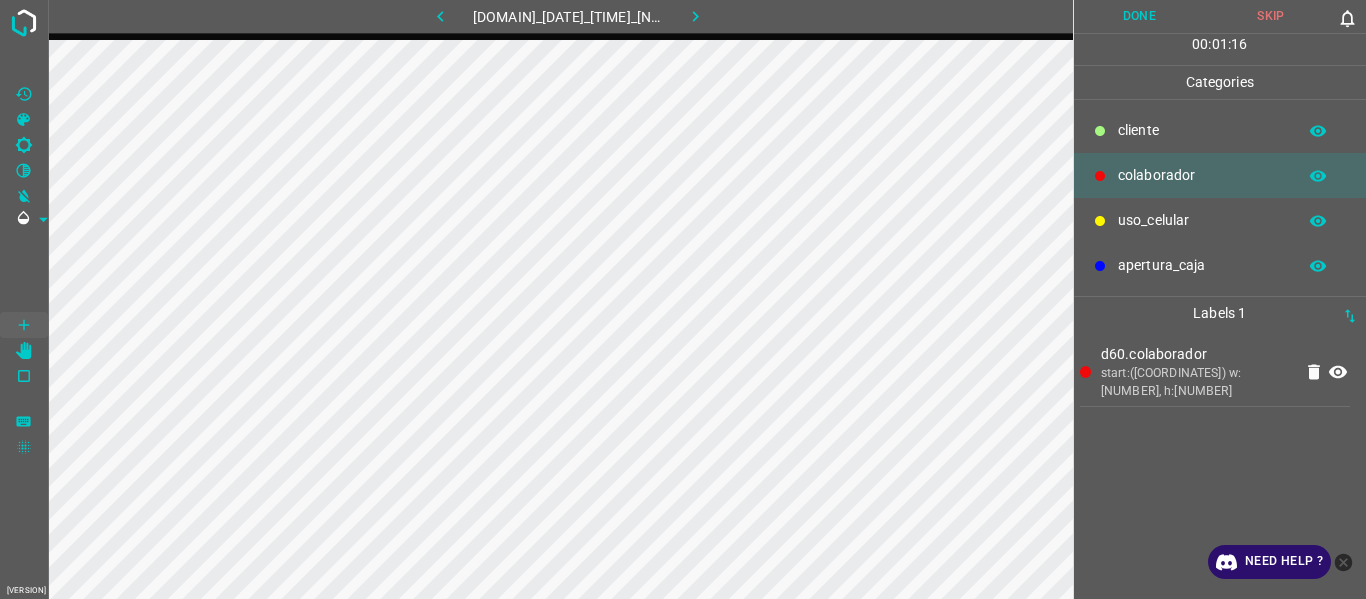 click on "Done" at bounding box center (1140, 16) 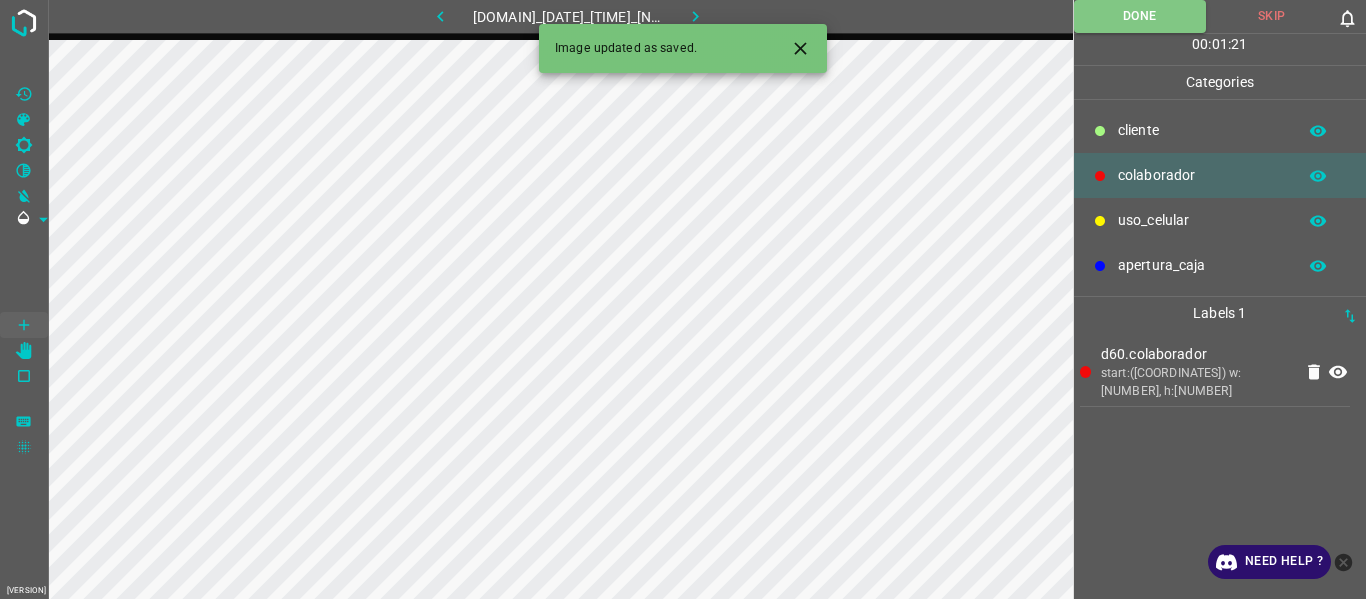 click at bounding box center (696, 16) 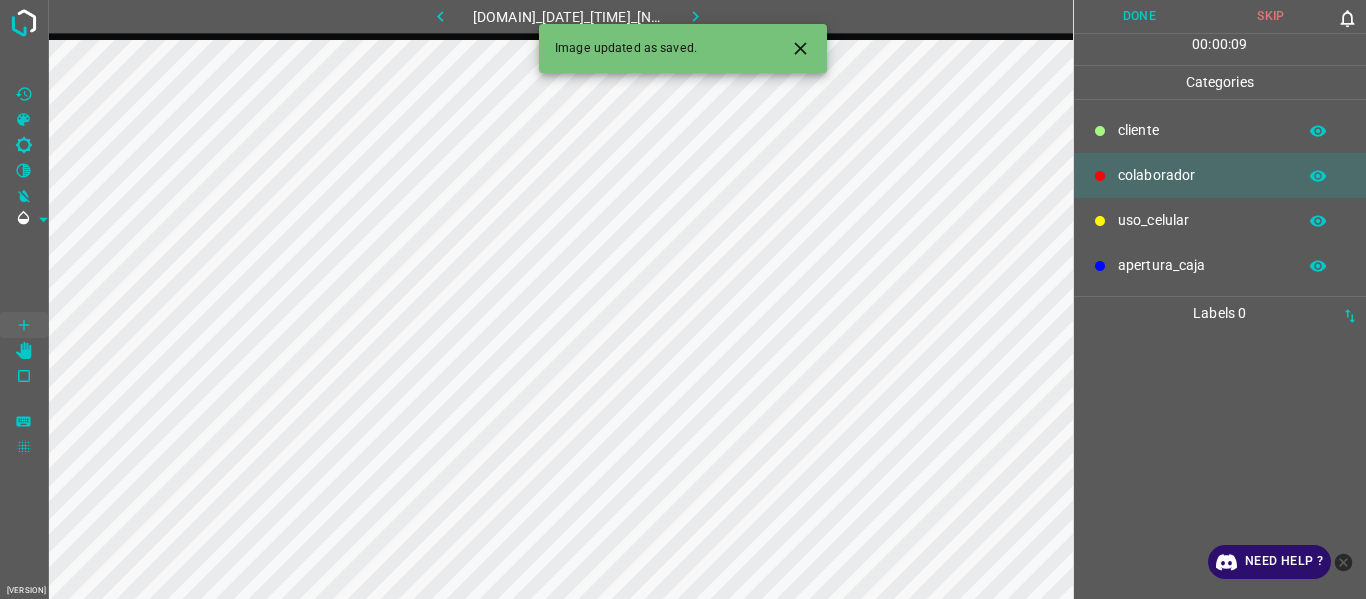 drag, startPoint x: 1237, startPoint y: 174, endPoint x: 1219, endPoint y: 180, distance: 18.973665 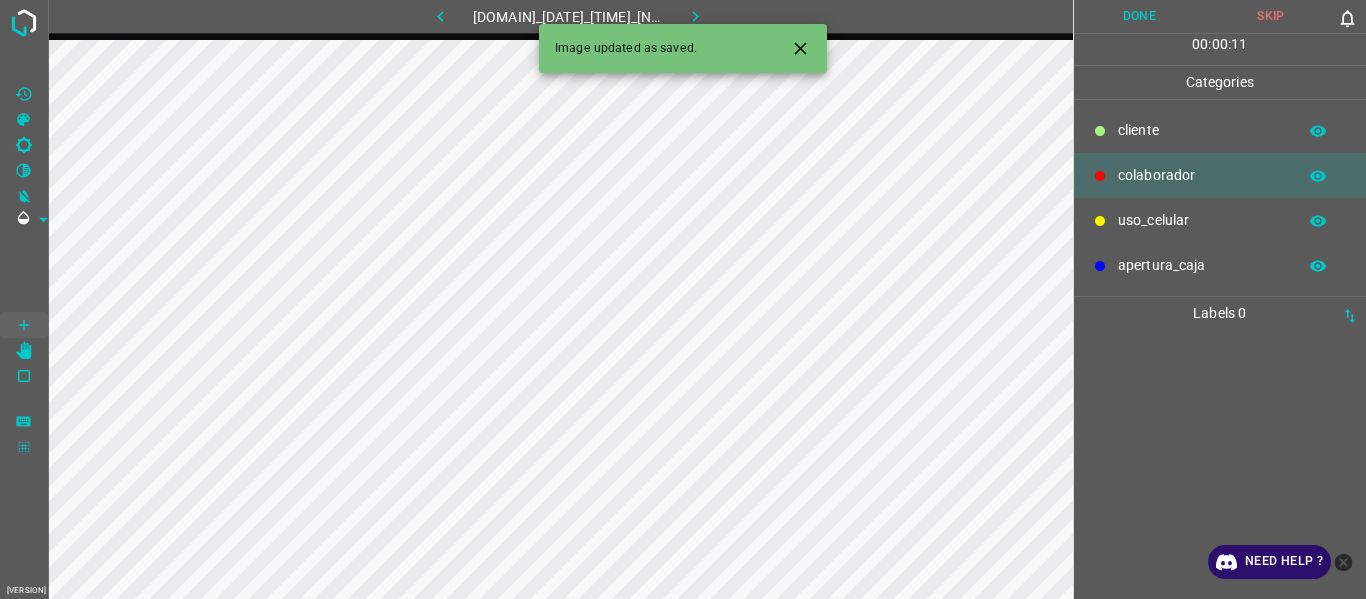click at bounding box center [800, 48] 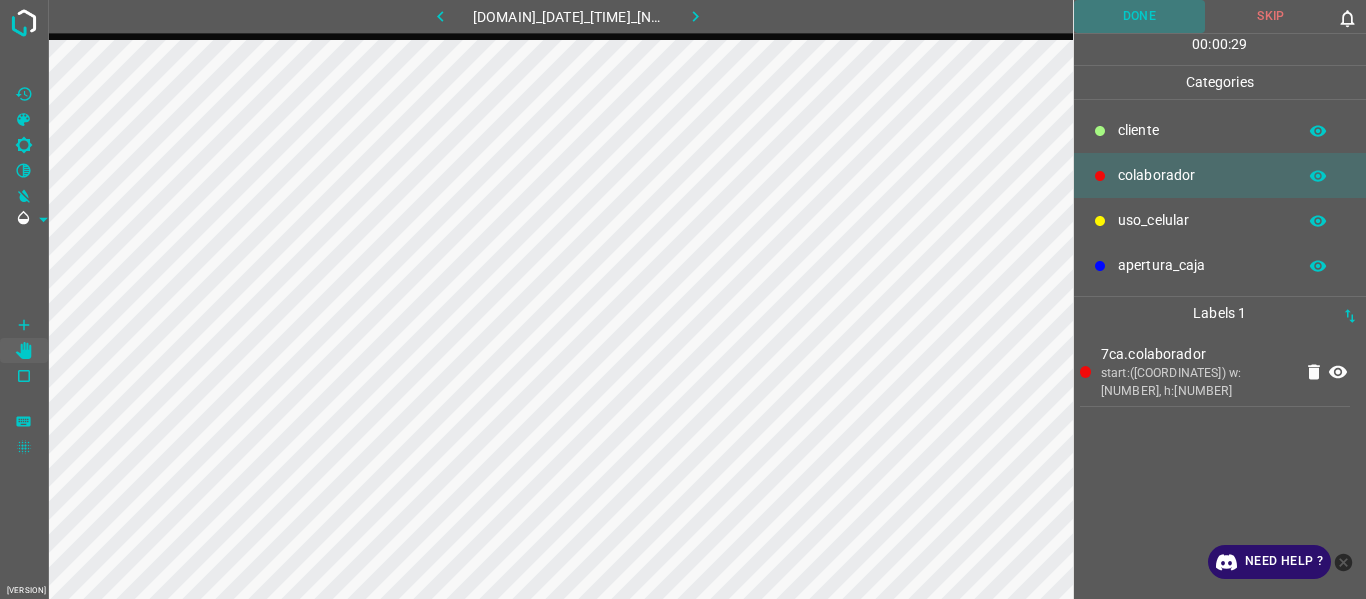 click on "Done" at bounding box center [1140, 16] 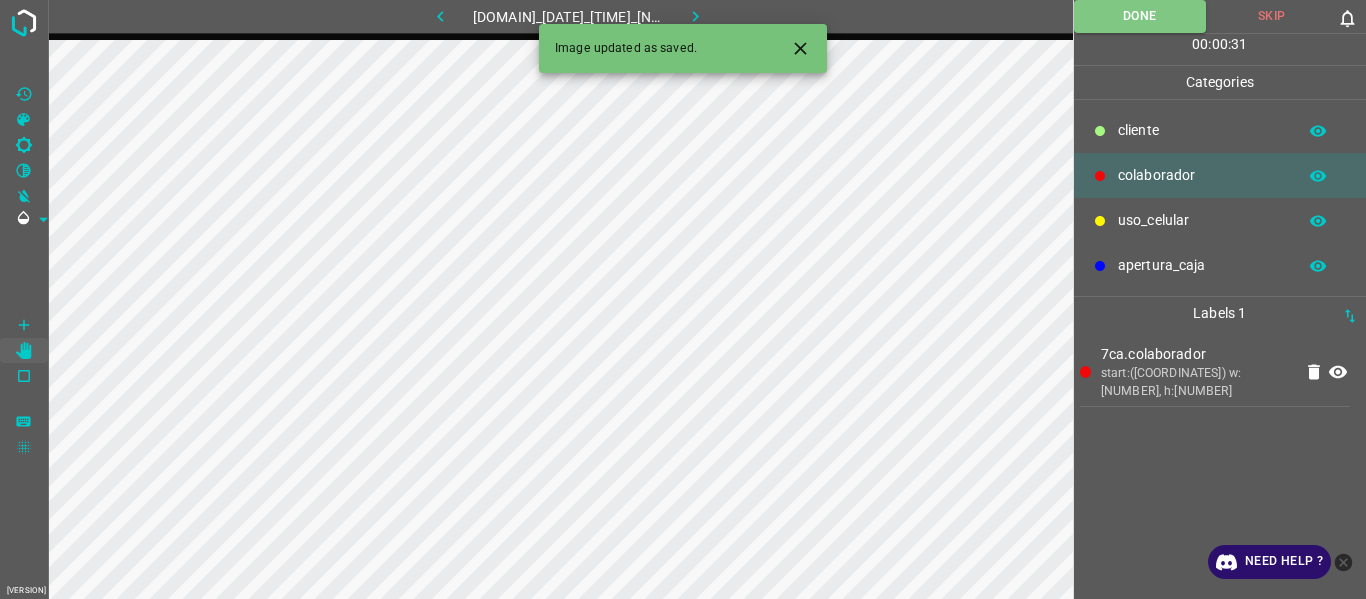 click at bounding box center [696, 16] 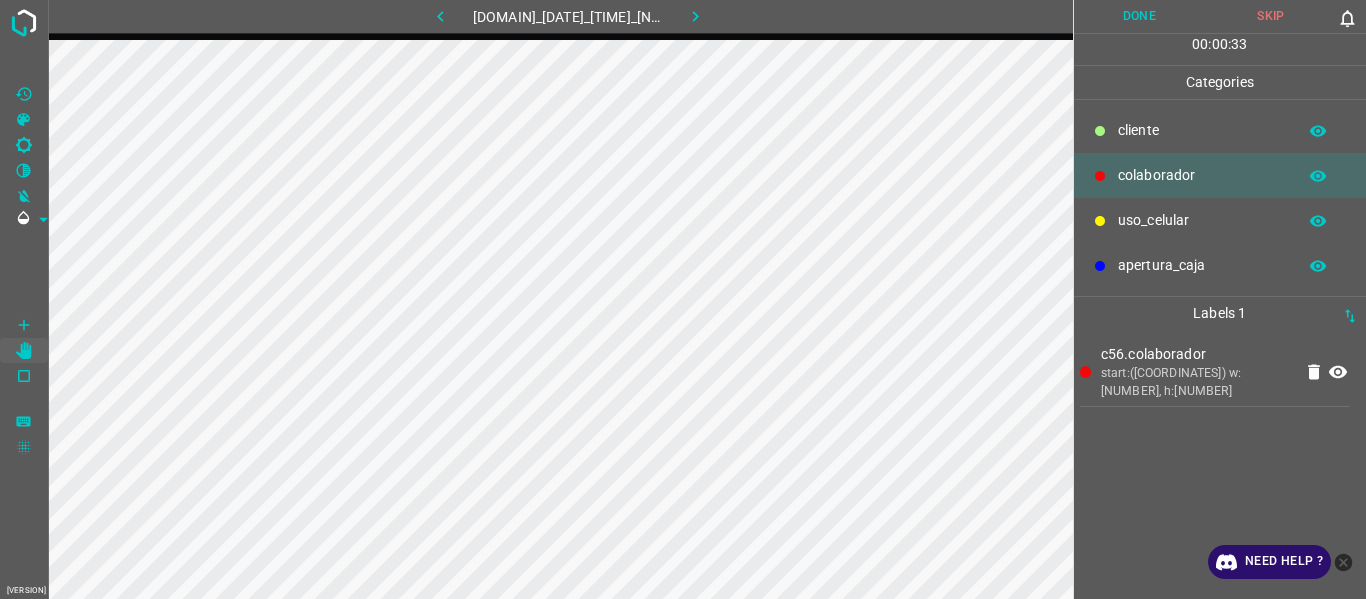 drag, startPoint x: 1143, startPoint y: 14, endPoint x: 1087, endPoint y: 42, distance: 62.609905 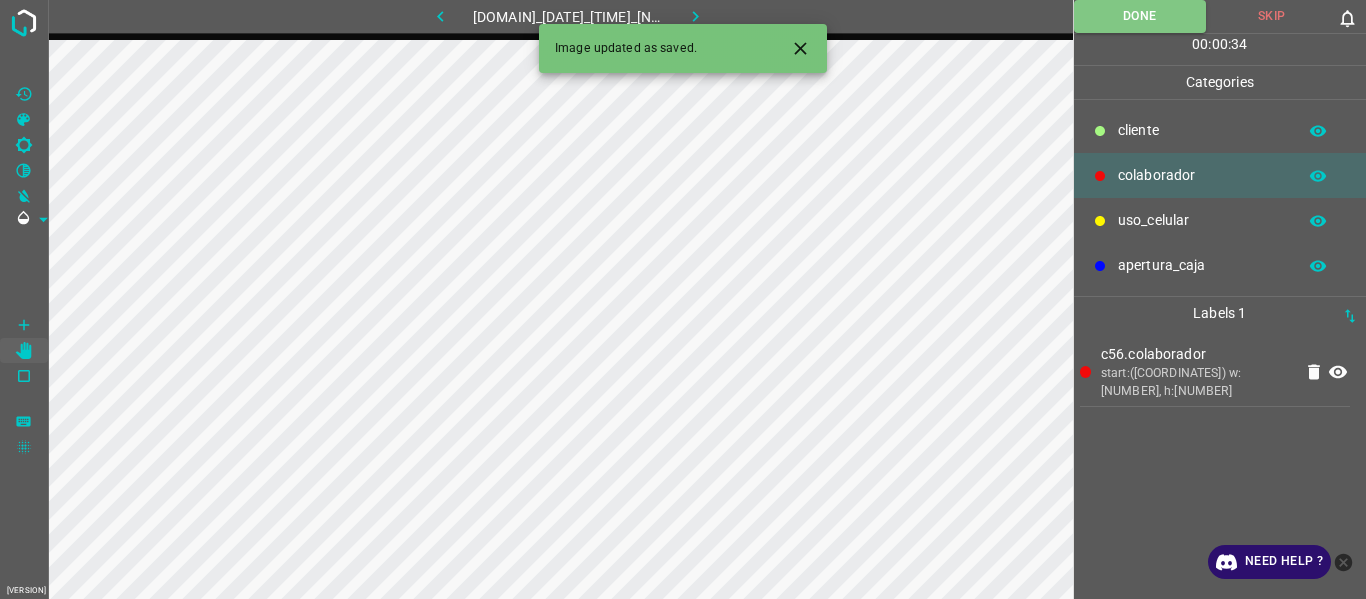 click at bounding box center [696, 16] 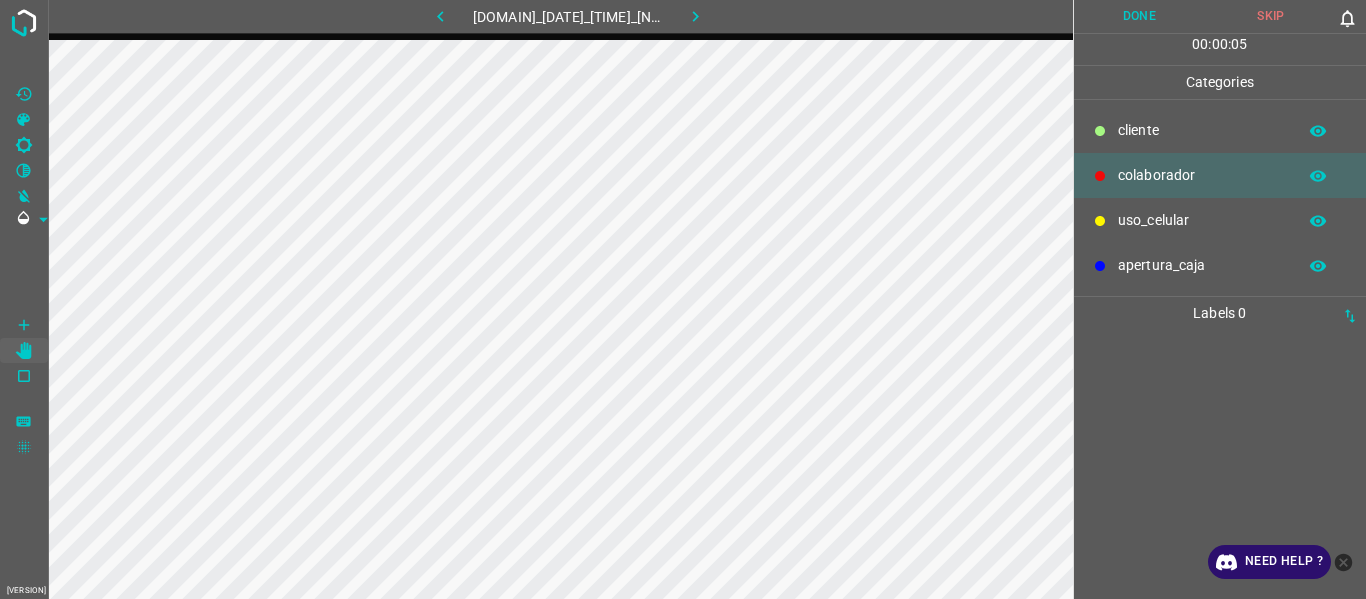 click at bounding box center [440, 16] 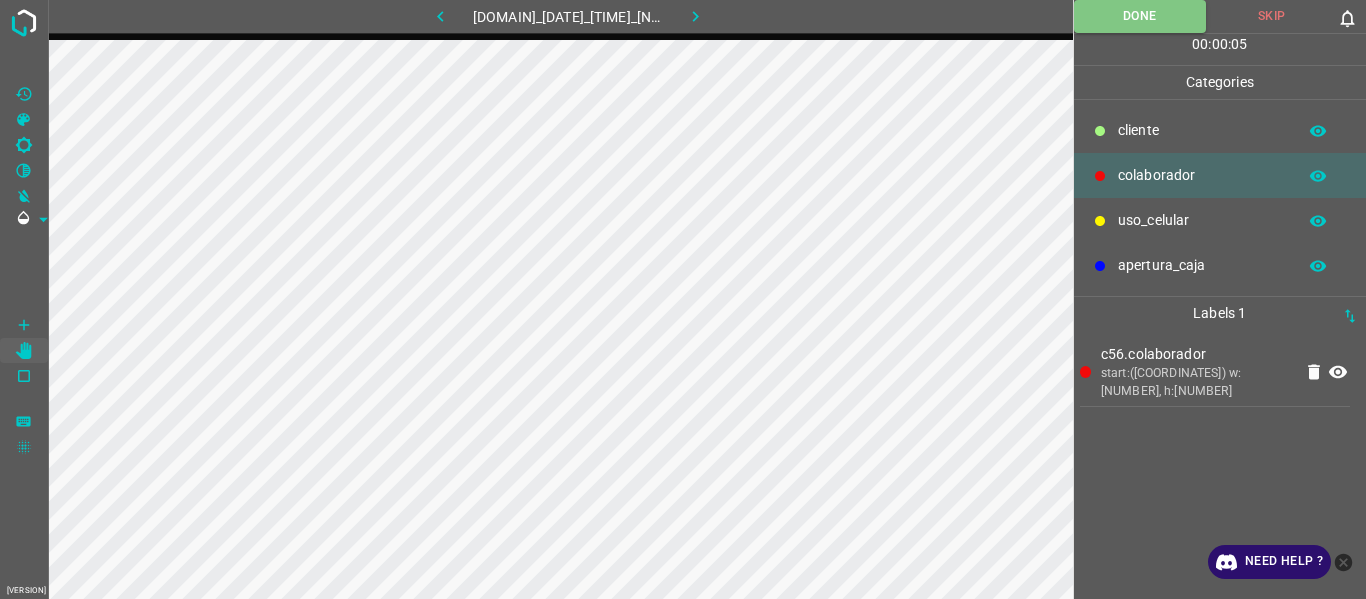 click at bounding box center [695, 16] 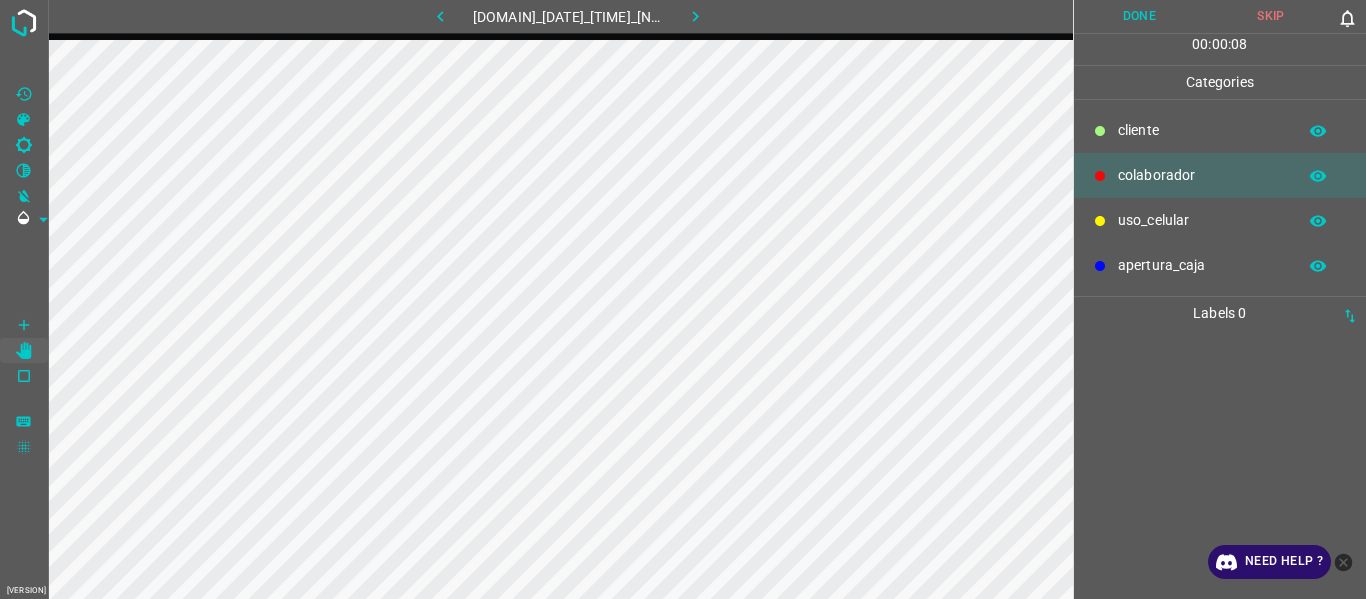 click at bounding box center [695, 16] 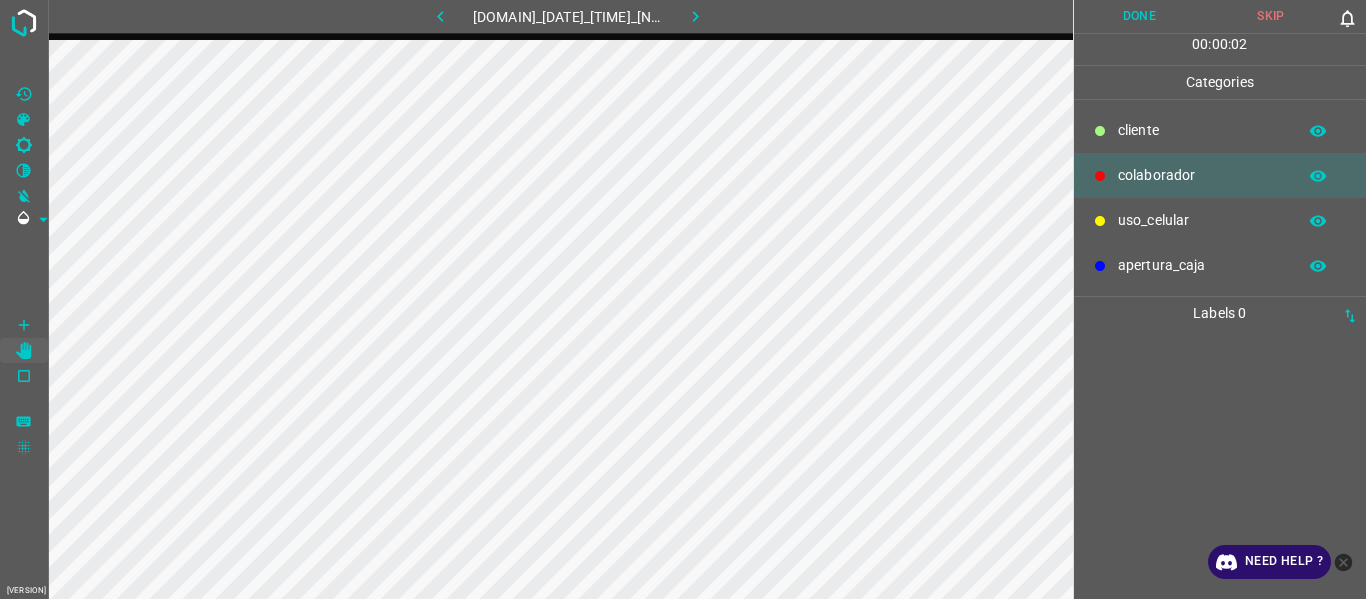 click at bounding box center (441, 16) 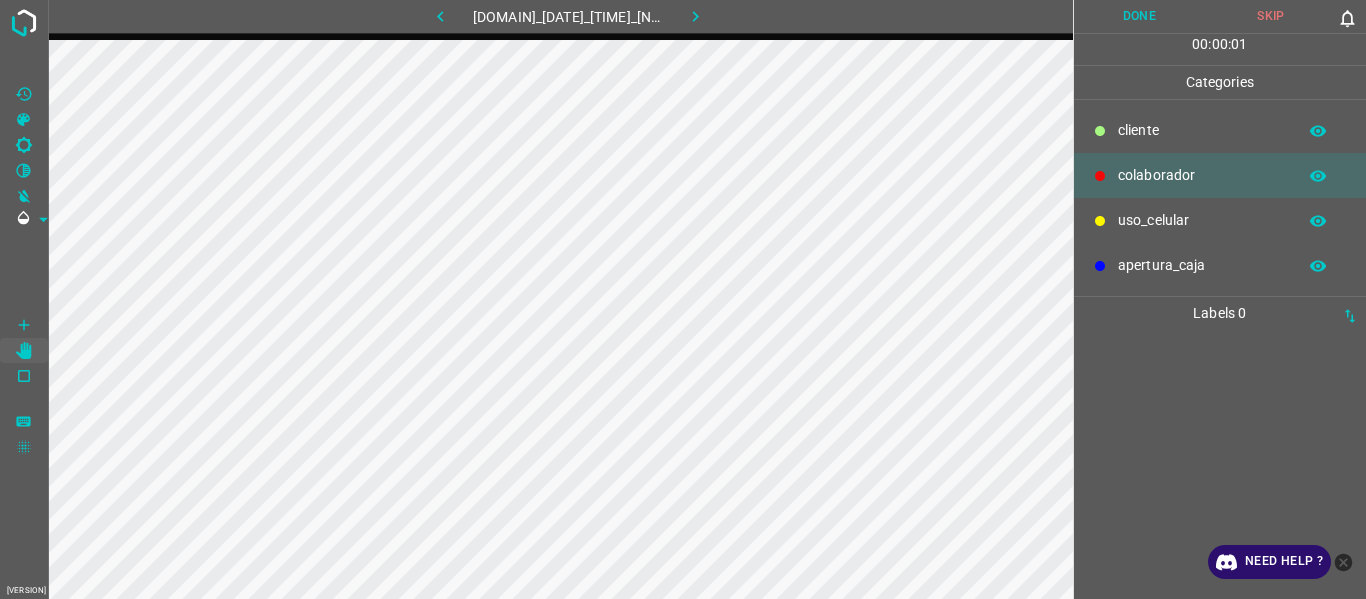 click at bounding box center [440, 16] 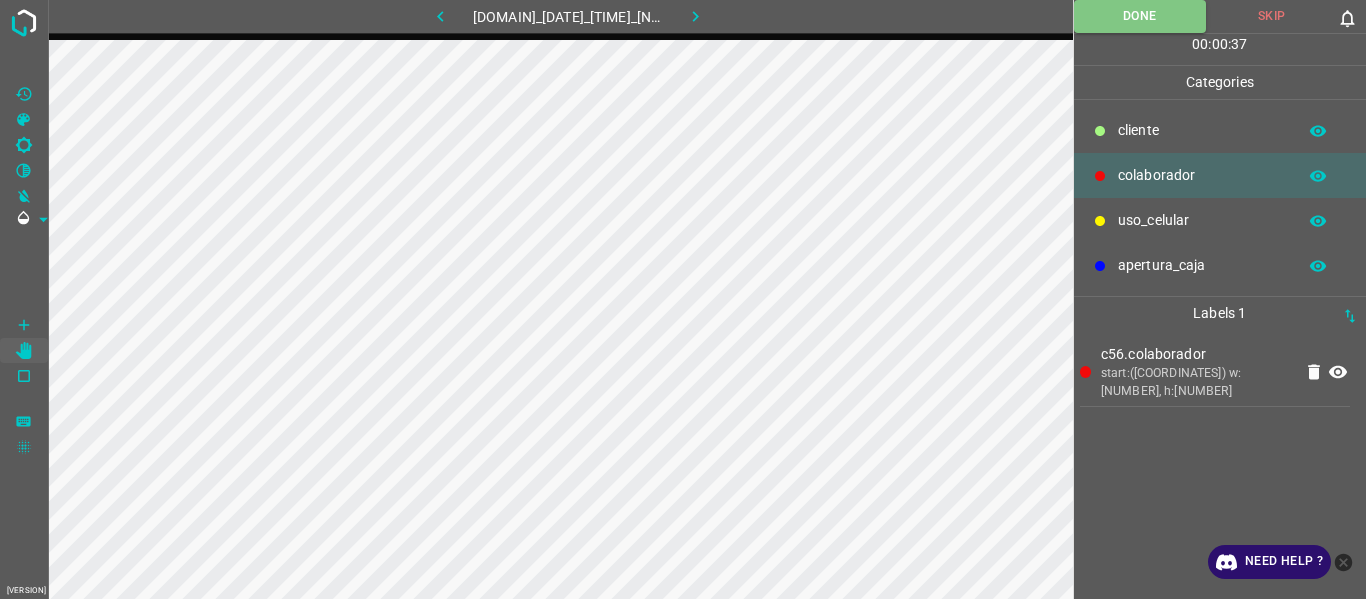 click at bounding box center (695, 16) 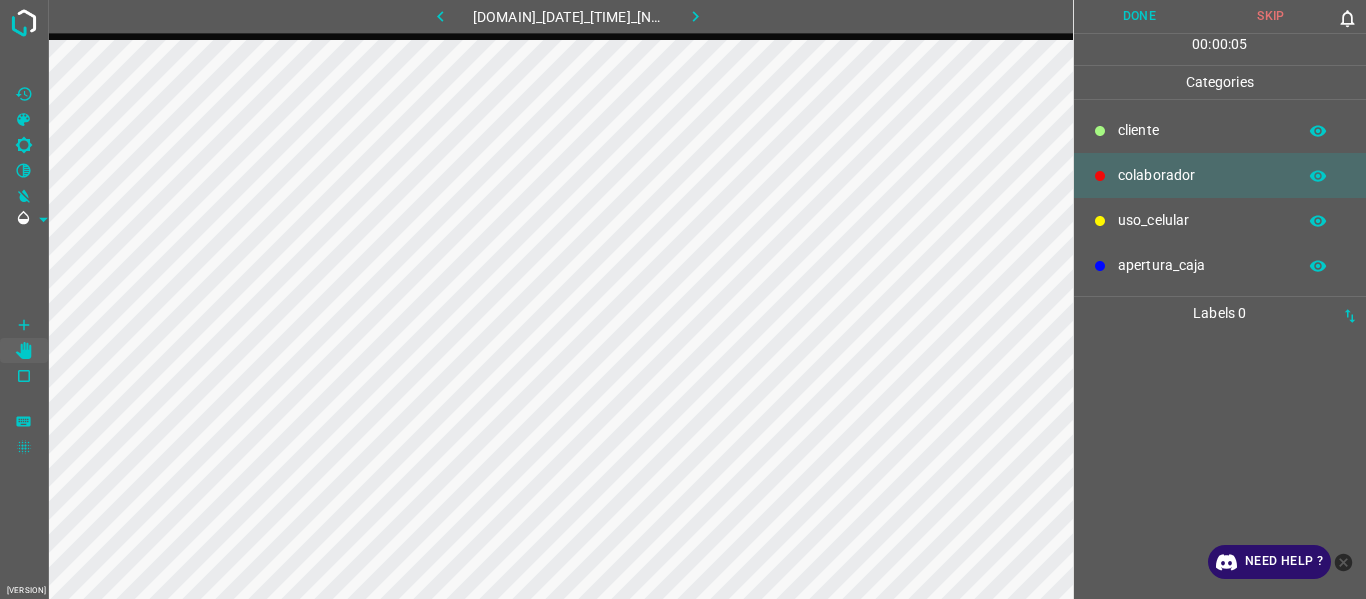 click at bounding box center [441, 16] 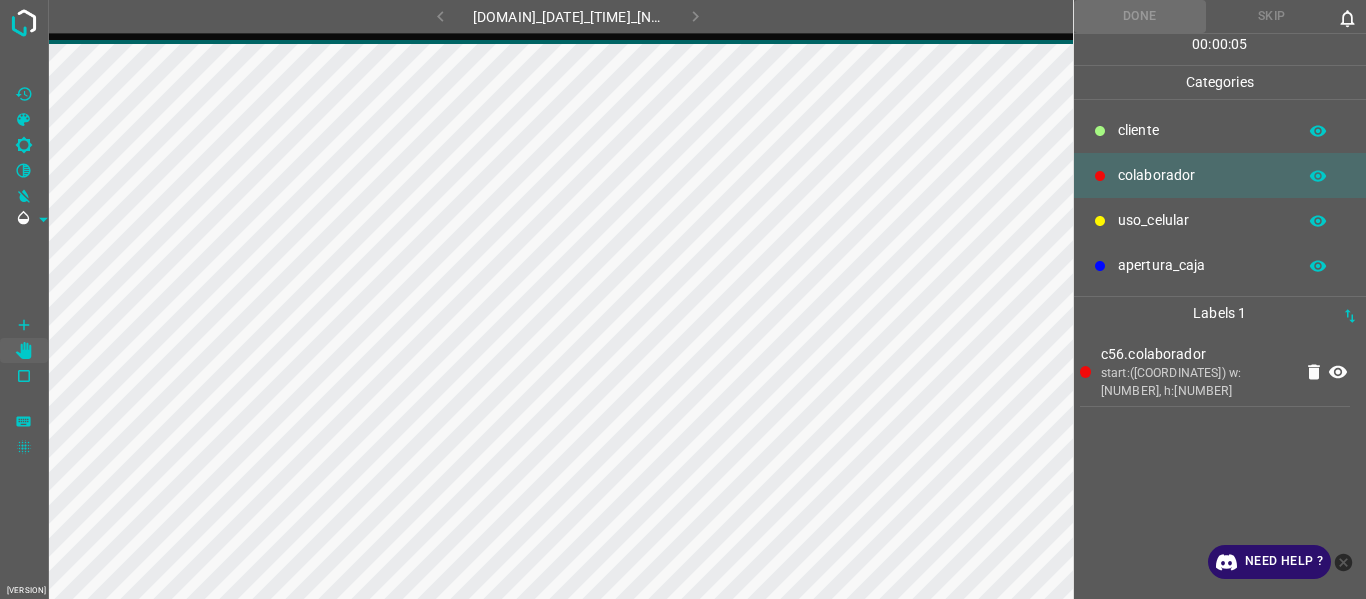 click on "843-bch-plaza-aragon.ddns.net_20250613_111453_000005250.jpg" at bounding box center (568, 16) 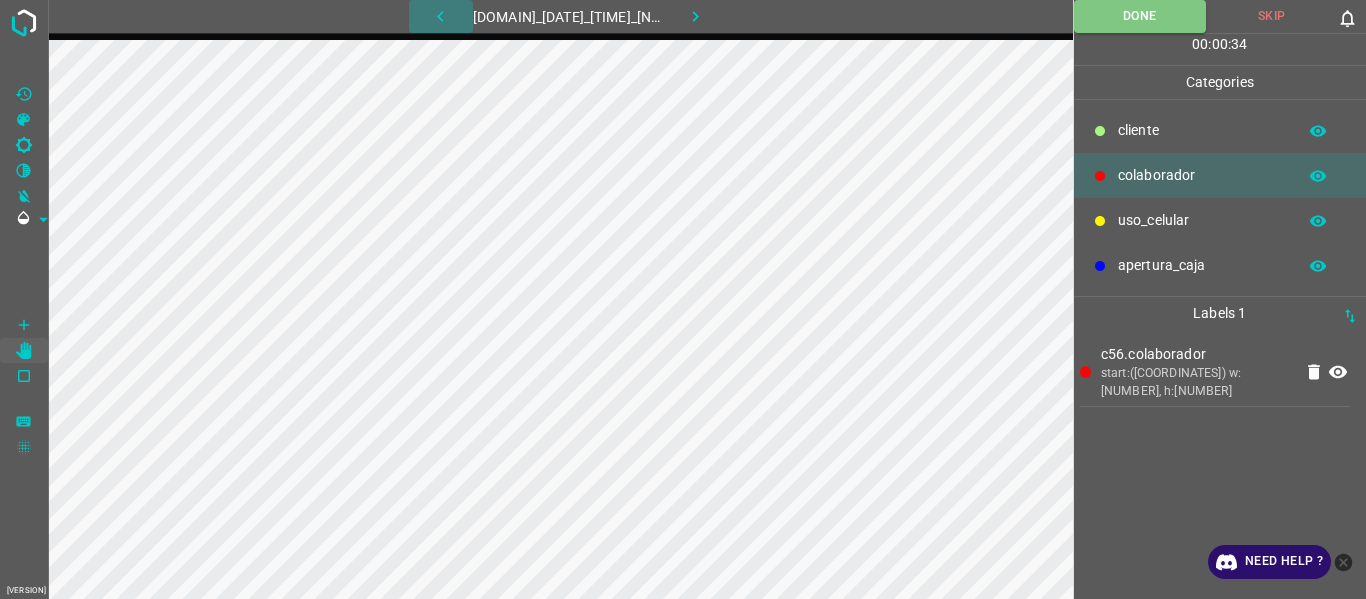 click at bounding box center (440, 16) 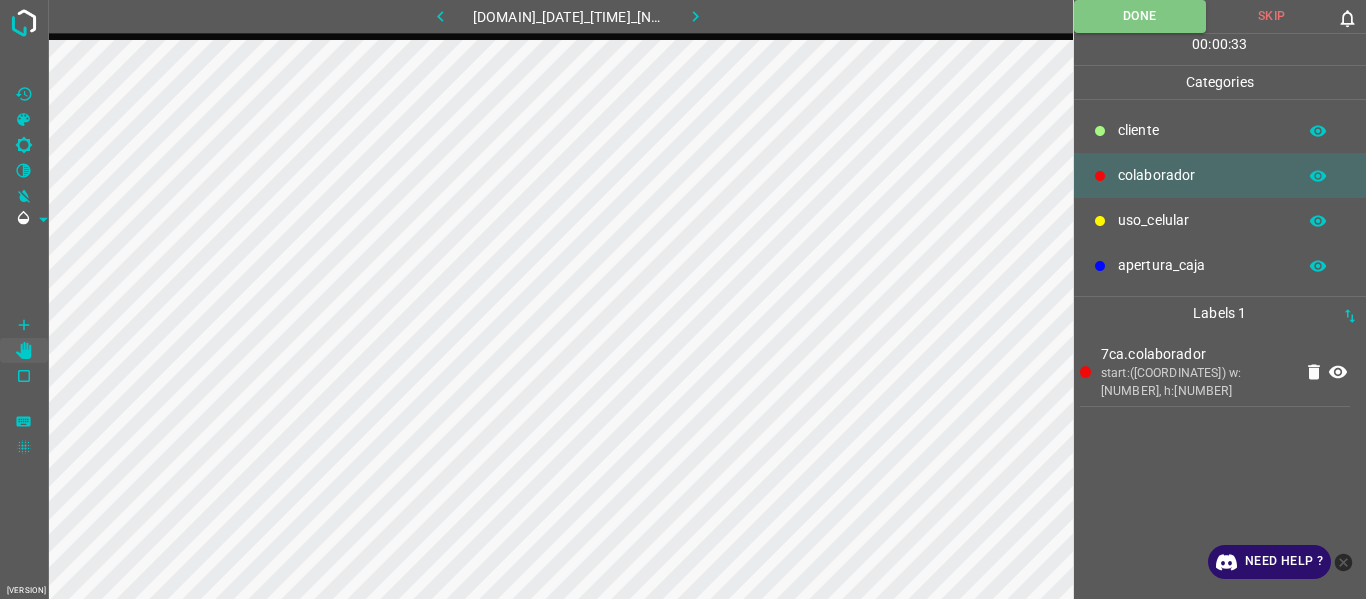 click at bounding box center [695, 16] 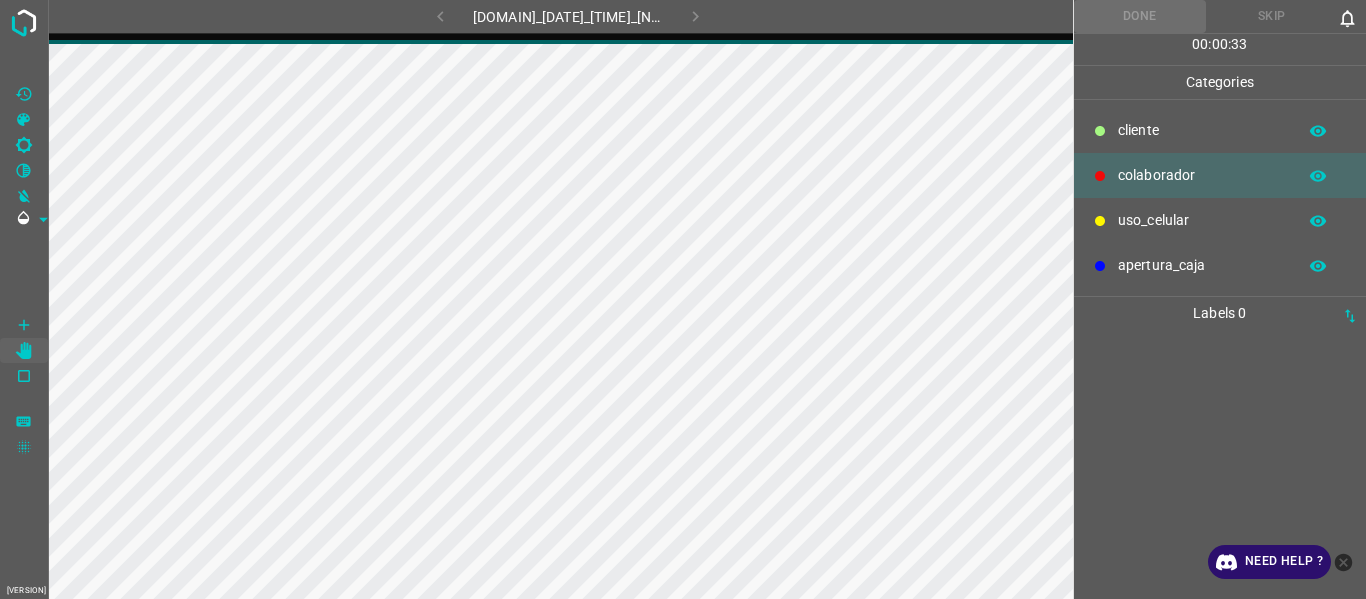 click on "843-bch-plaza-aragon.ddns.net_20250613_111453_000005250.jpg" at bounding box center (568, 16) 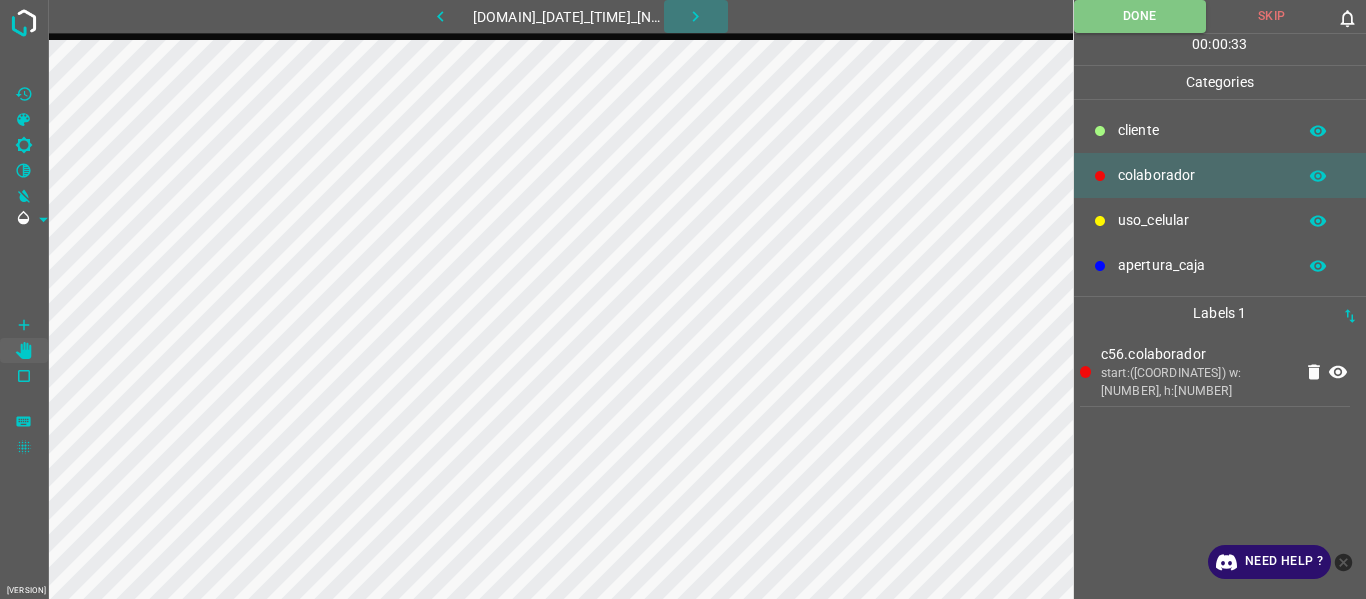 click at bounding box center (695, 16) 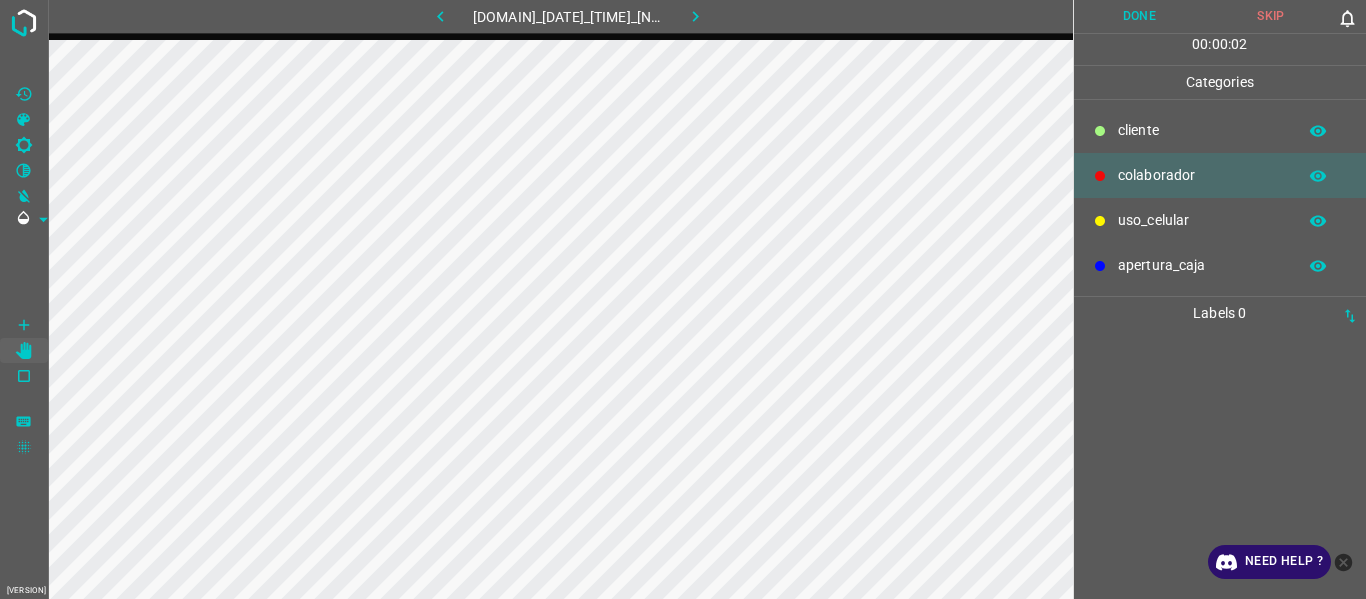 click at bounding box center [695, 16] 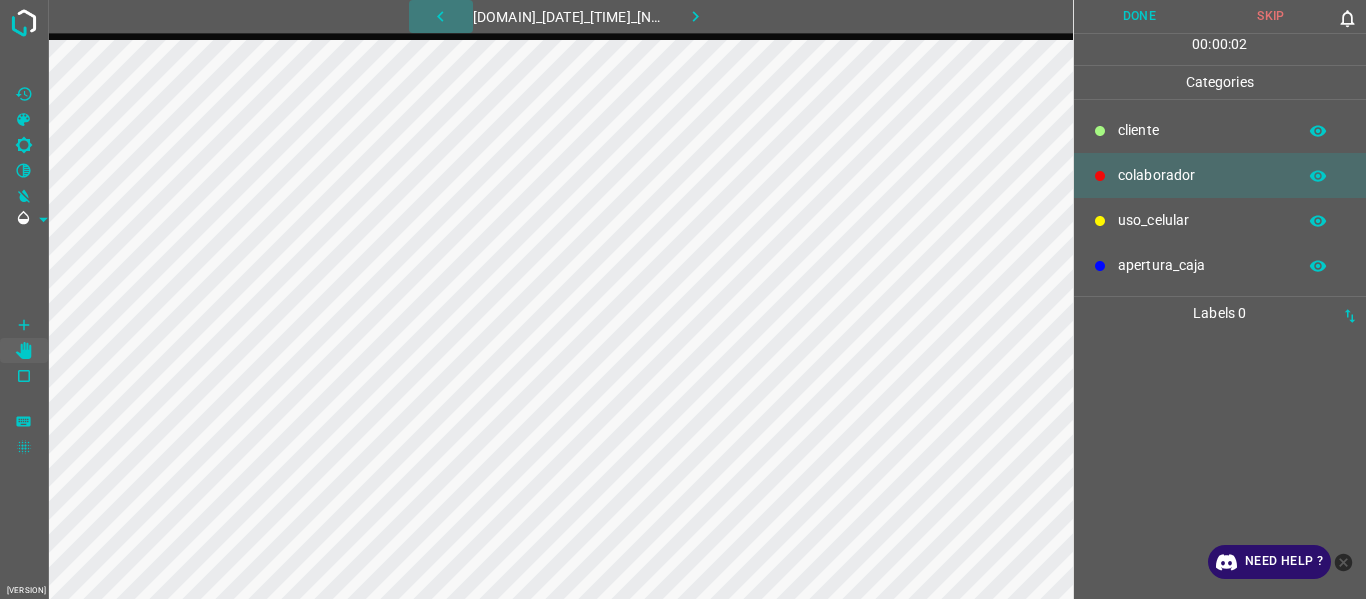 click at bounding box center (440, 16) 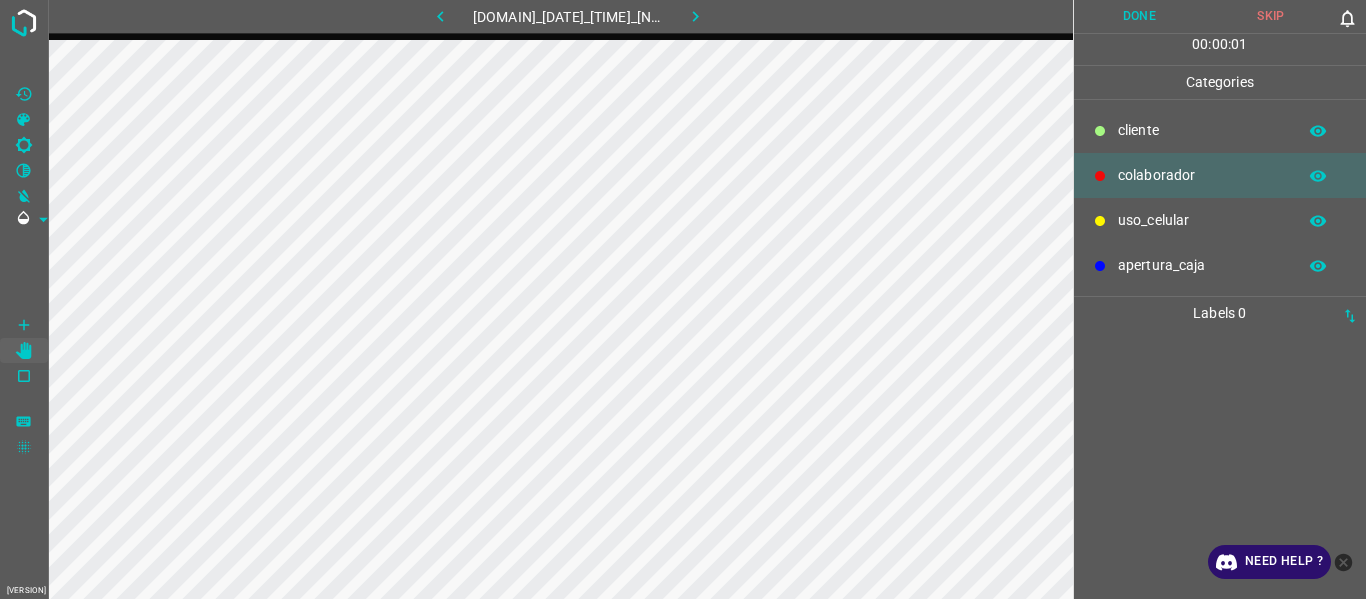 click at bounding box center [440, 16] 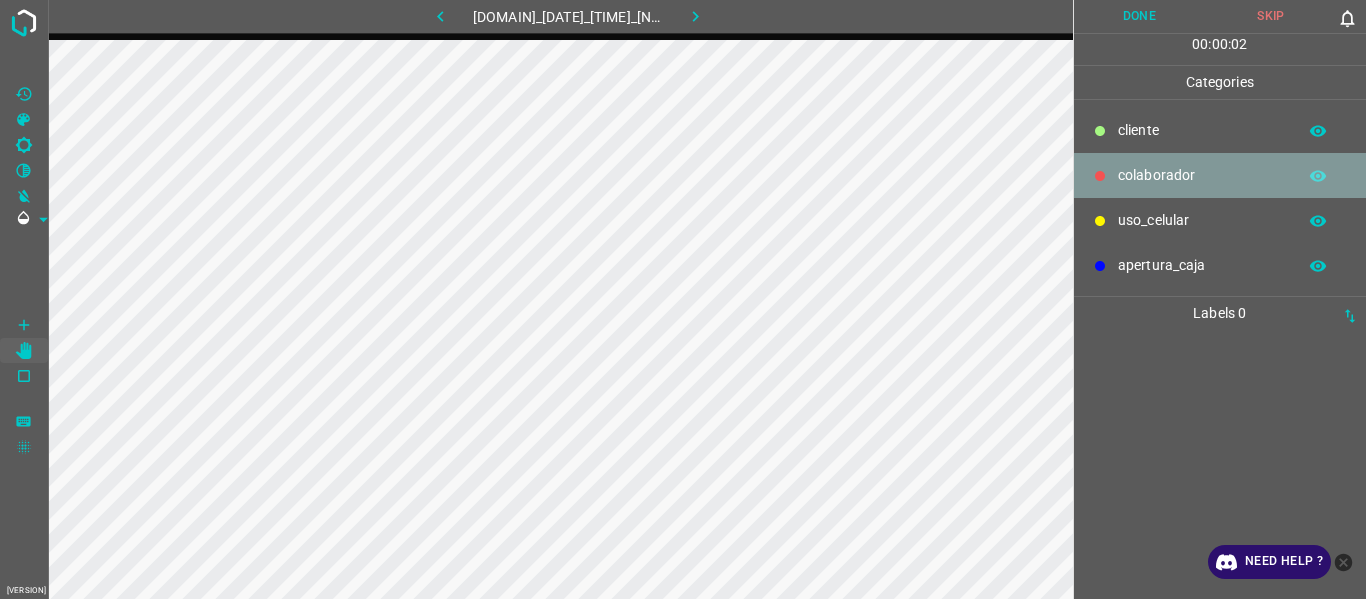 drag, startPoint x: 1155, startPoint y: 158, endPoint x: 1113, endPoint y: 188, distance: 51.613953 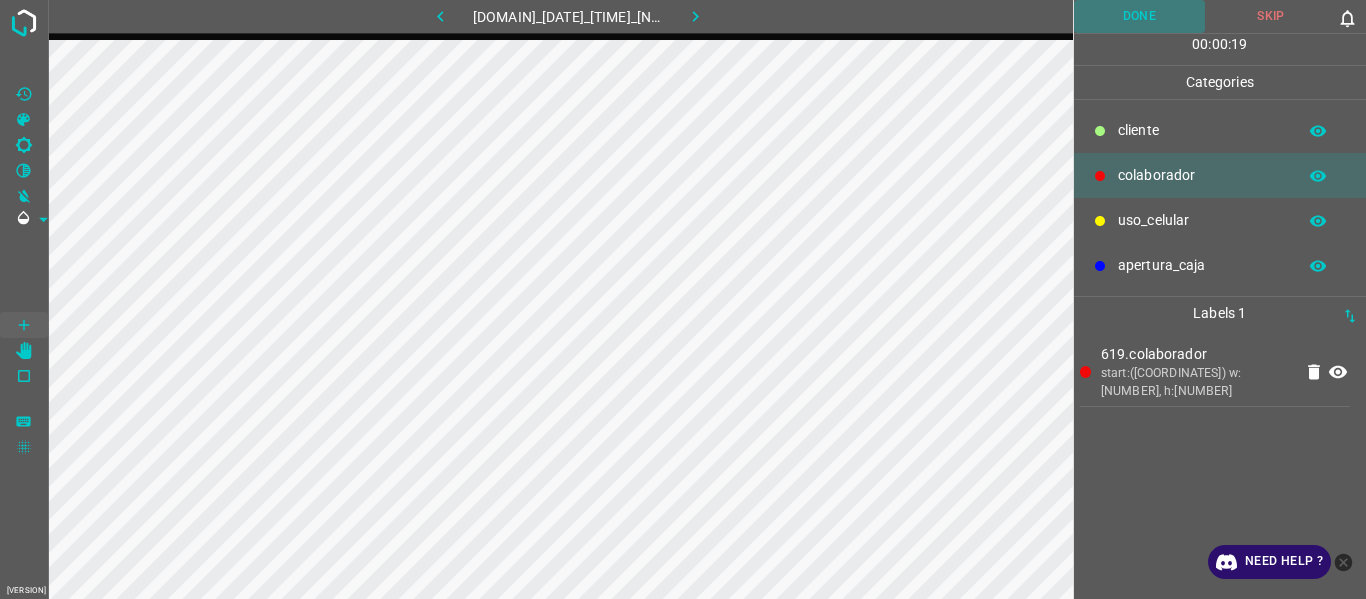 click on "Done" at bounding box center (1140, 16) 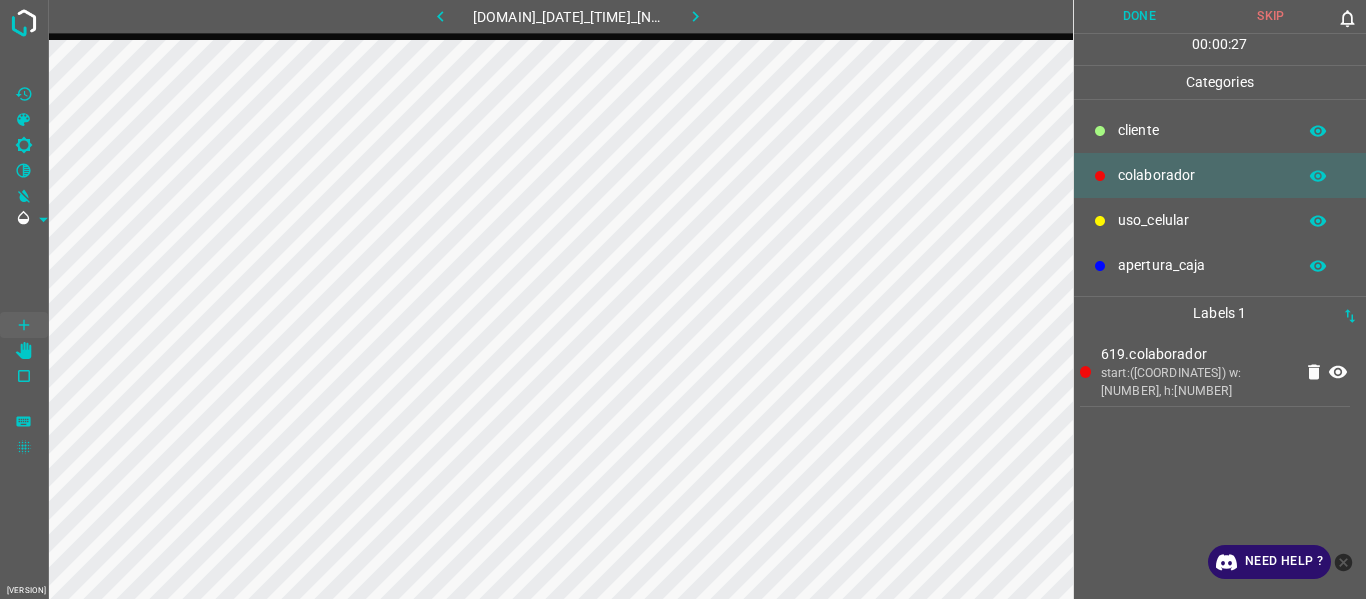 click on "Done" at bounding box center (1140, 16) 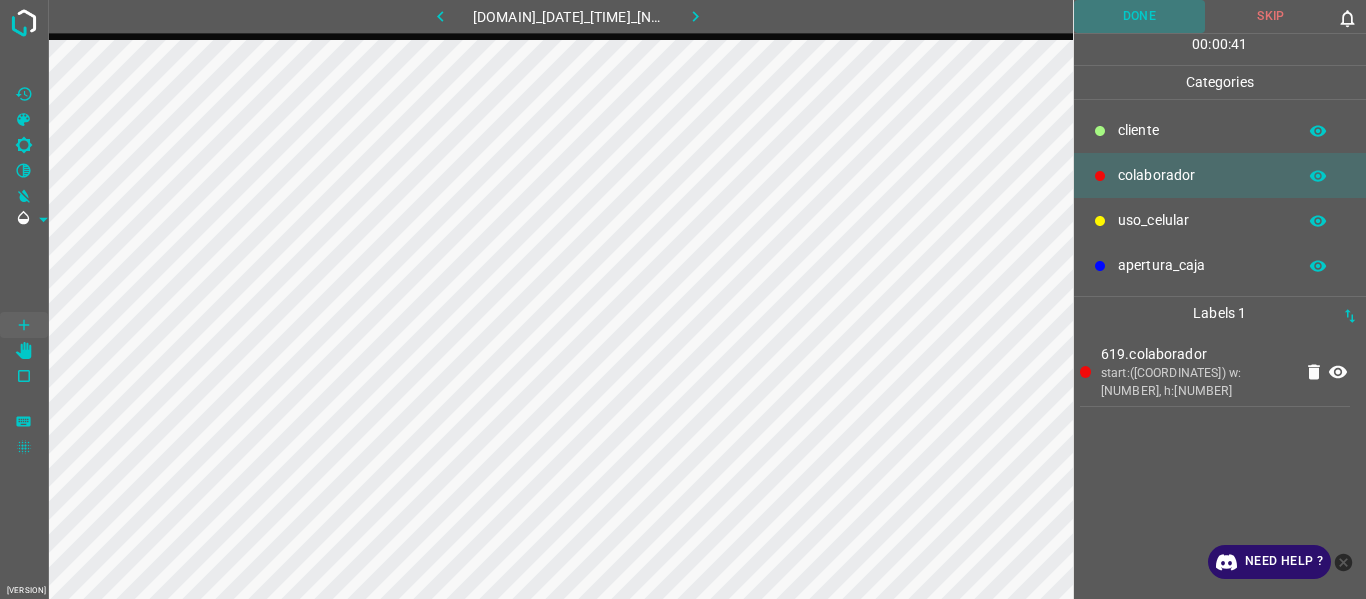 click on "Done" at bounding box center [1140, 16] 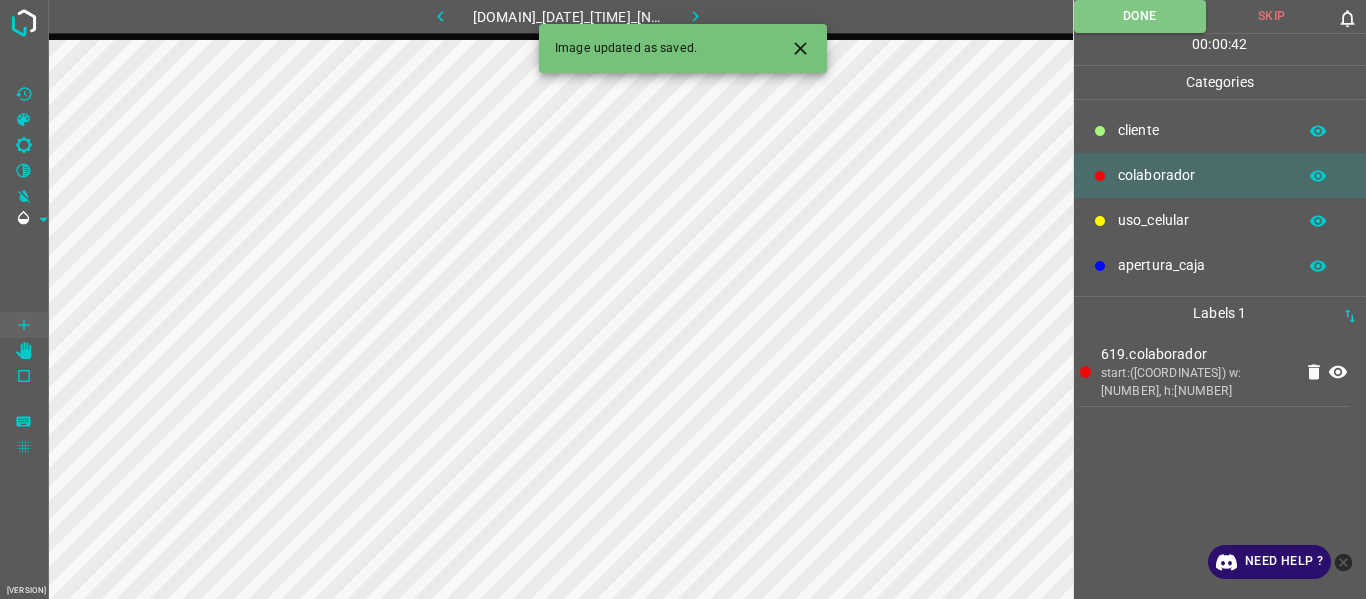 click at bounding box center (800, 48) 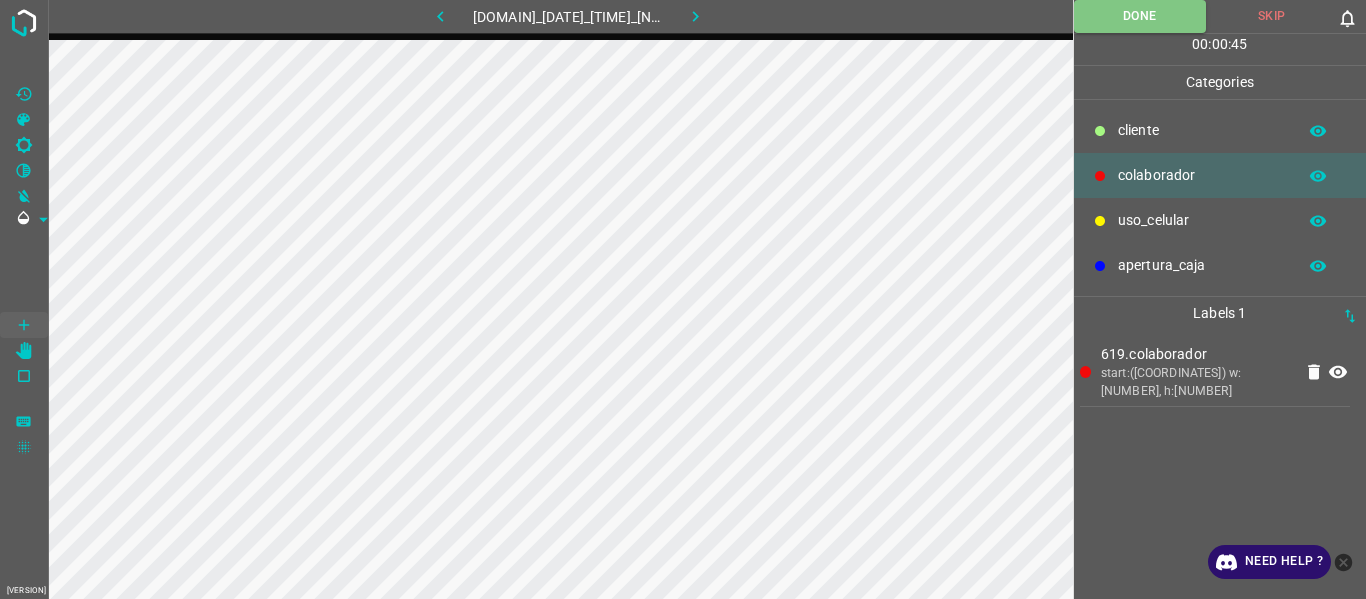 click at bounding box center (695, 16) 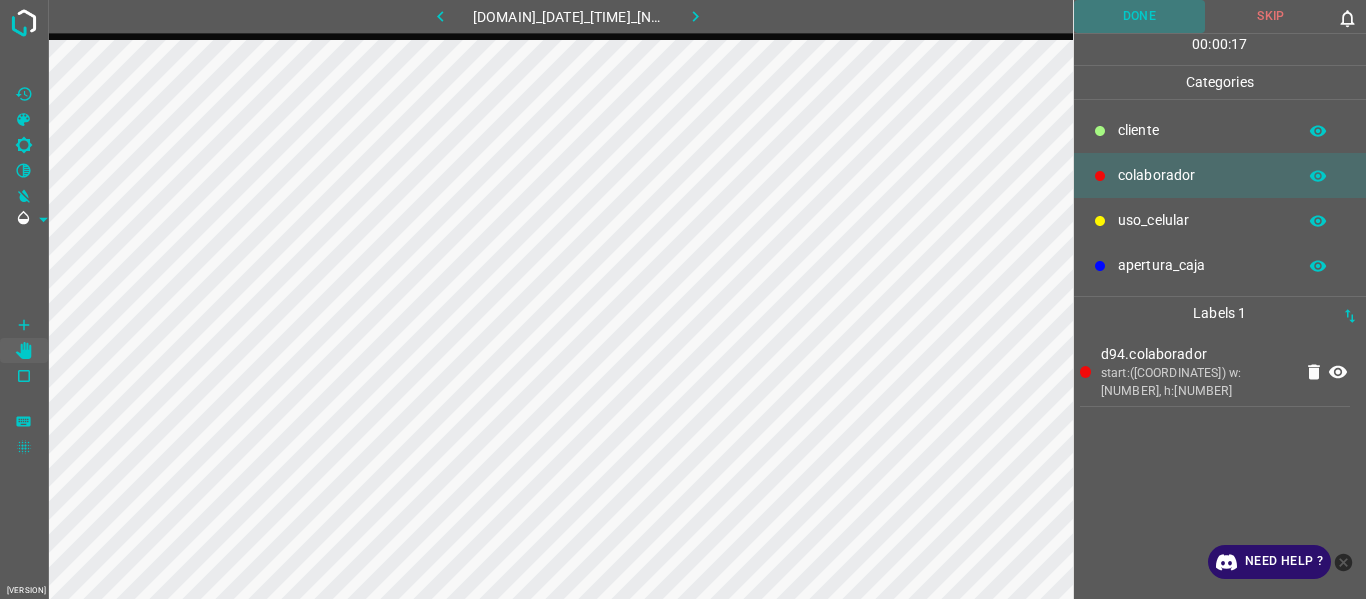 click on "Done" at bounding box center [1140, 16] 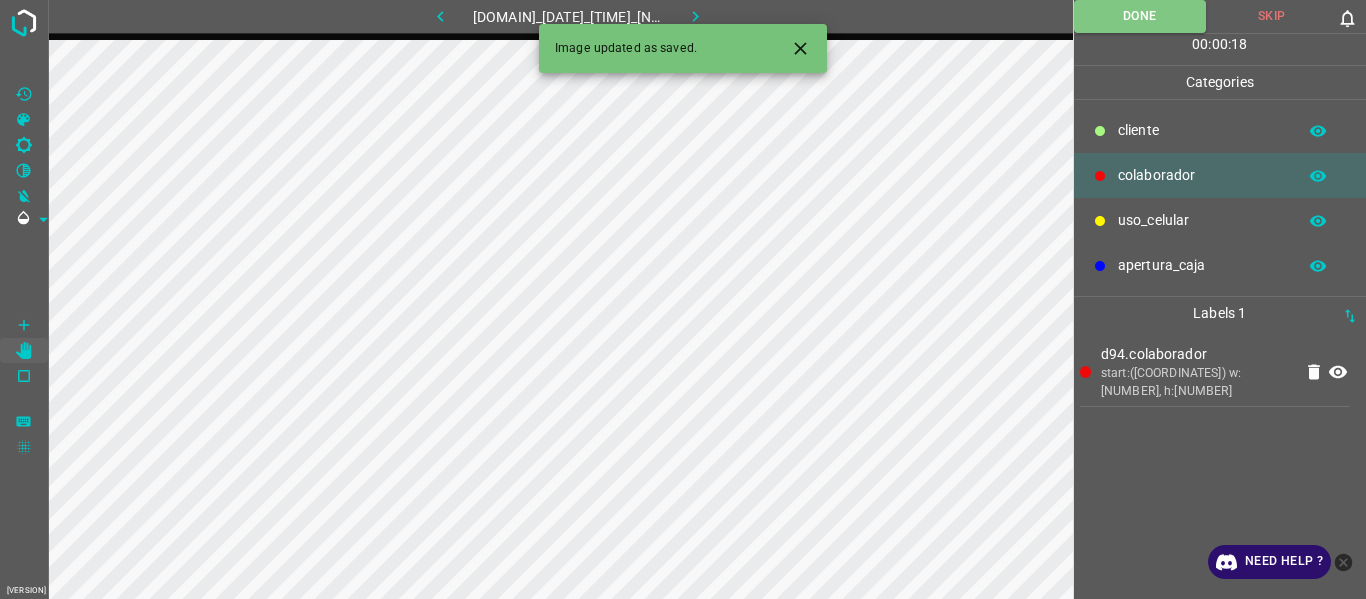 click at bounding box center [695, 16] 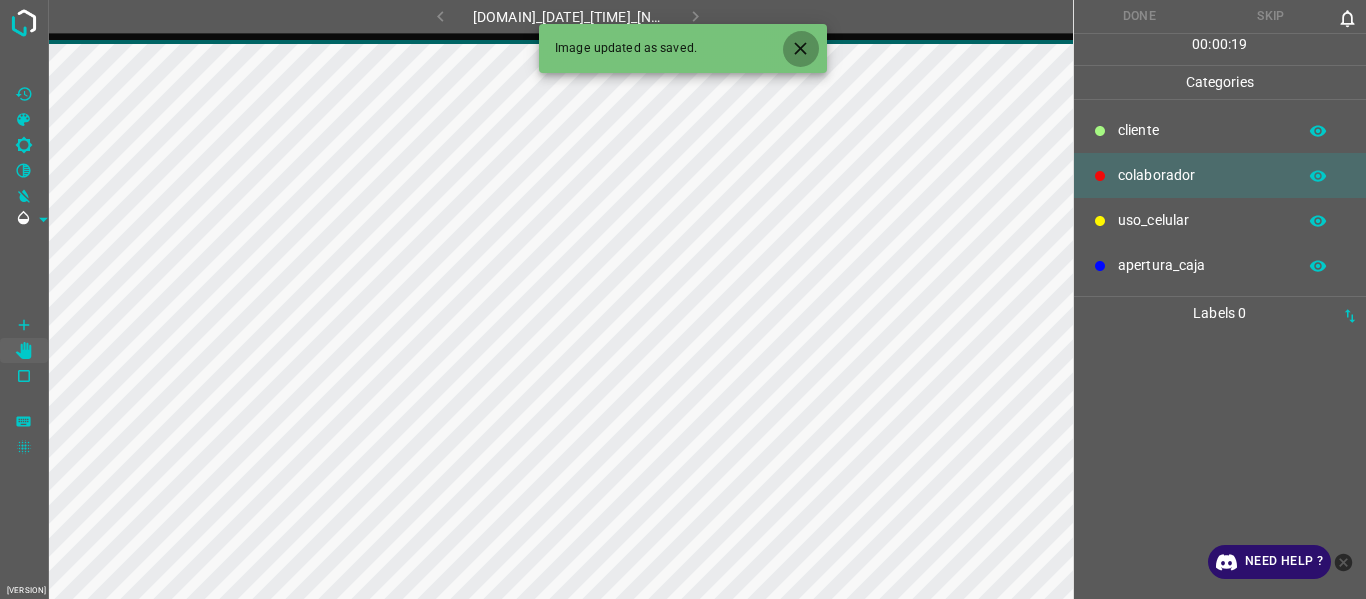 click at bounding box center (800, 48) 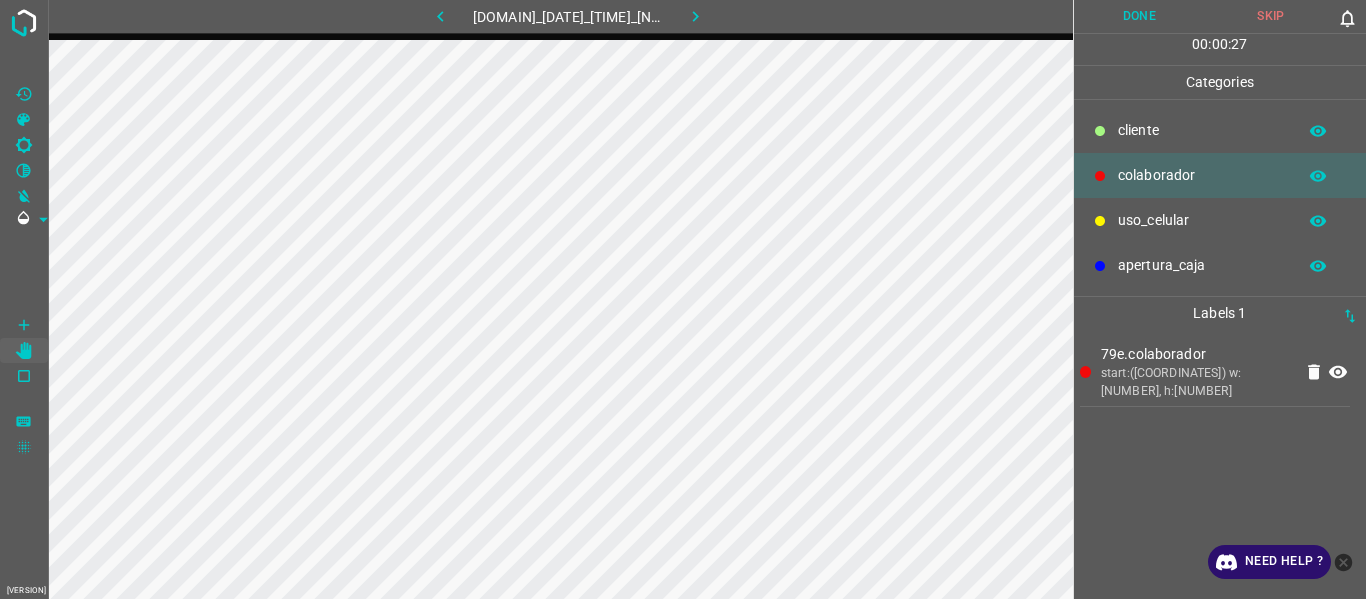 click on "Done" at bounding box center [1140, 16] 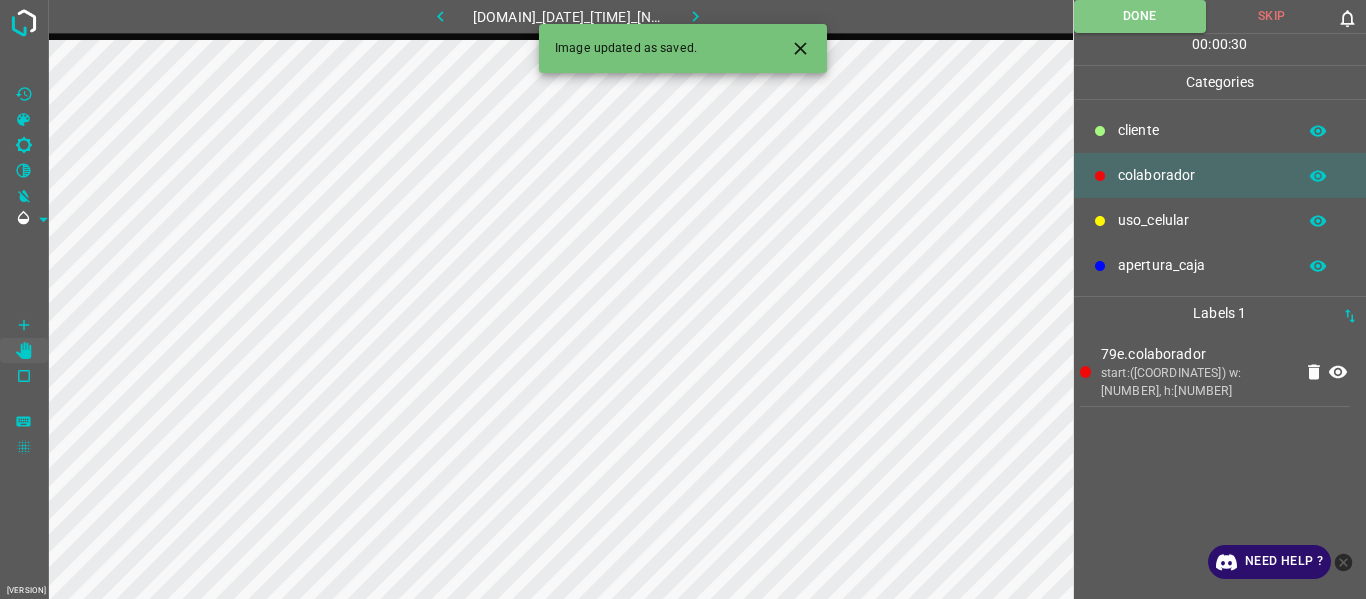 click at bounding box center [695, 16] 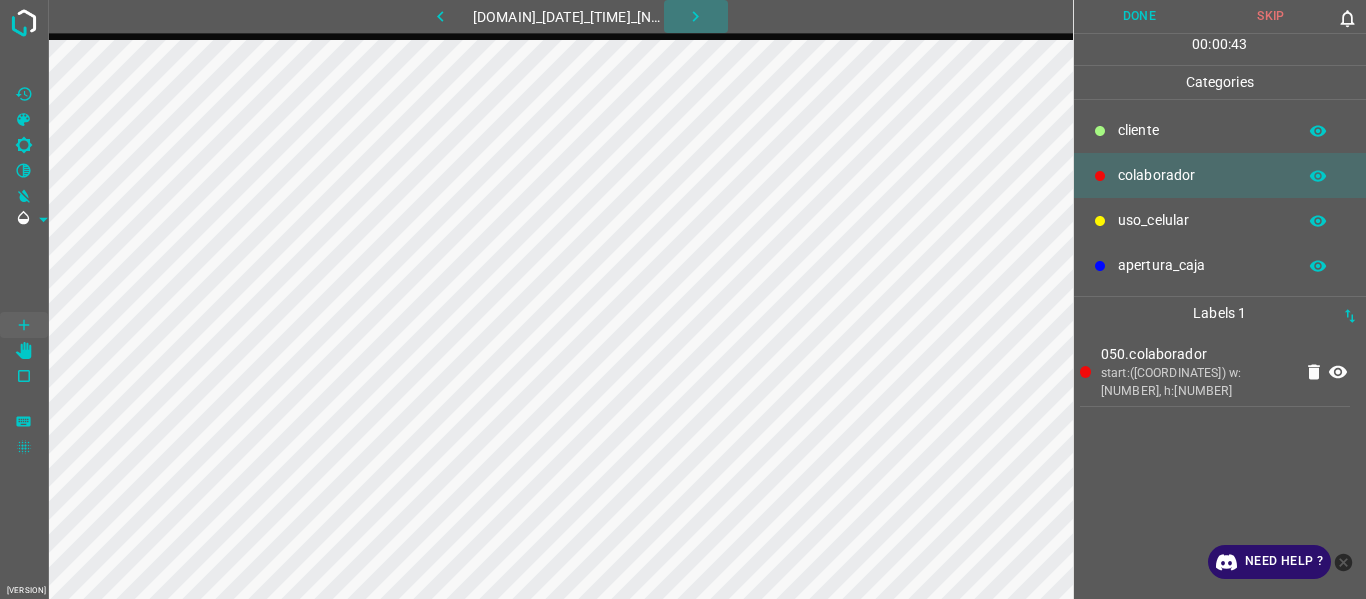 click at bounding box center (695, 16) 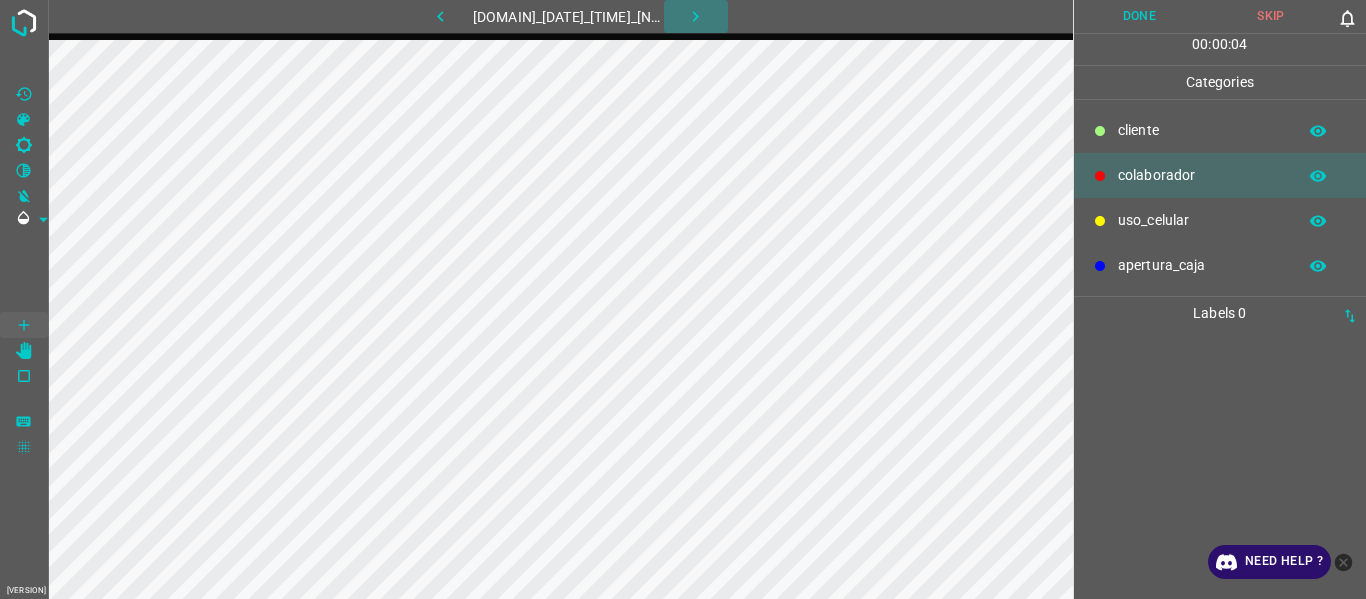 click at bounding box center [695, 16] 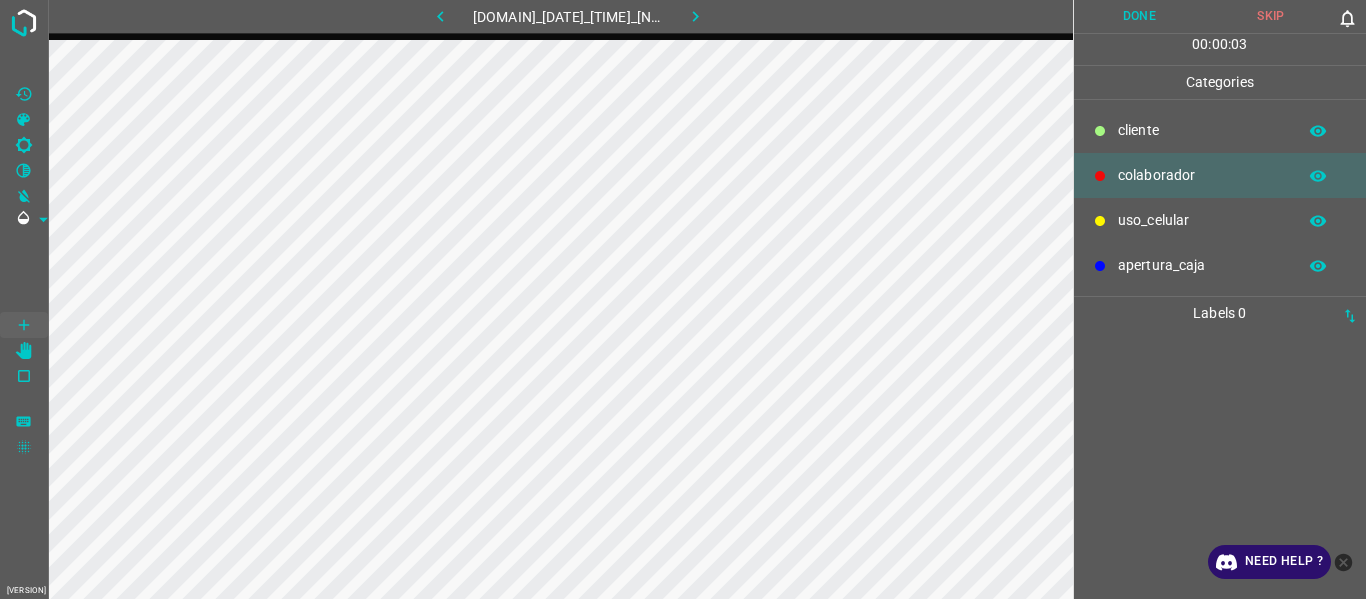 click at bounding box center (441, 16) 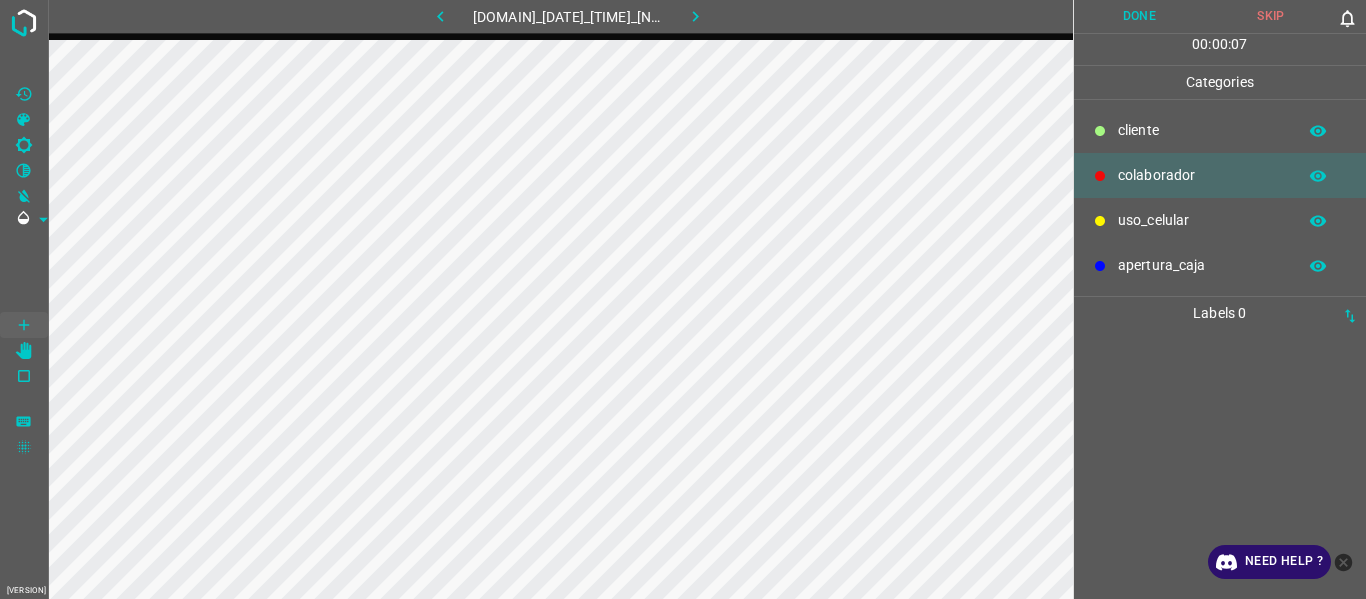click at bounding box center (696, 16) 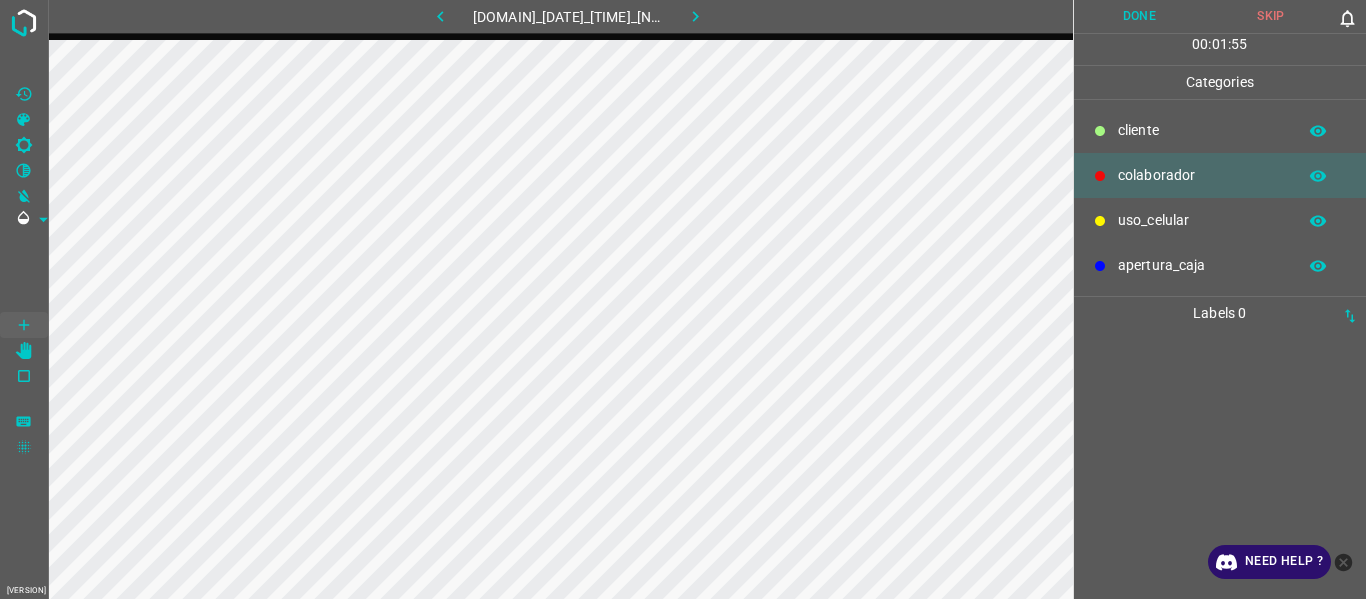 click at bounding box center [441, 16] 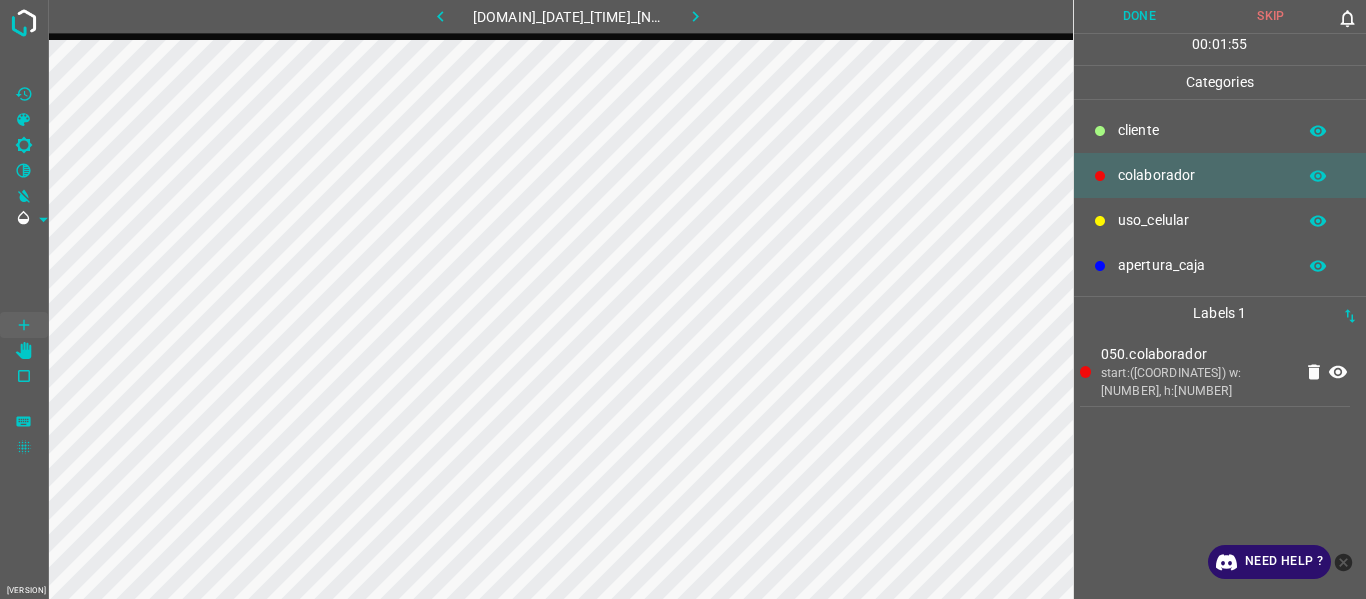click at bounding box center (441, 16) 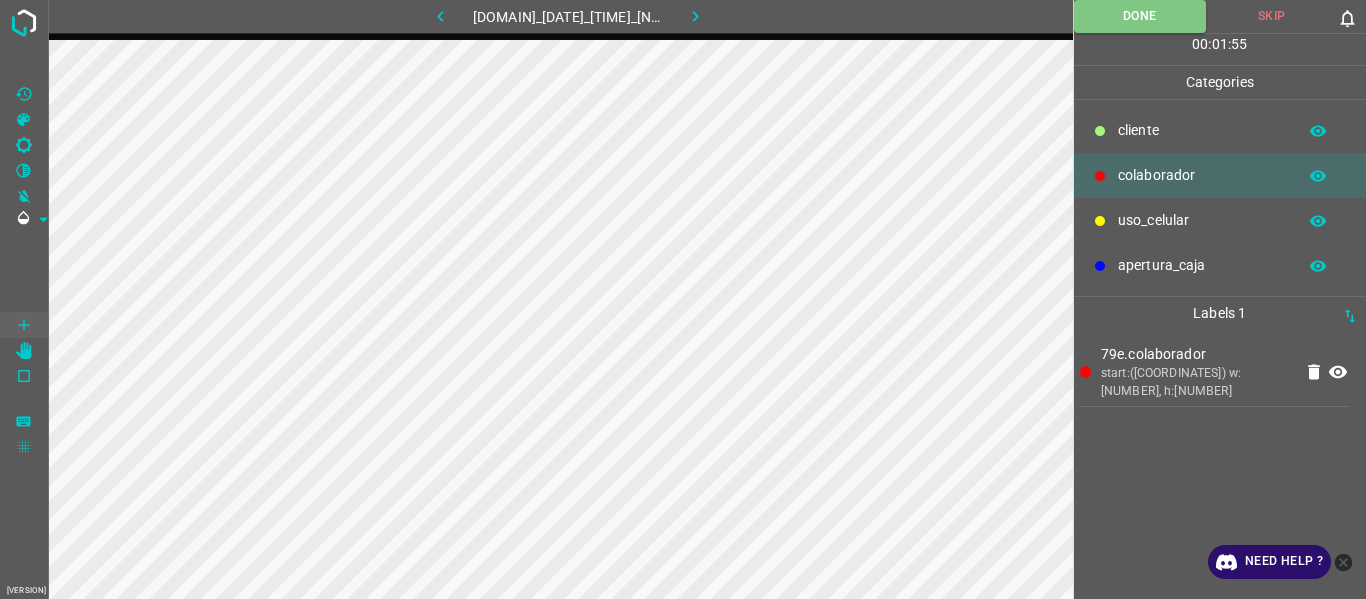 click at bounding box center (696, 16) 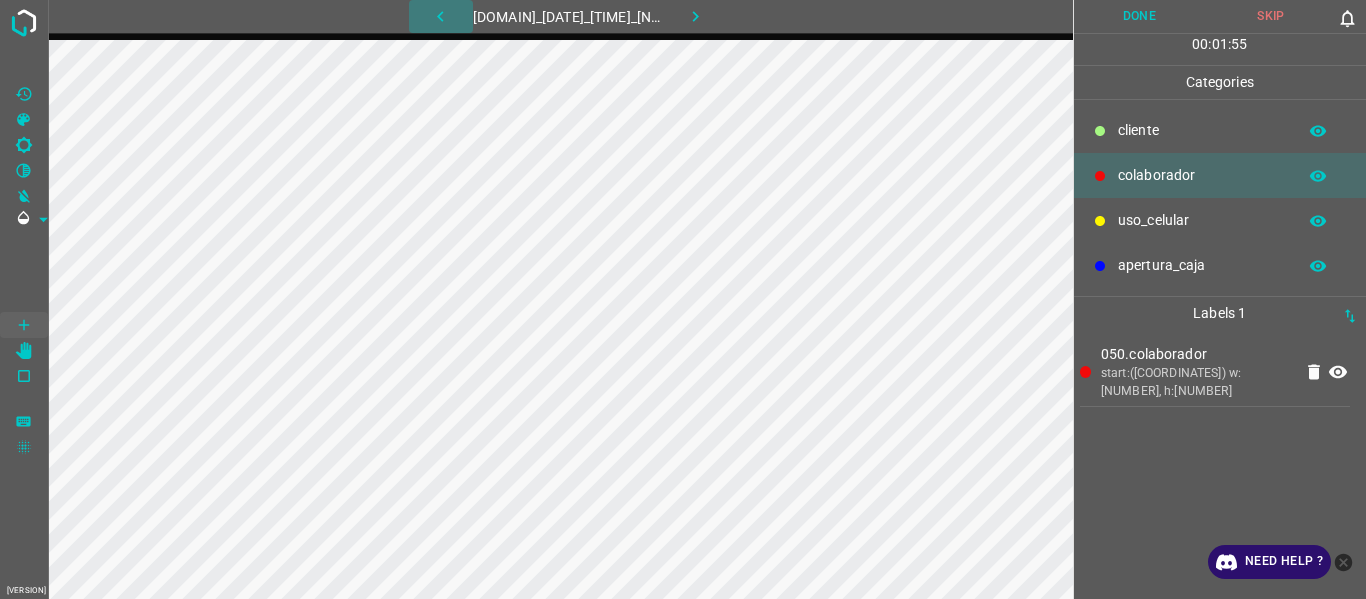 click at bounding box center [440, 16] 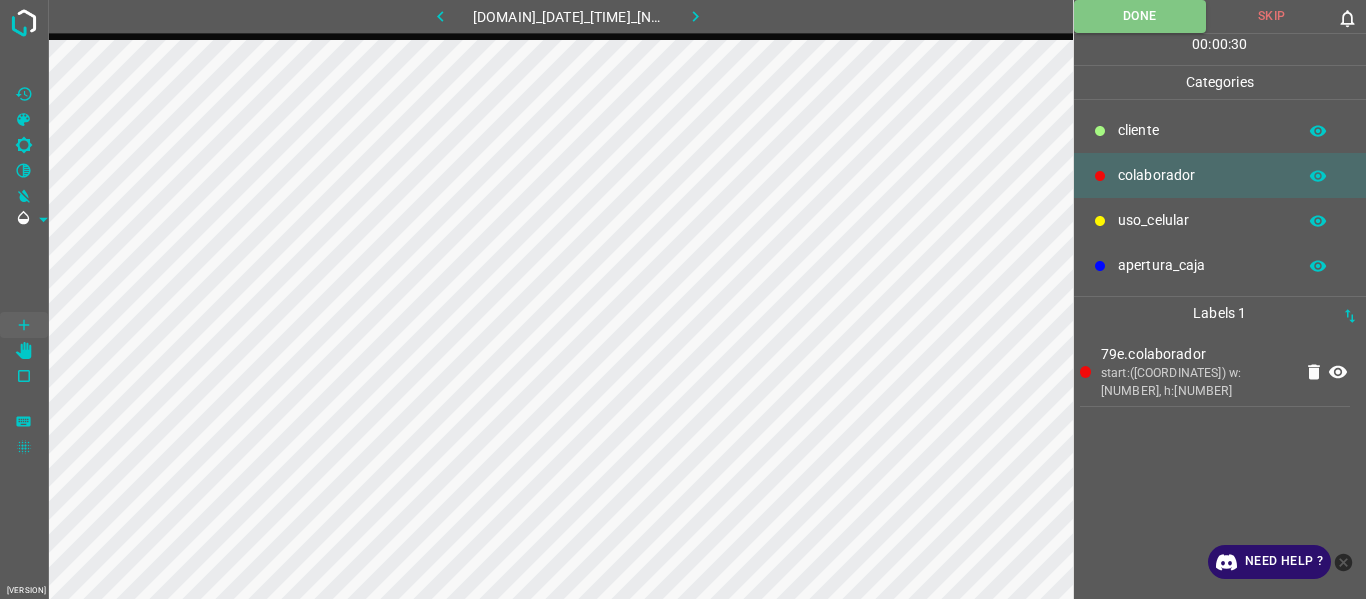click at bounding box center [696, 16] 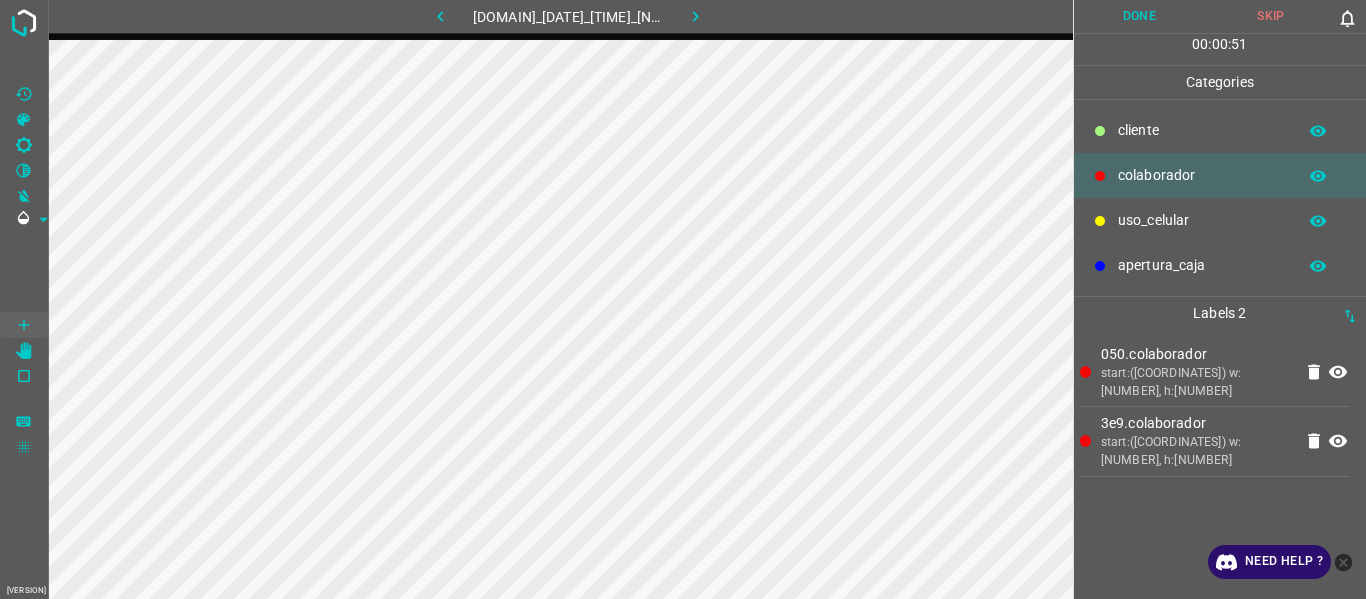 click on "Done" at bounding box center (1140, 16) 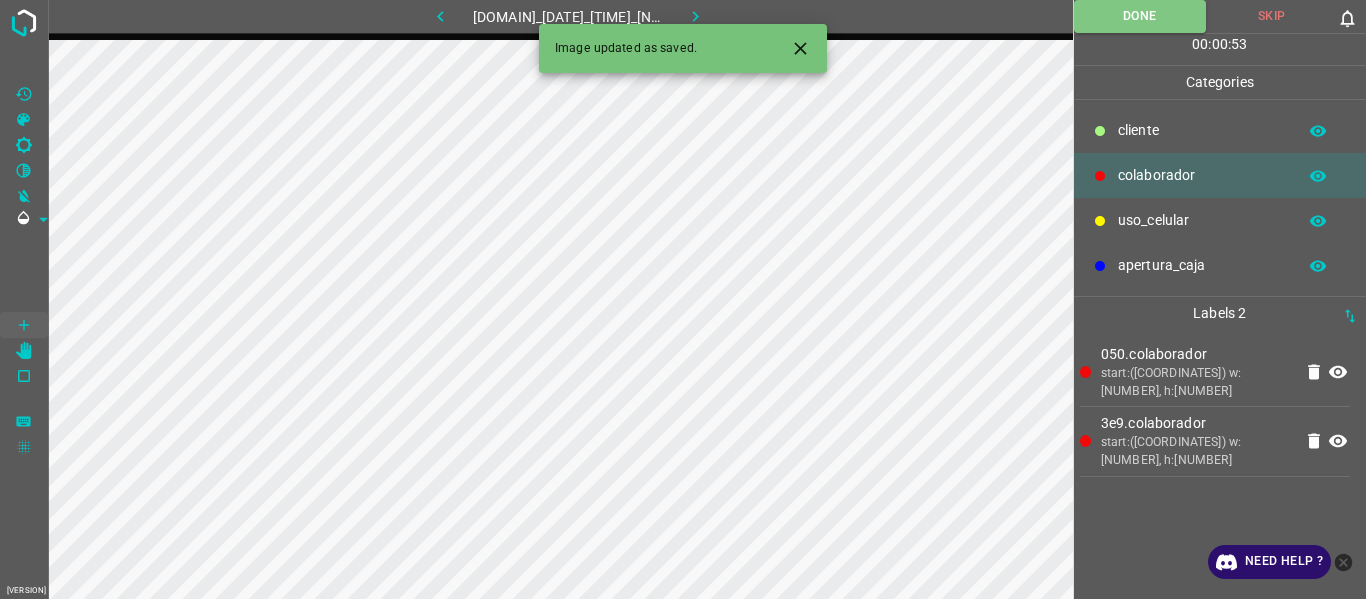 click at bounding box center [695, 16] 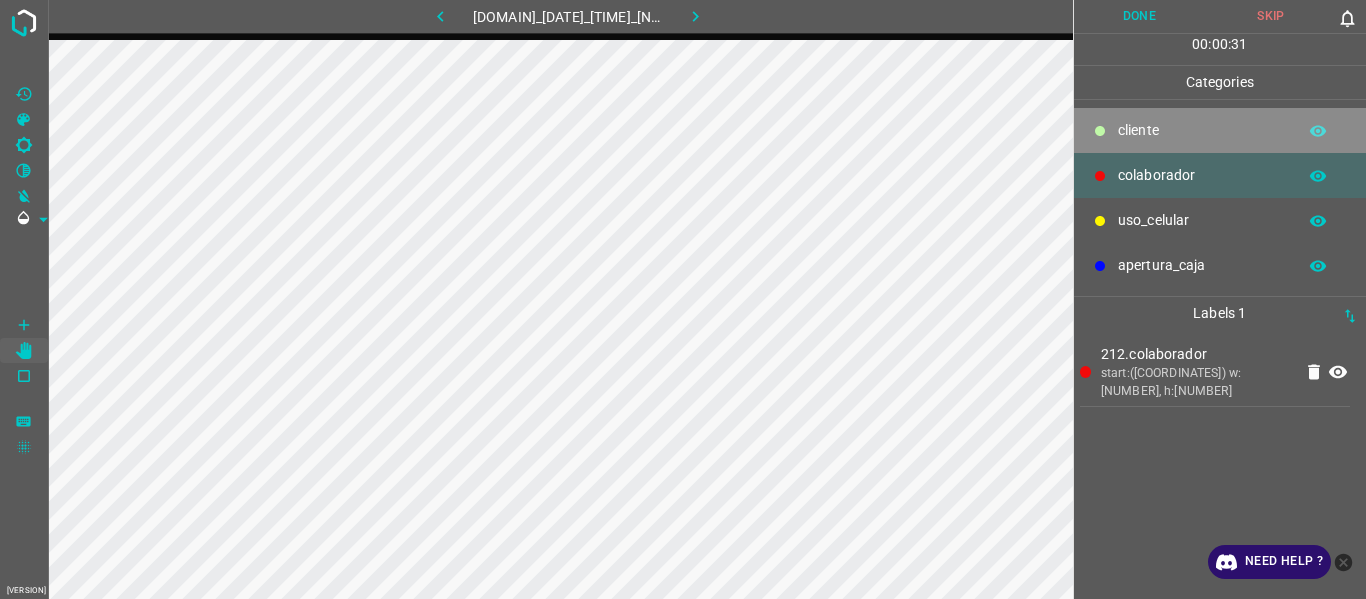 click on "​​cliente" at bounding box center (1202, 130) 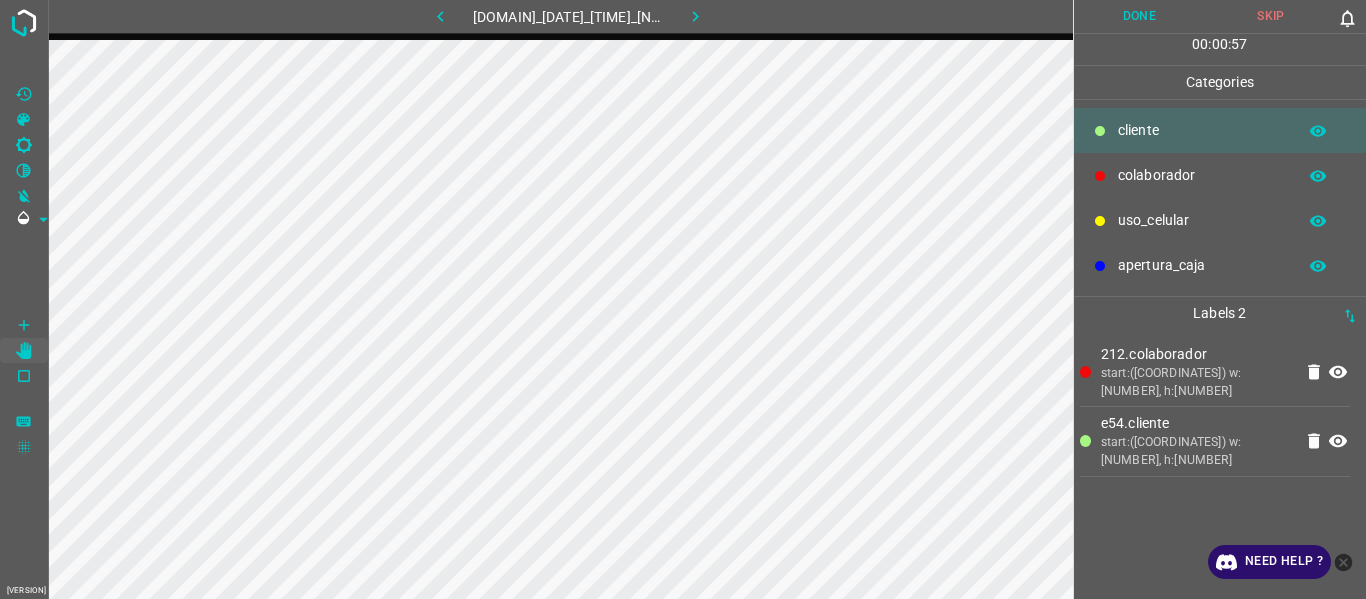 click on "Done" at bounding box center [1140, 16] 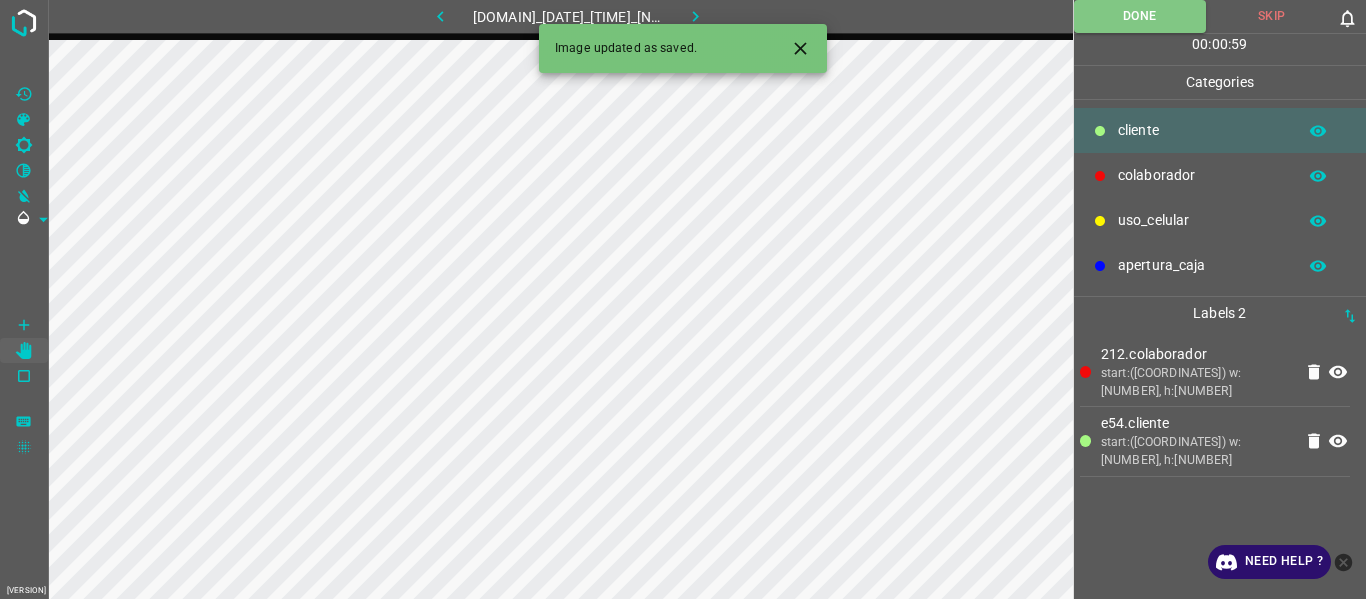 click at bounding box center (695, 16) 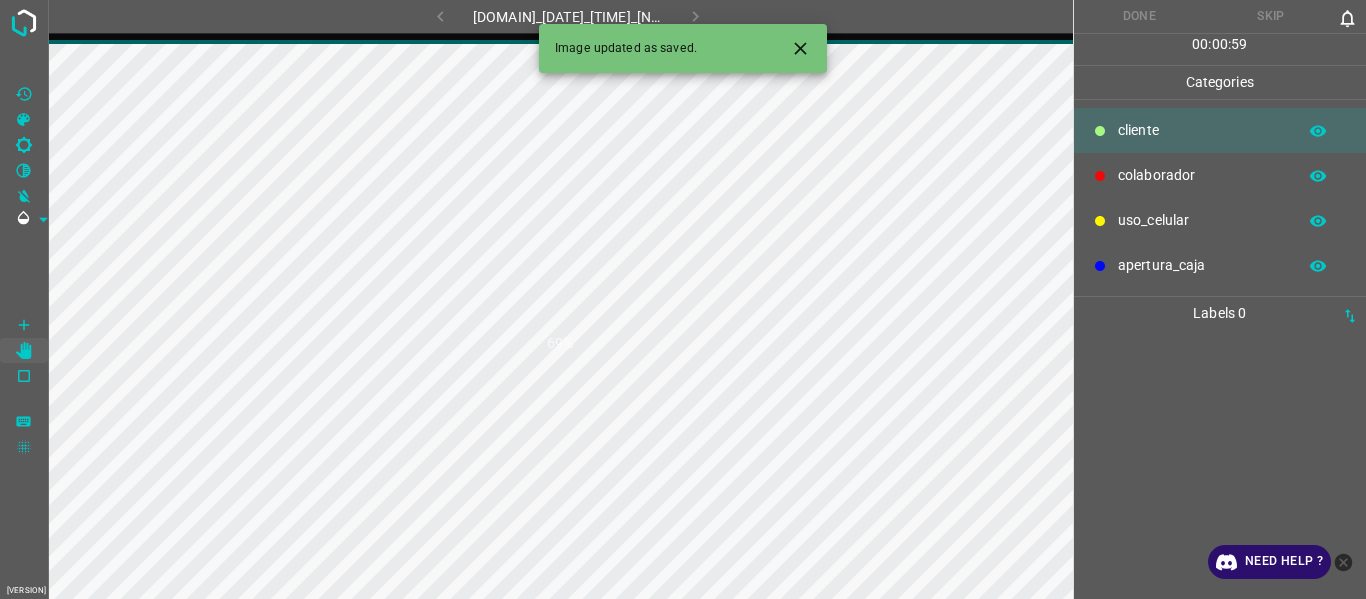 click at bounding box center [800, 48] 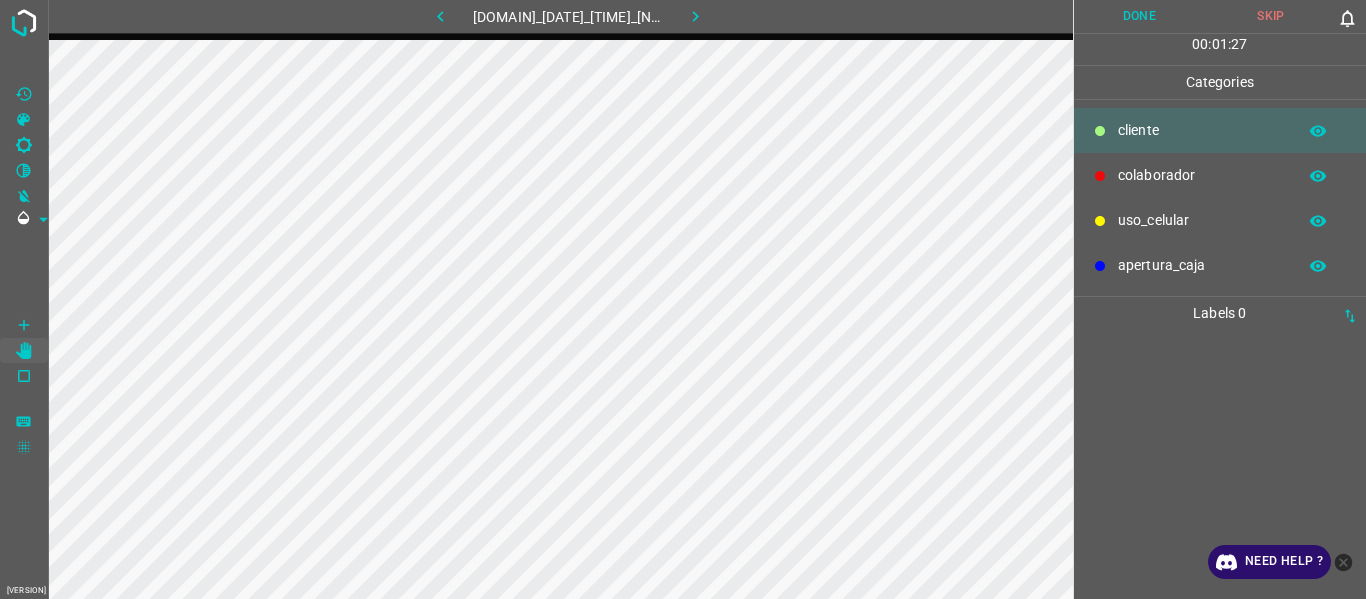 drag, startPoint x: 1140, startPoint y: 135, endPoint x: 1080, endPoint y: 179, distance: 74.404305 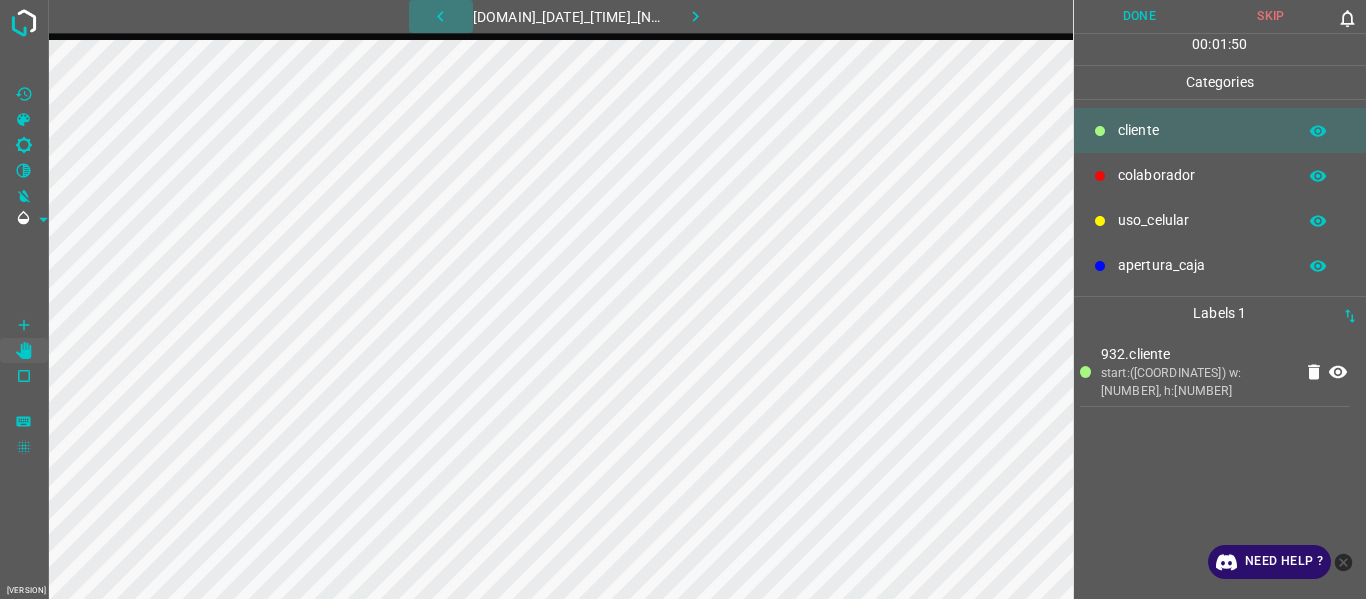 click at bounding box center (440, 16) 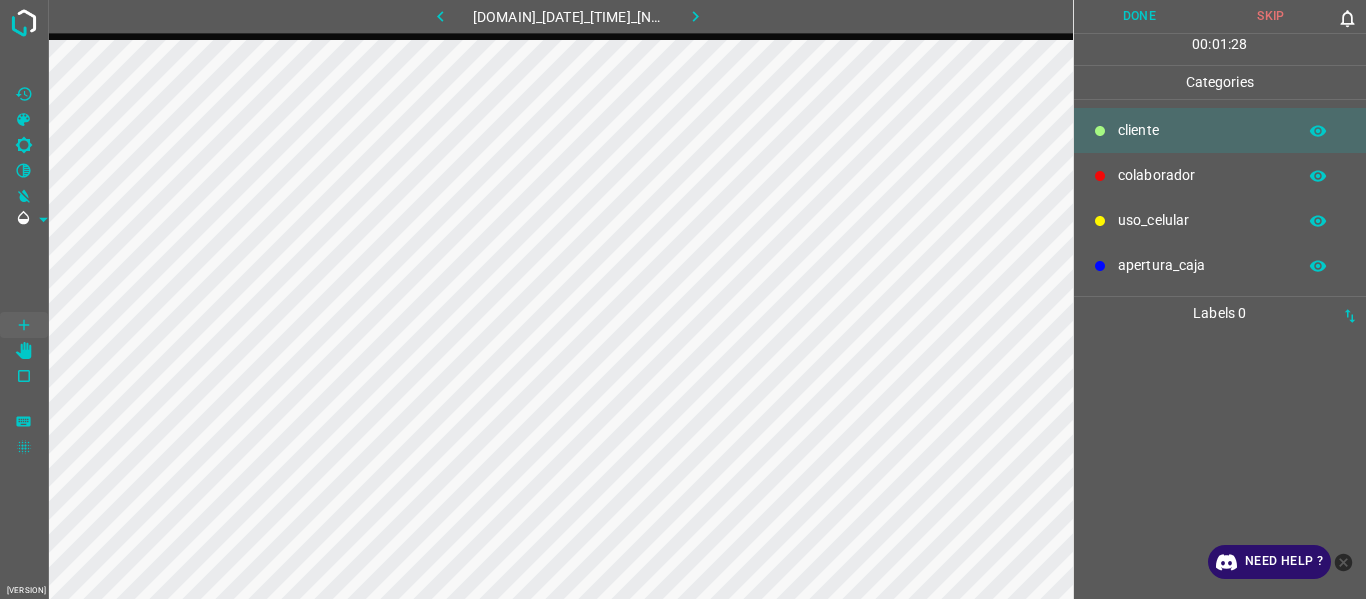 click at bounding box center (440, 16) 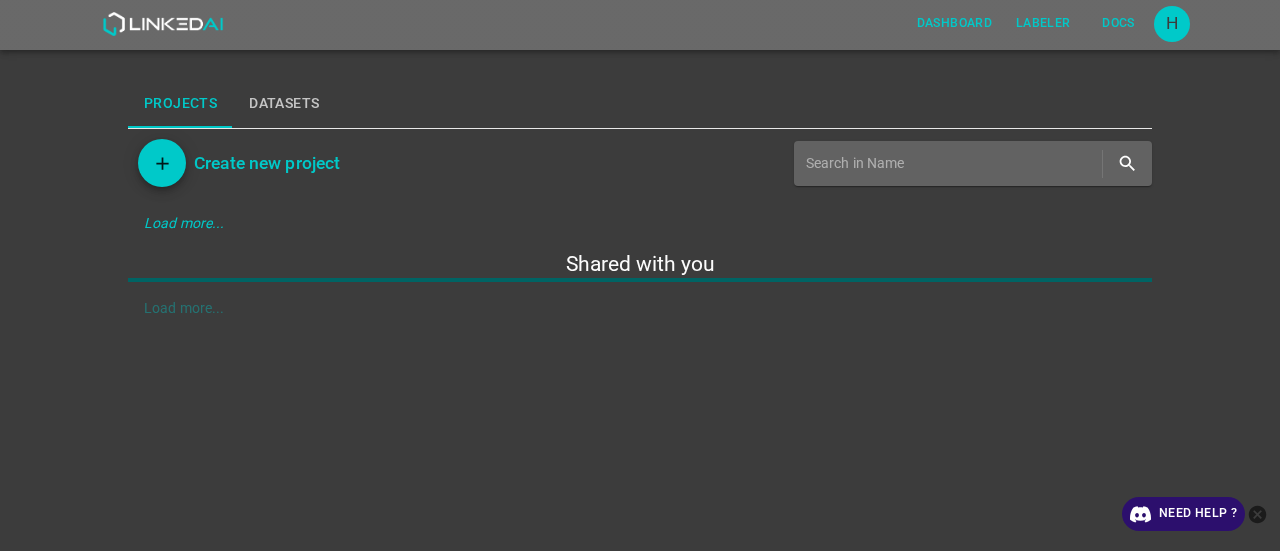 scroll, scrollTop: 0, scrollLeft: 0, axis: both 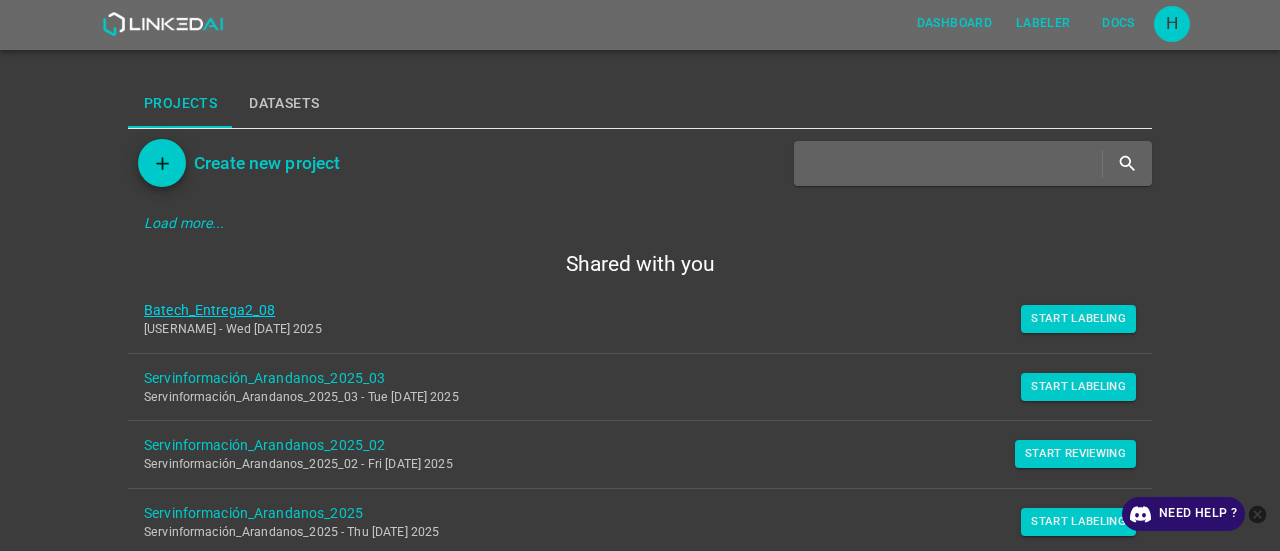 type 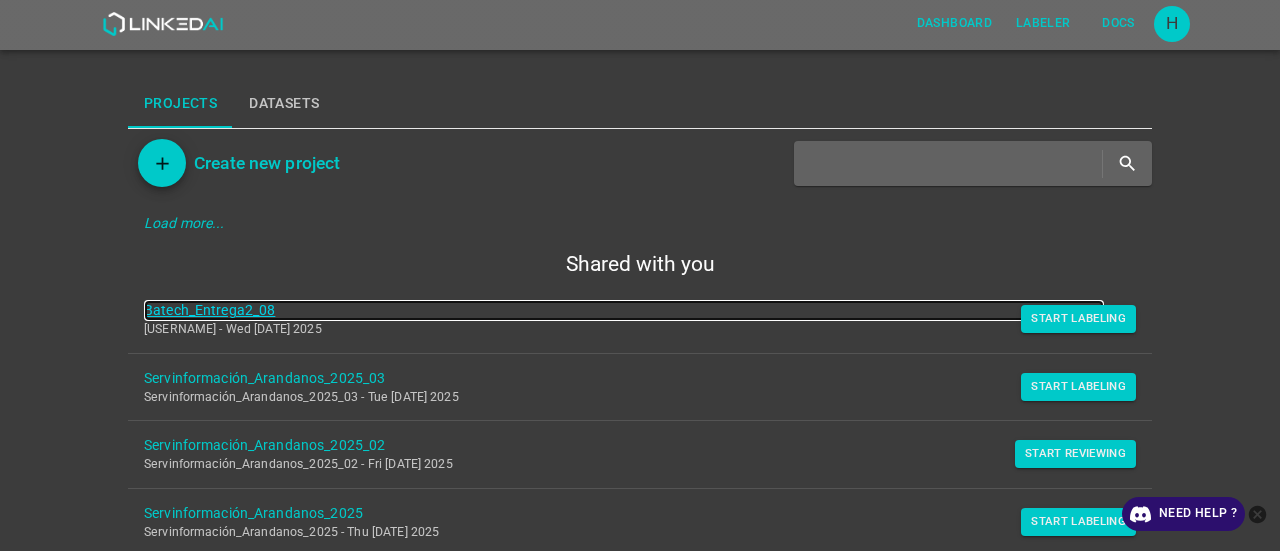 click on "Batech_Entrega2_08" at bounding box center [624, 310] 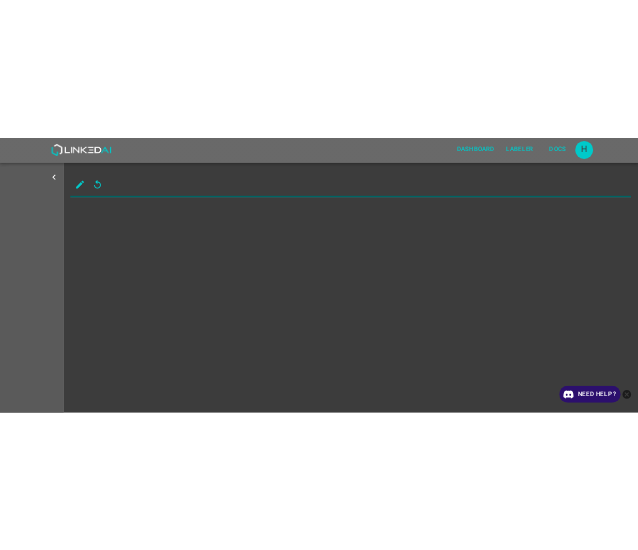 scroll, scrollTop: 0, scrollLeft: 0, axis: both 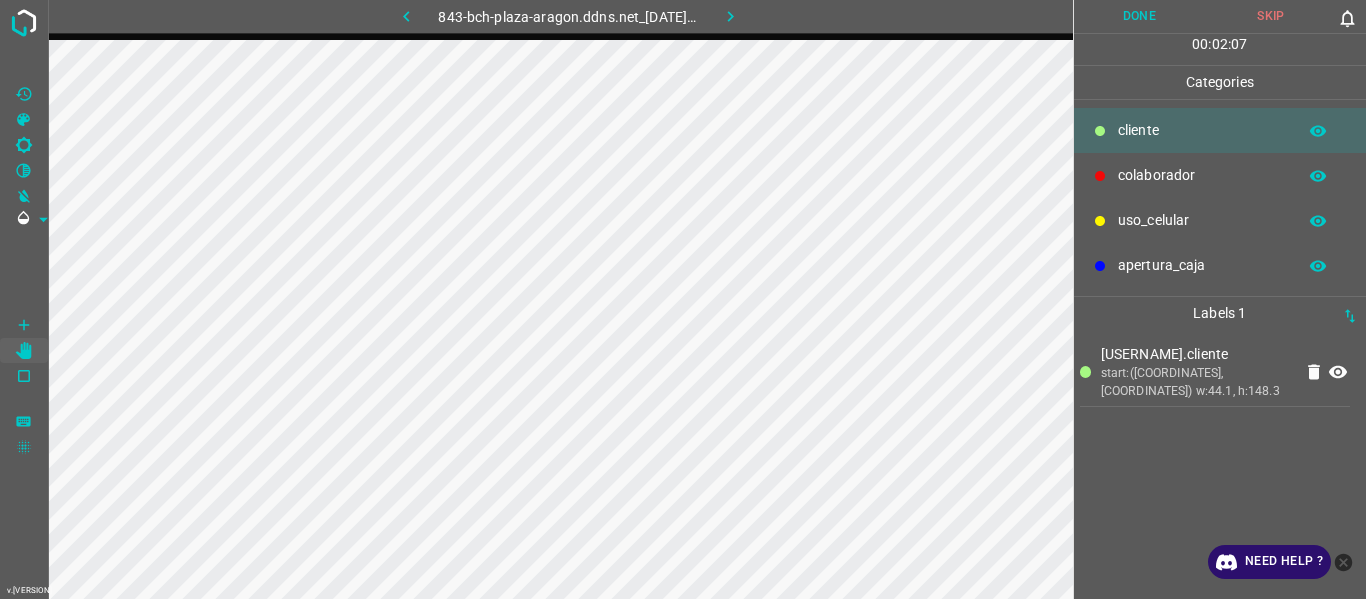 click on "colaborador" at bounding box center [1202, 130] 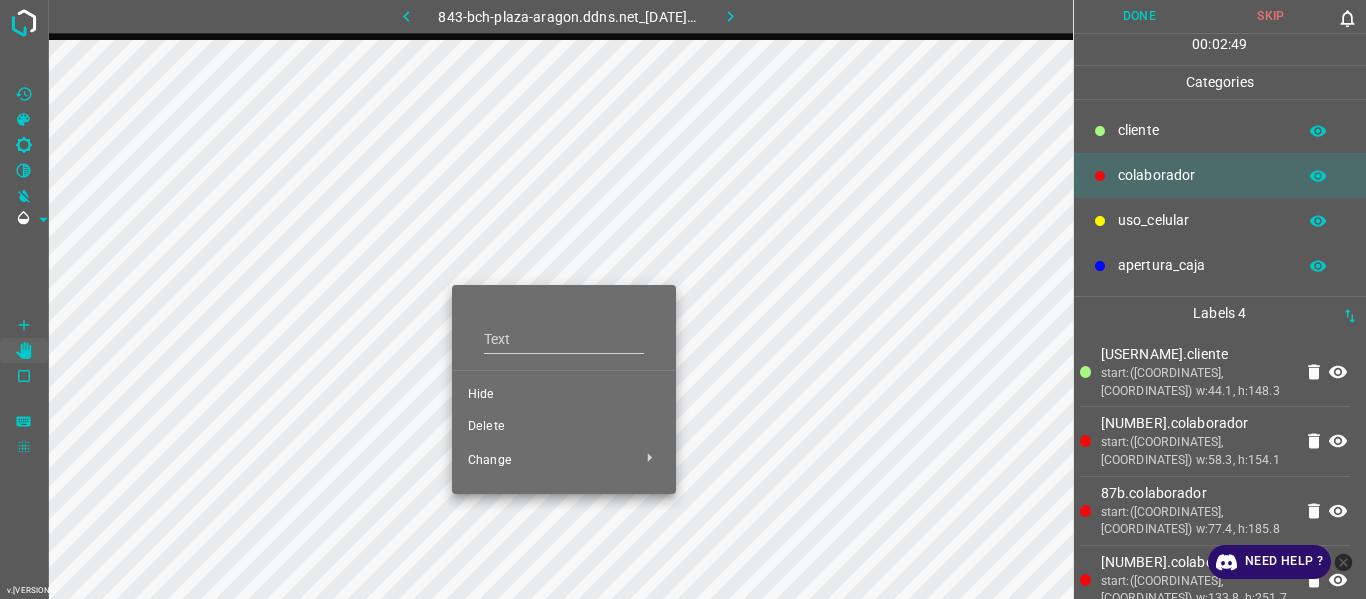 click on "Hide" at bounding box center (564, 395) 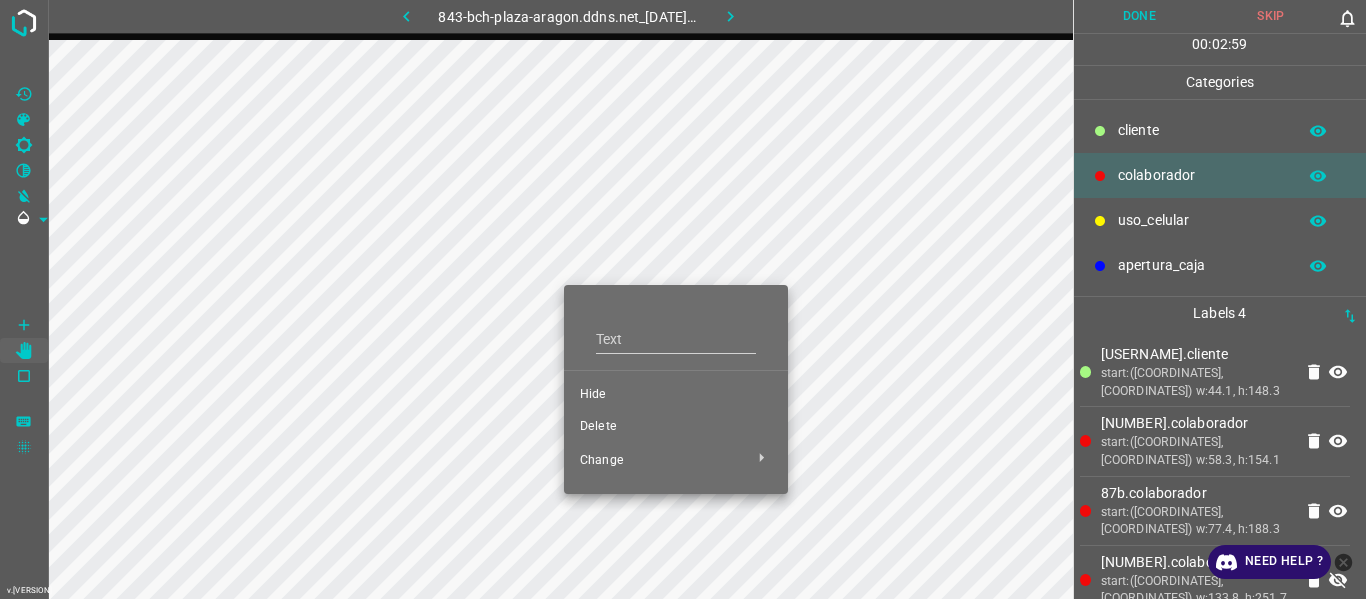 click on "Hide" at bounding box center [676, 395] 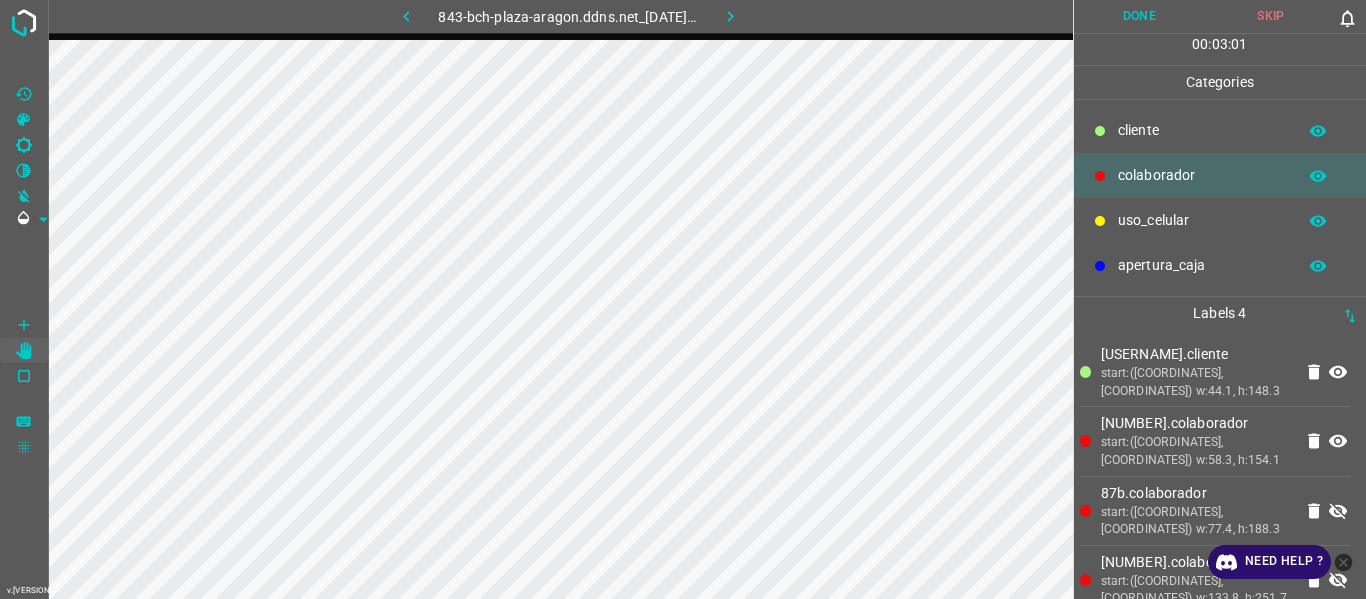 scroll, scrollTop: 23, scrollLeft: 0, axis: vertical 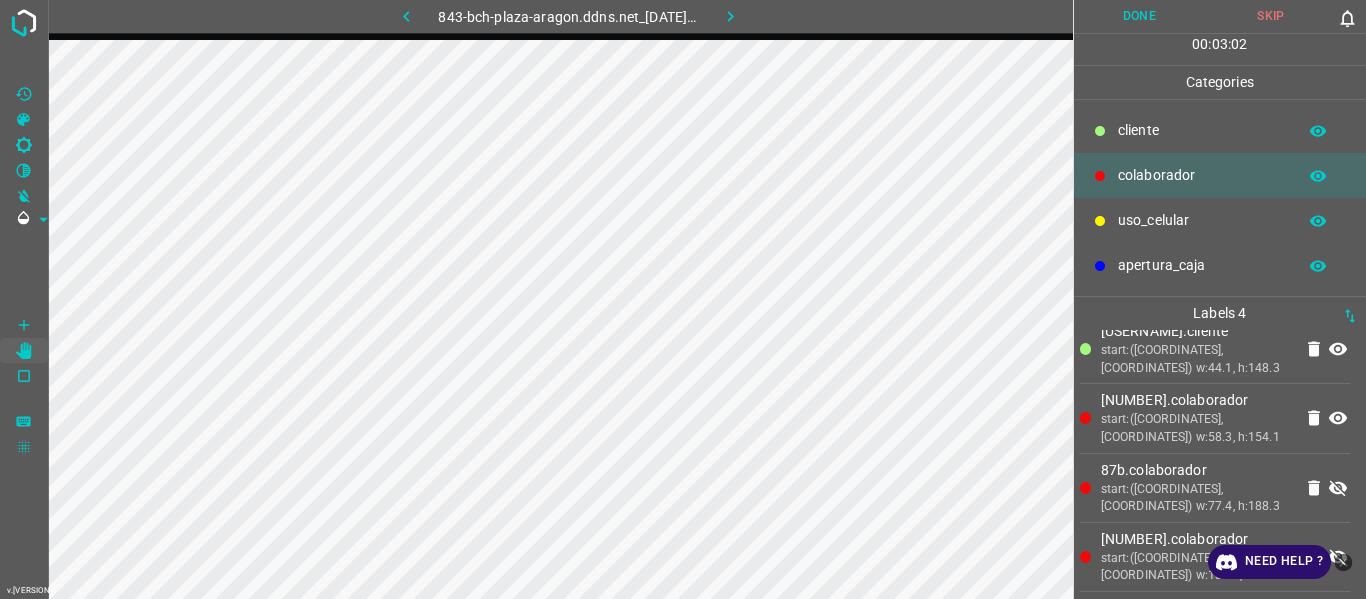 click at bounding box center (1344, 562) 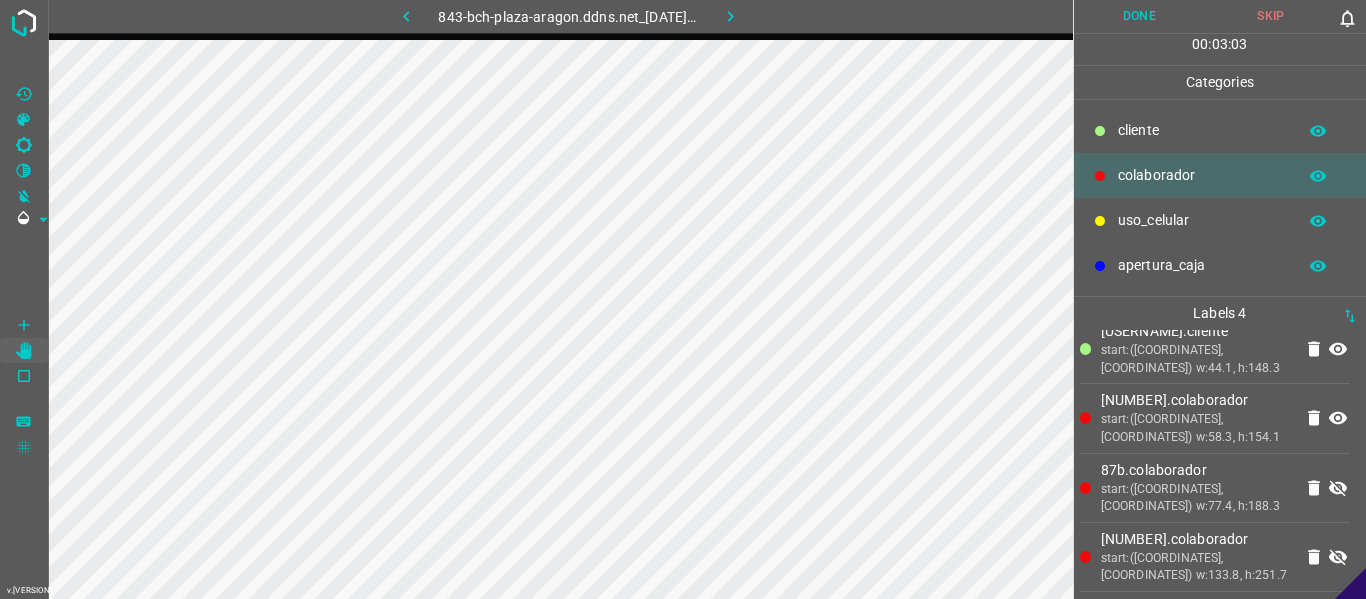 click at bounding box center (1338, 488) 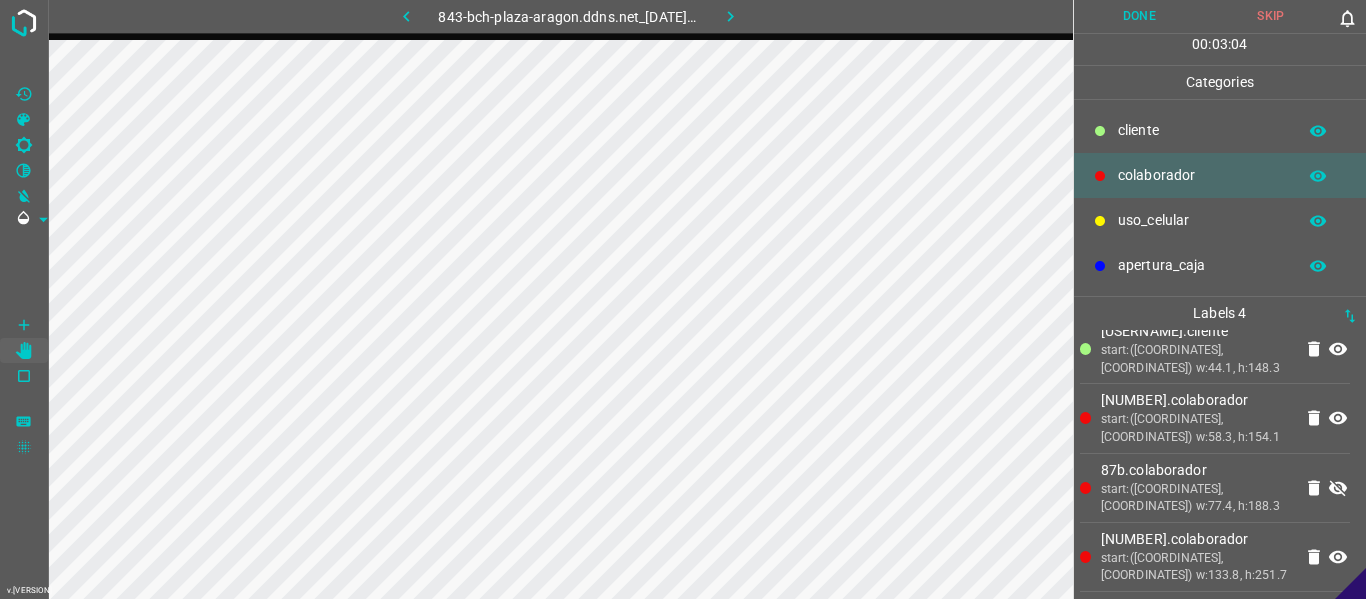 click at bounding box center [1338, 349] 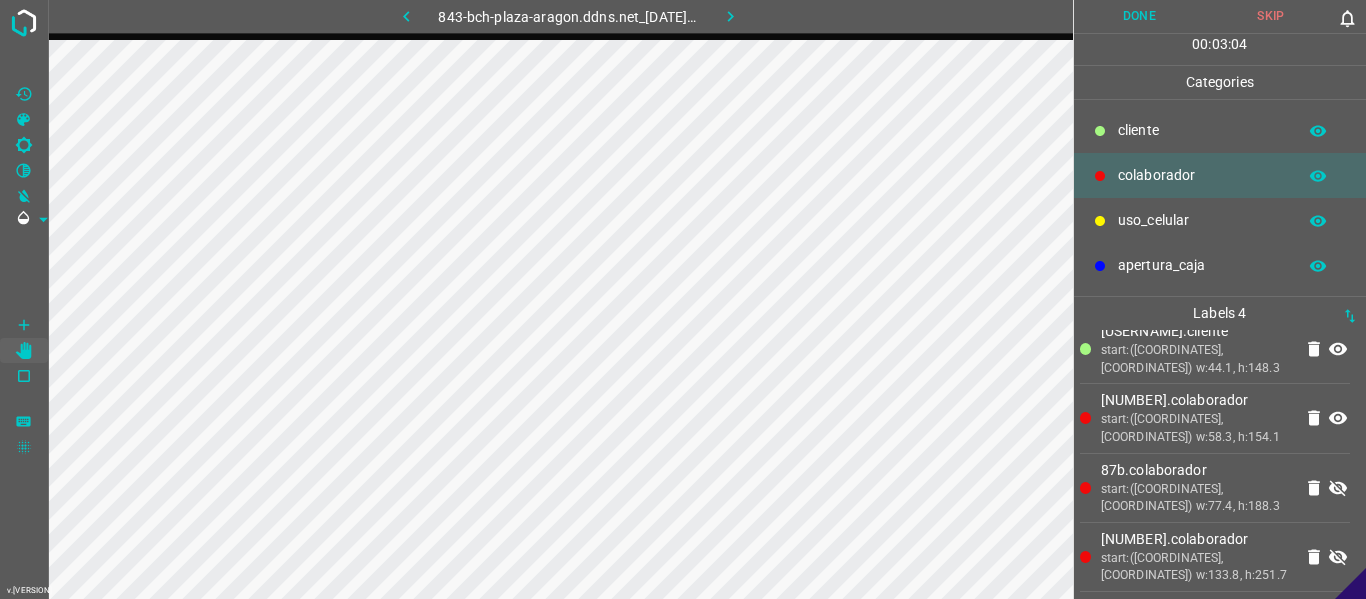 click at bounding box center [1338, 488] 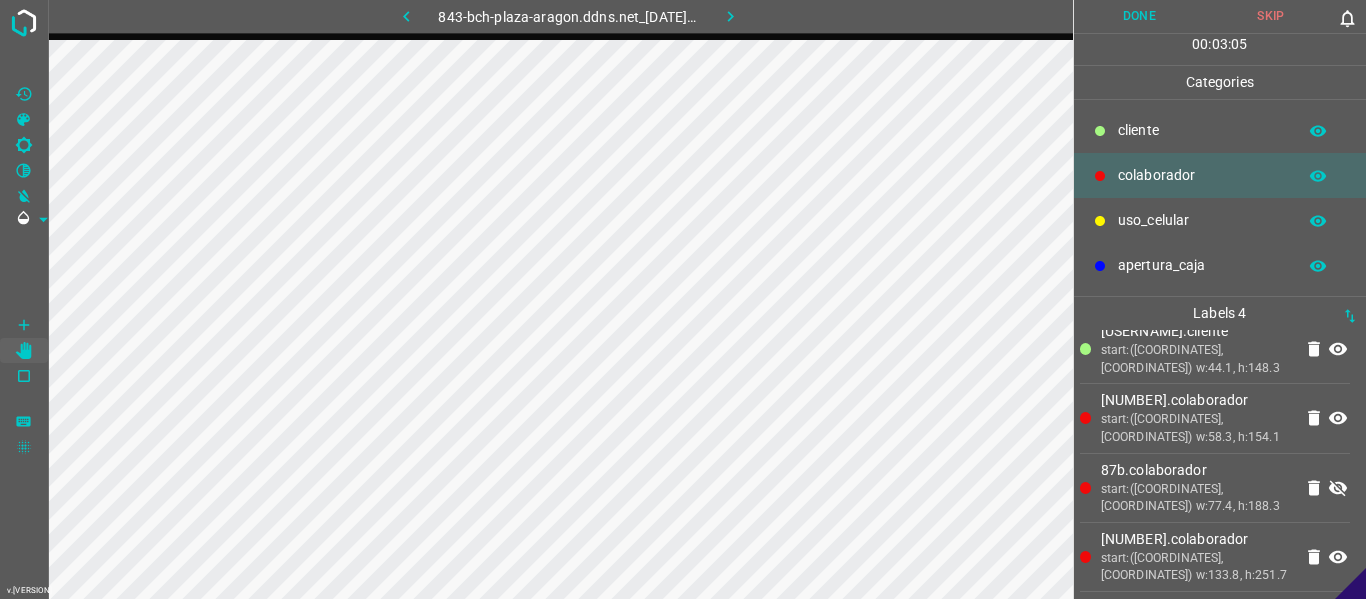 click at bounding box center (1338, 349) 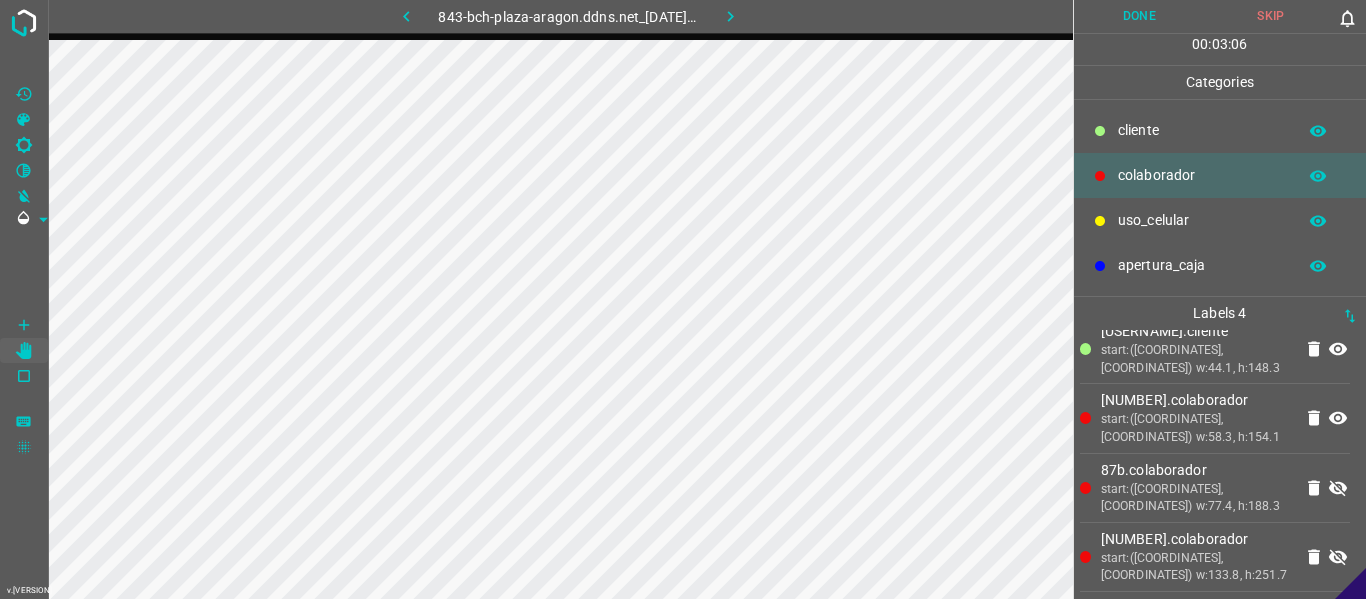 click at bounding box center [1338, 488] 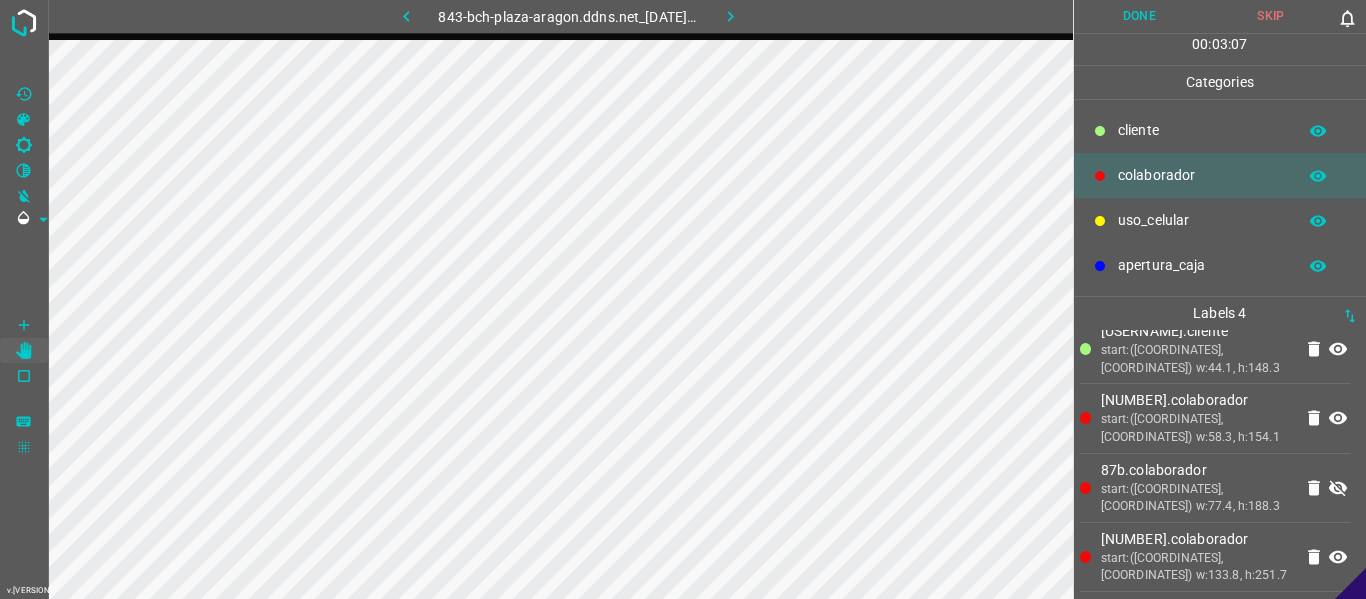 click at bounding box center (1338, 488) 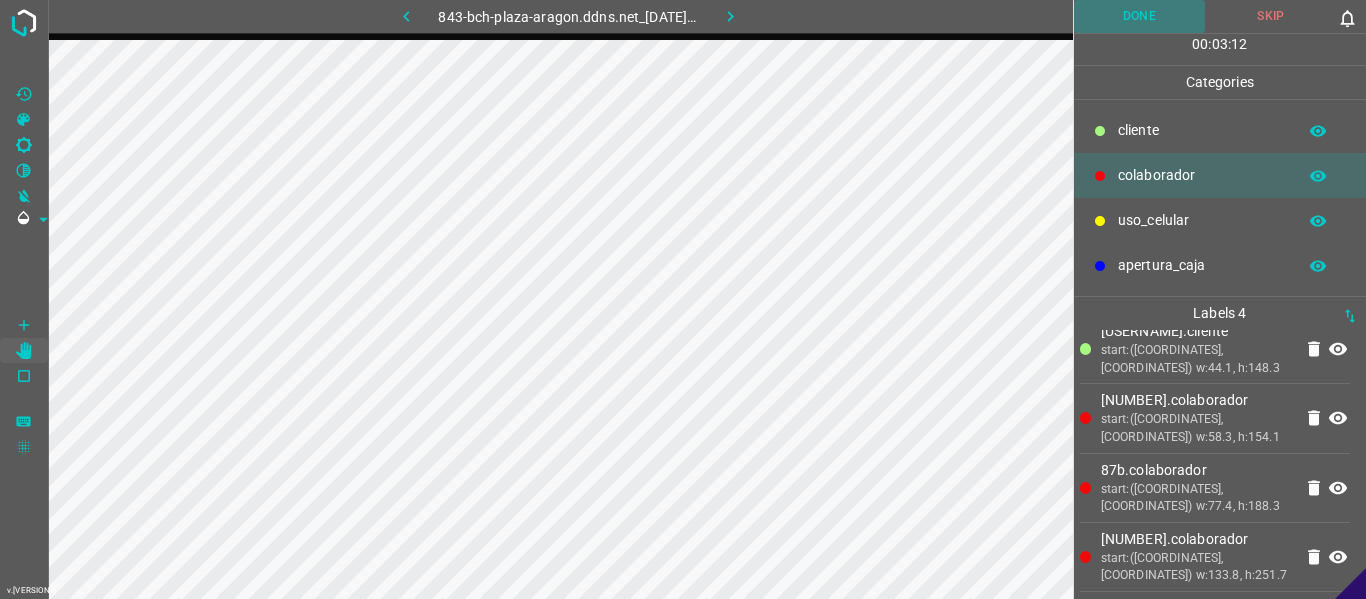 click on "Done" at bounding box center (1140, 16) 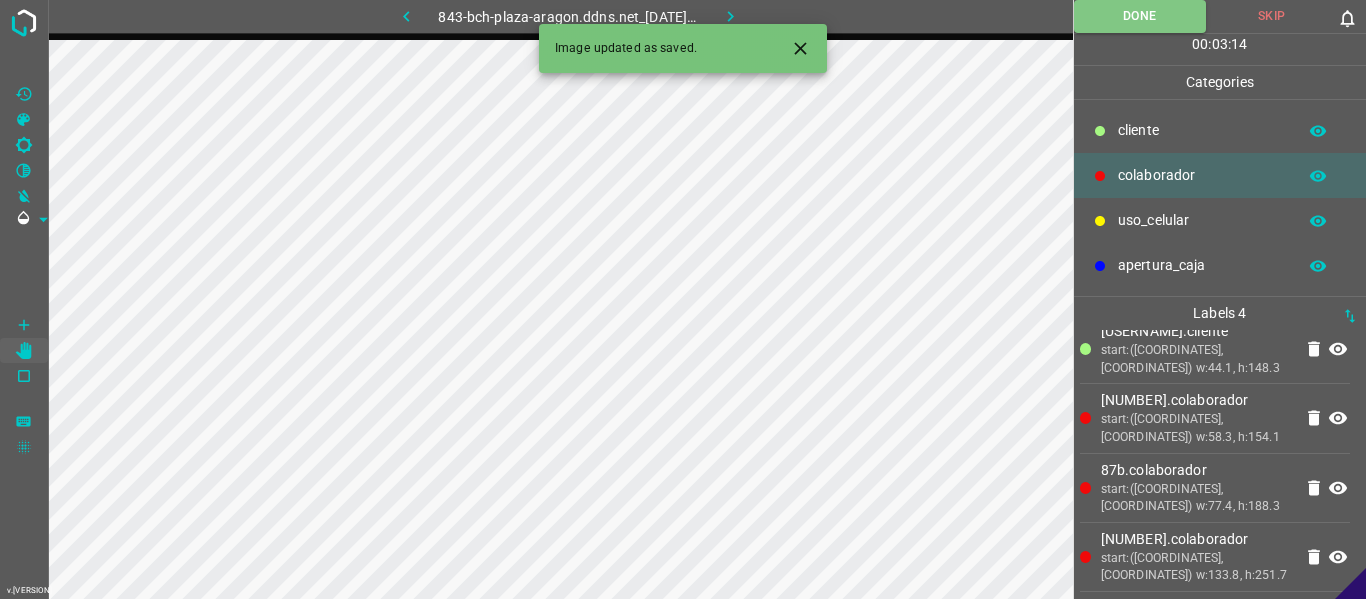 click at bounding box center [730, 16] 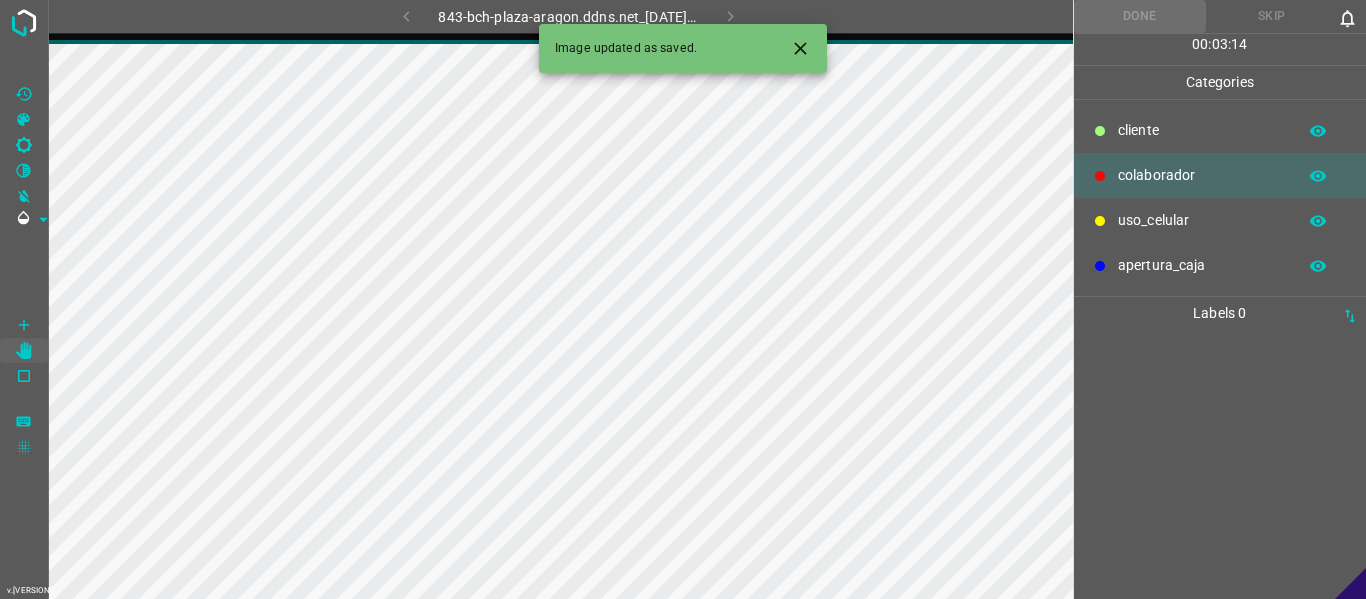 scroll, scrollTop: 0, scrollLeft: 0, axis: both 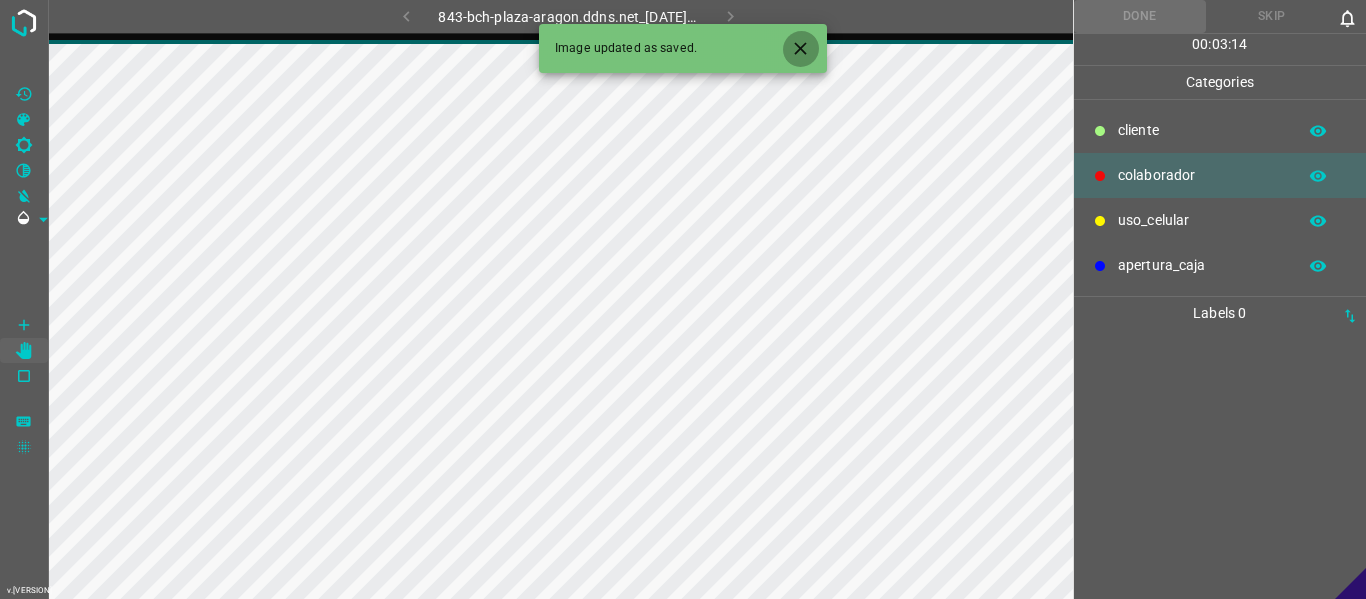 click at bounding box center (800, 48) 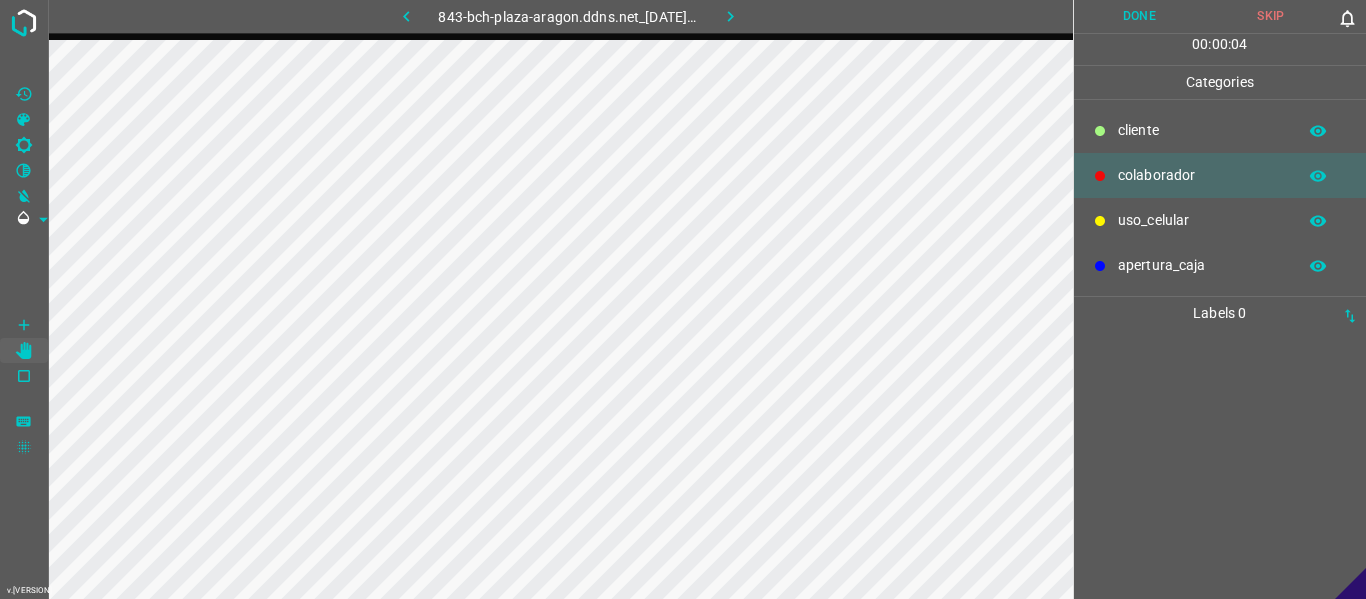 click on "​​cliente" at bounding box center [1202, 130] 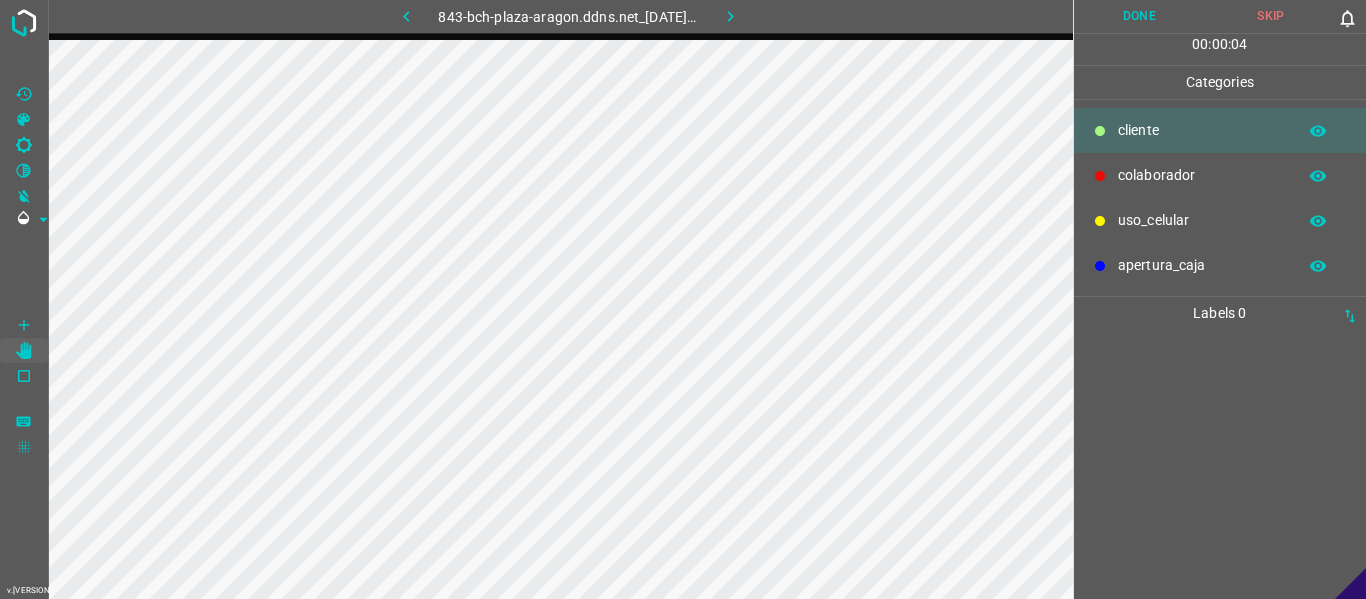 click on "colaborador" at bounding box center [1202, 130] 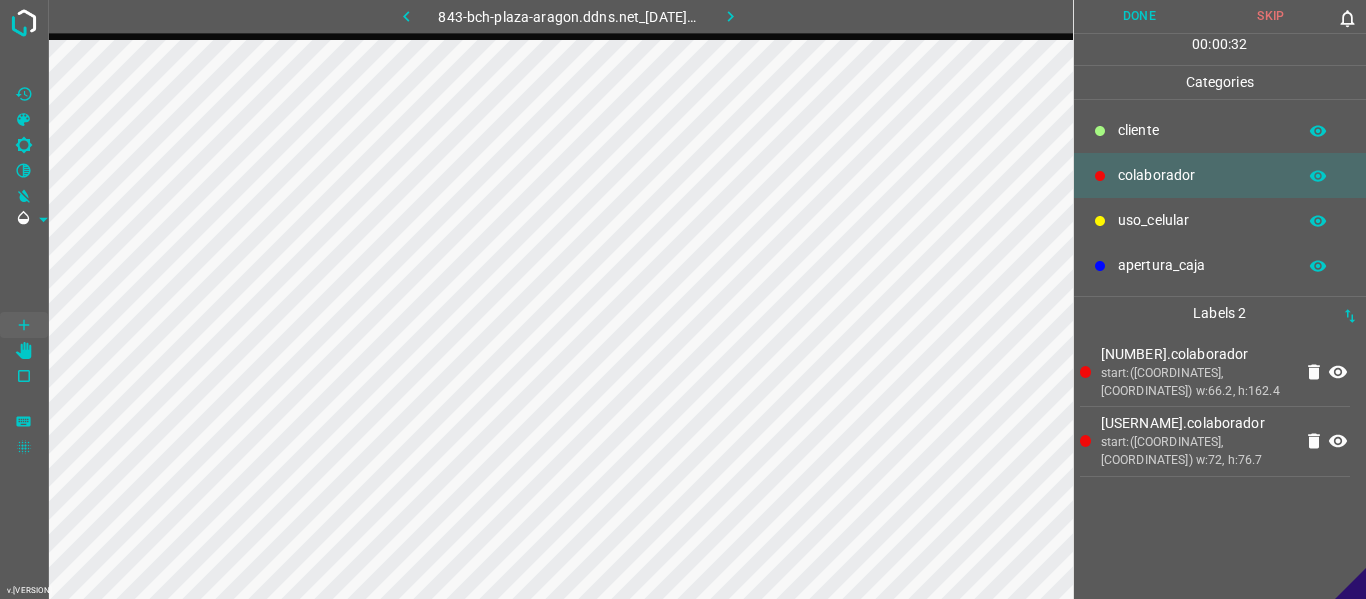 click on "​​cliente" at bounding box center [1202, 130] 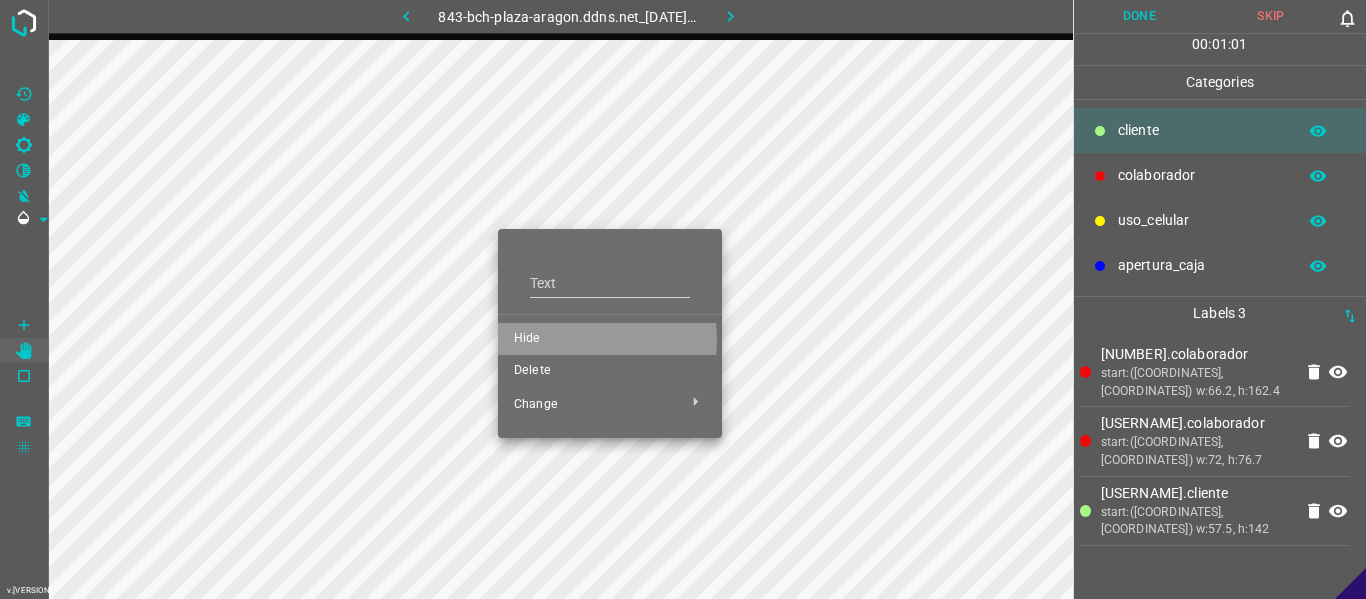 click on "Hide" at bounding box center (610, 339) 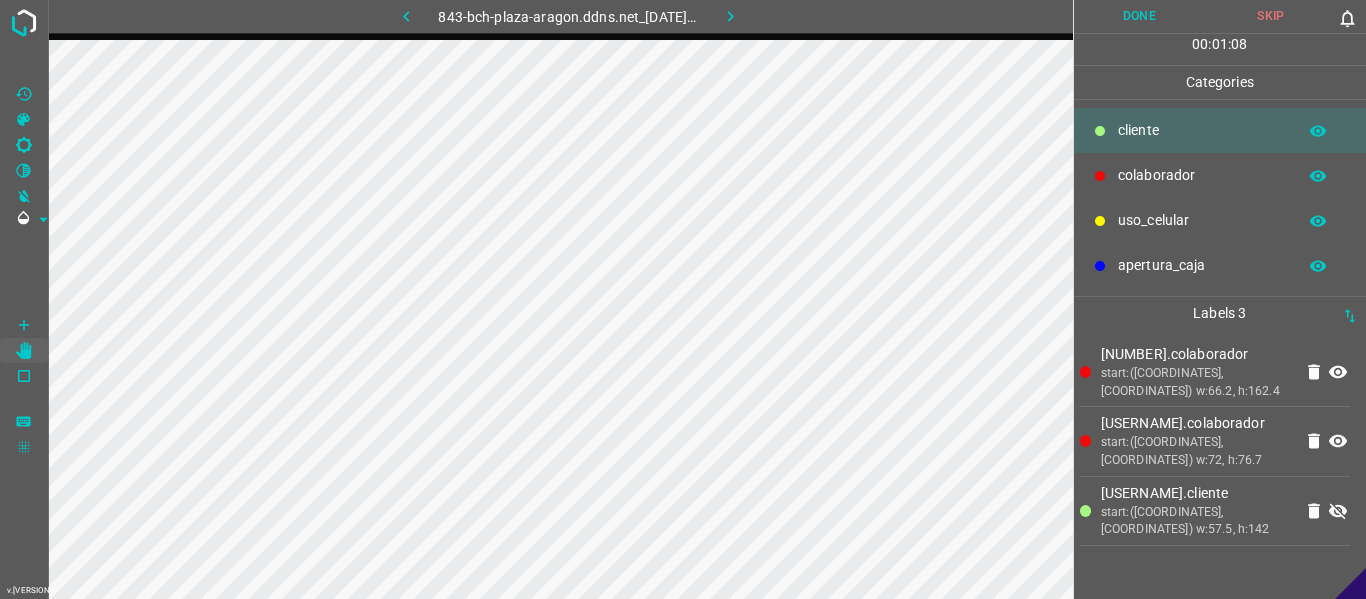 click at bounding box center (1338, 511) 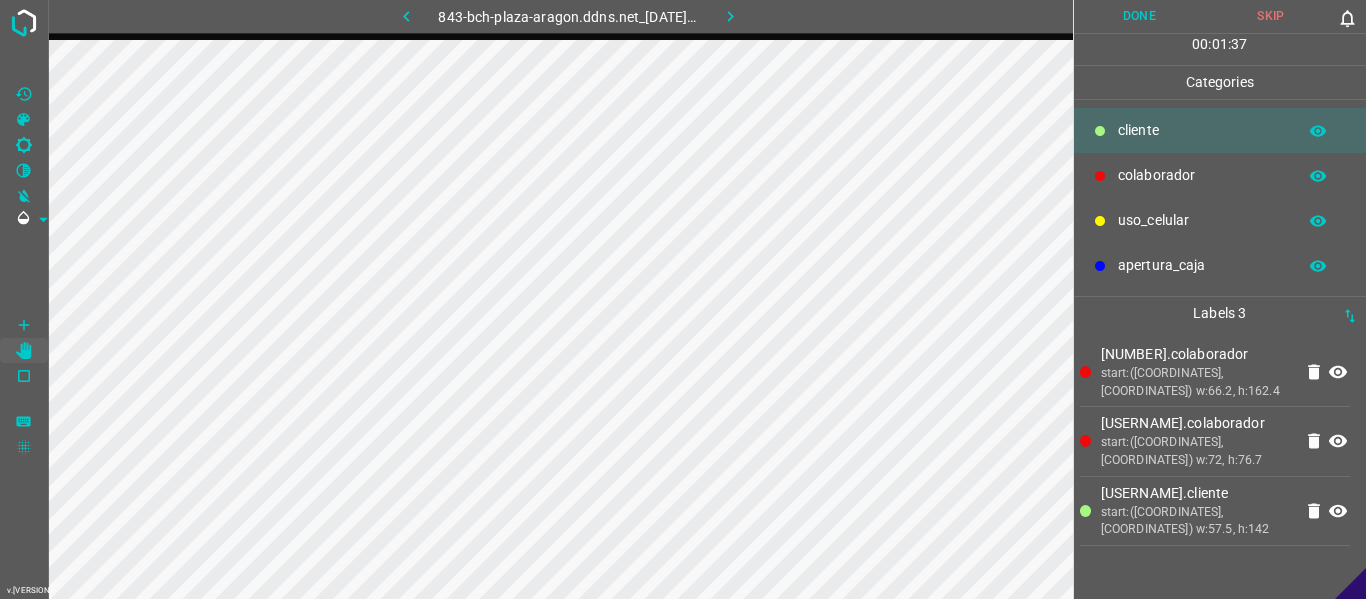 click on "Done" at bounding box center [1140, 16] 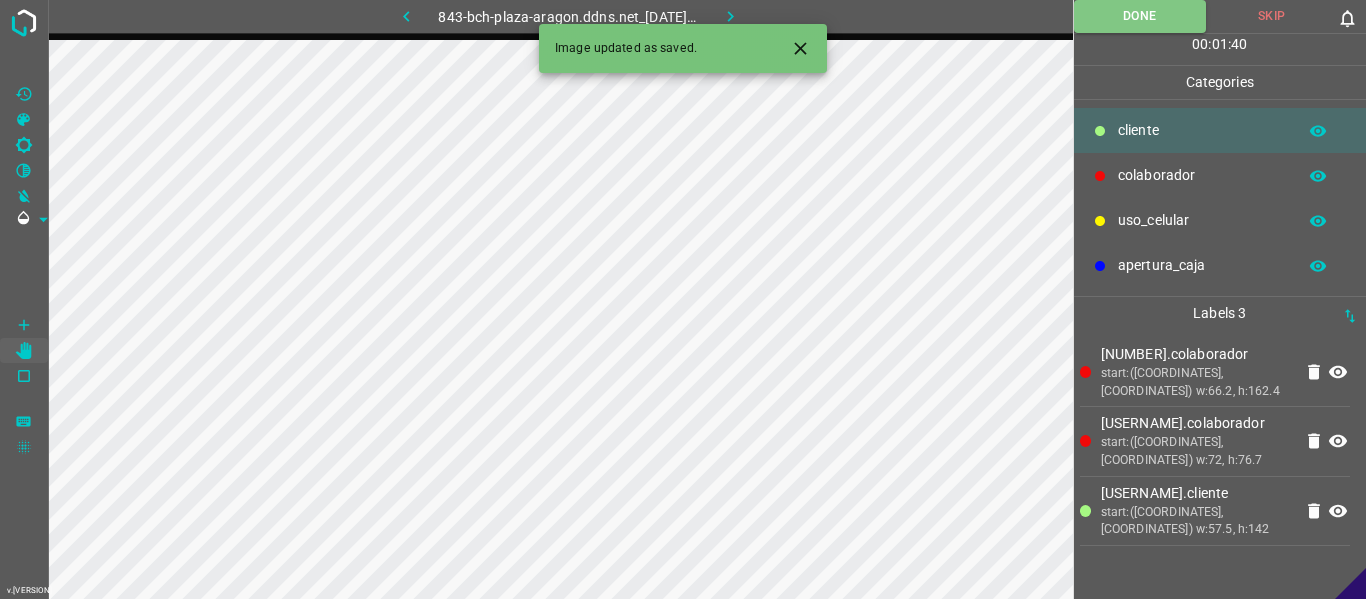 click at bounding box center [730, 16] 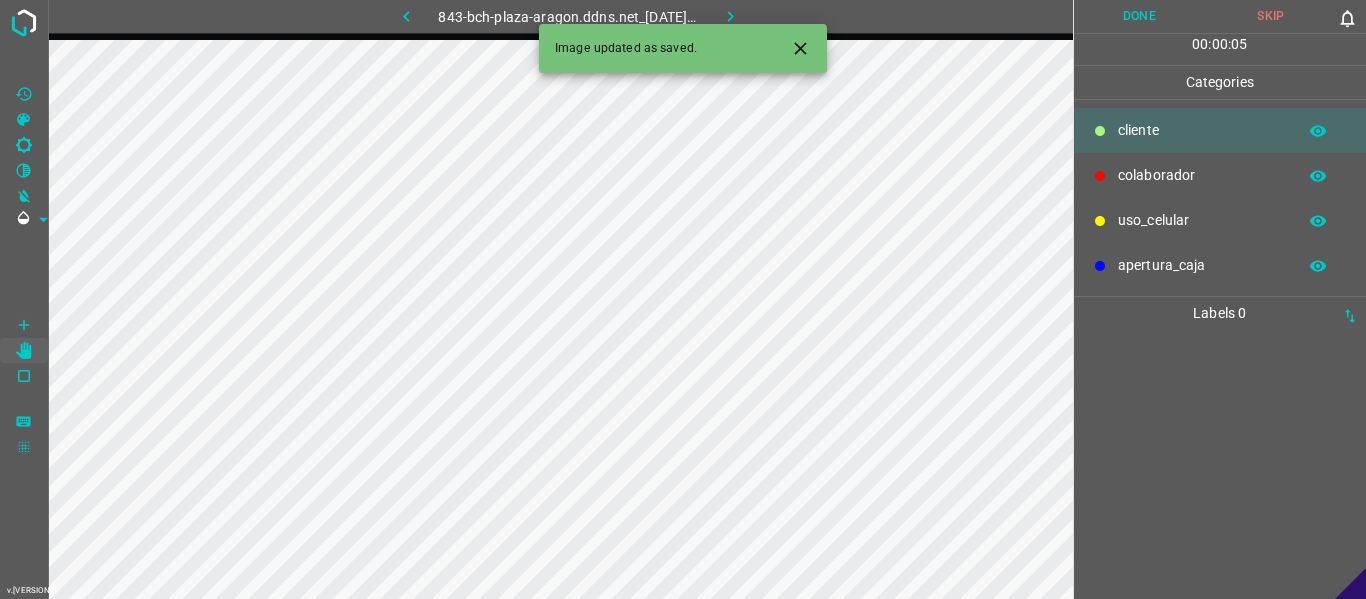 click on "colaborador" at bounding box center [1202, 130] 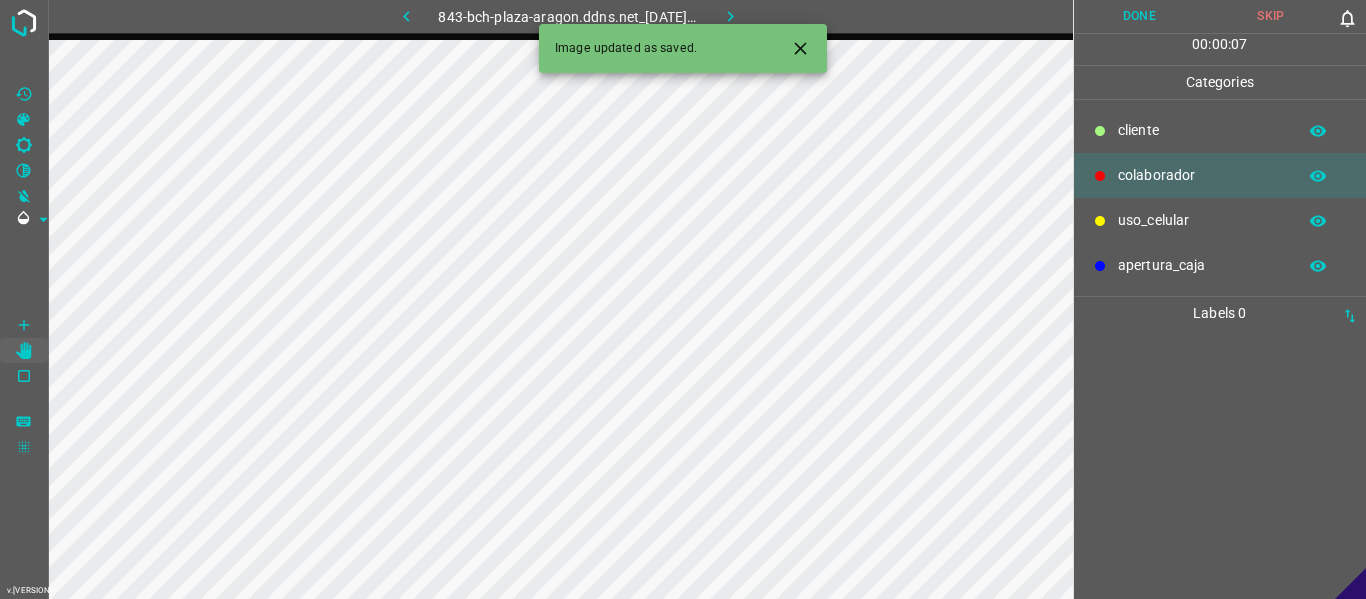 click at bounding box center [800, 48] 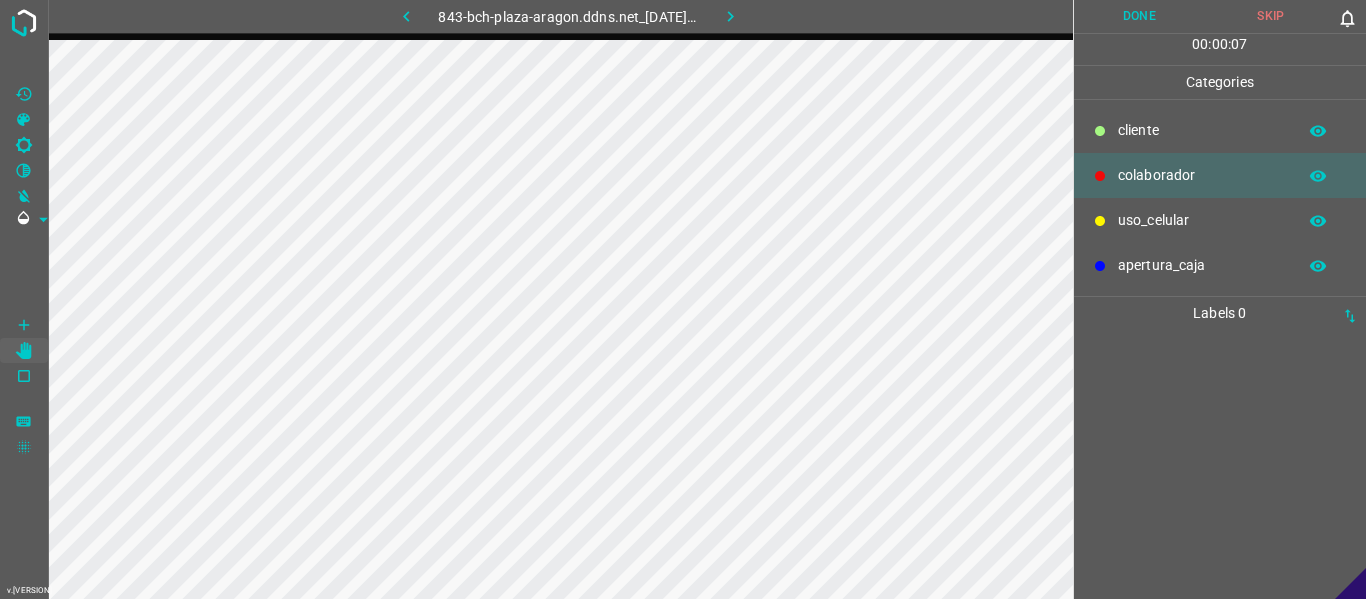type 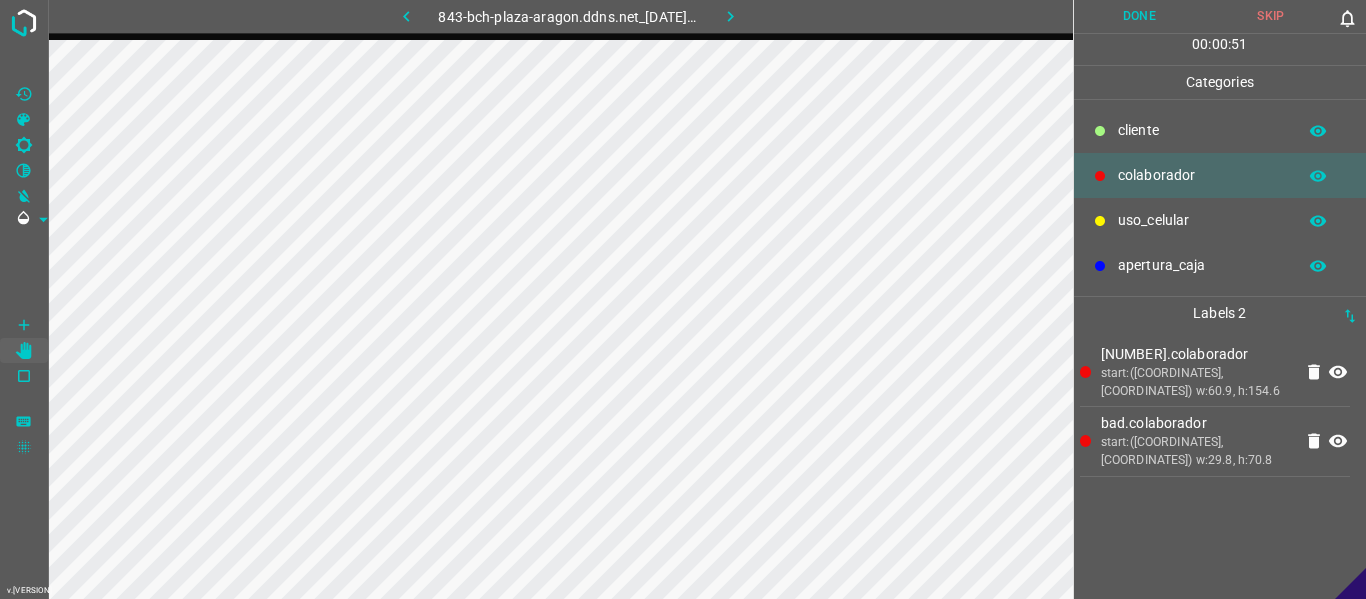 drag, startPoint x: 1133, startPoint y: 15, endPoint x: 933, endPoint y: 29, distance: 200.4894 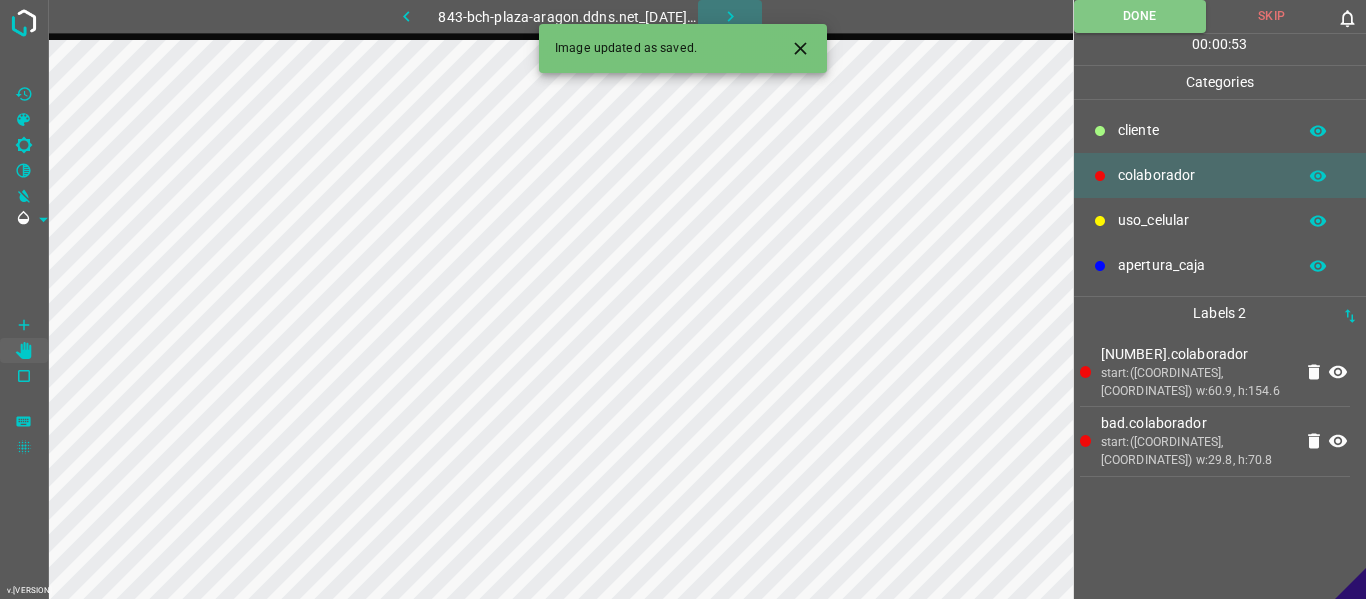 click at bounding box center (730, 16) 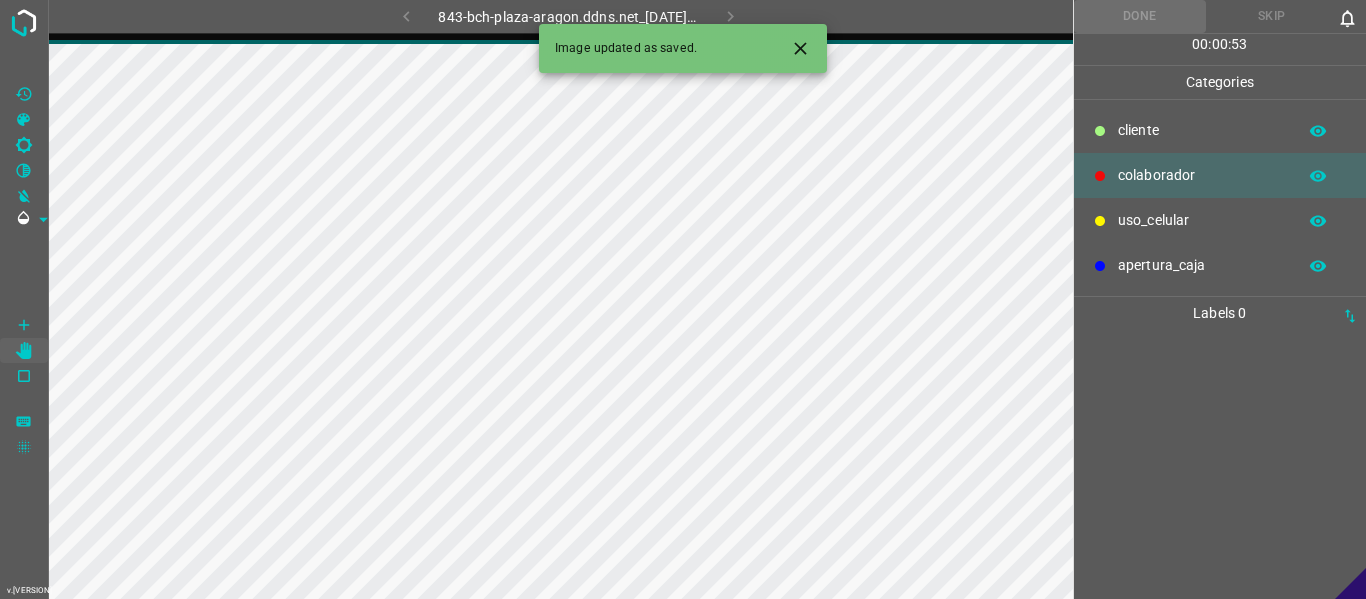 click at bounding box center (800, 48) 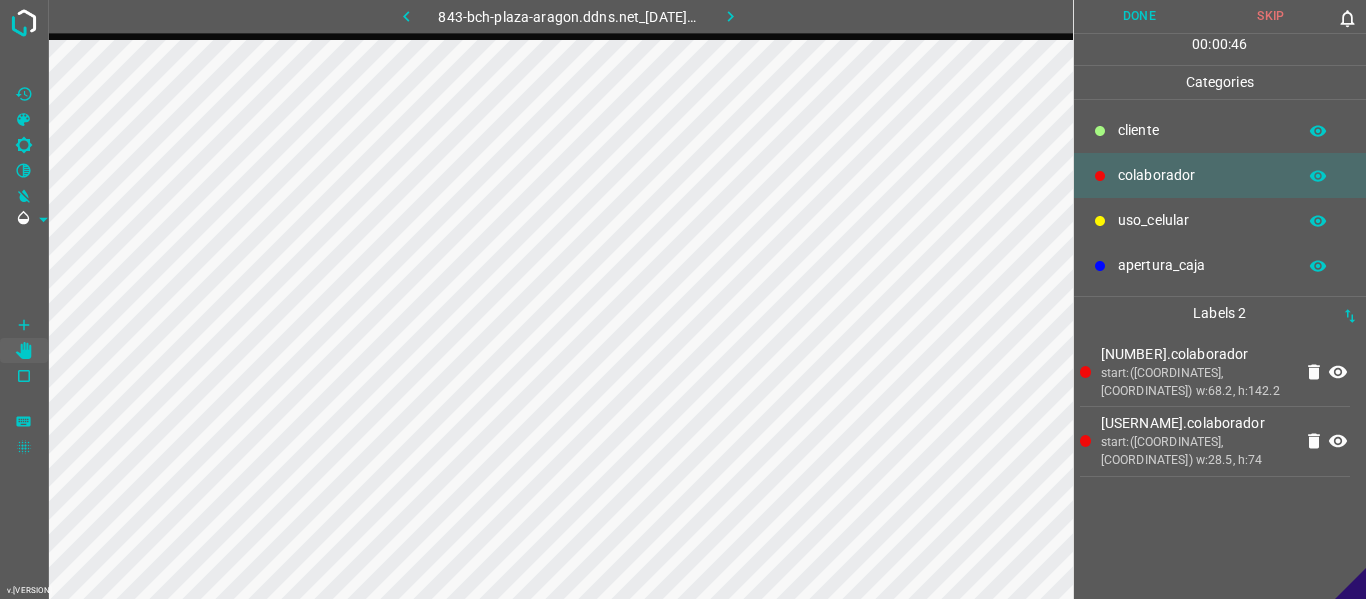 click on "Done" at bounding box center [1140, 16] 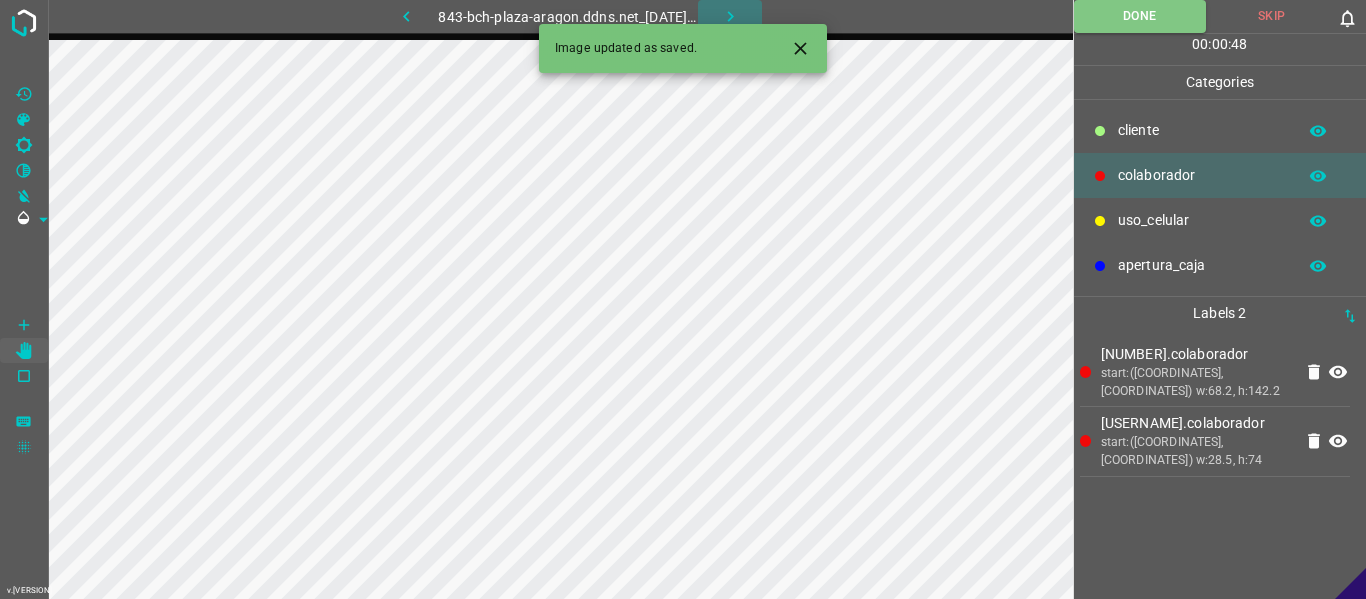 click at bounding box center (730, 16) 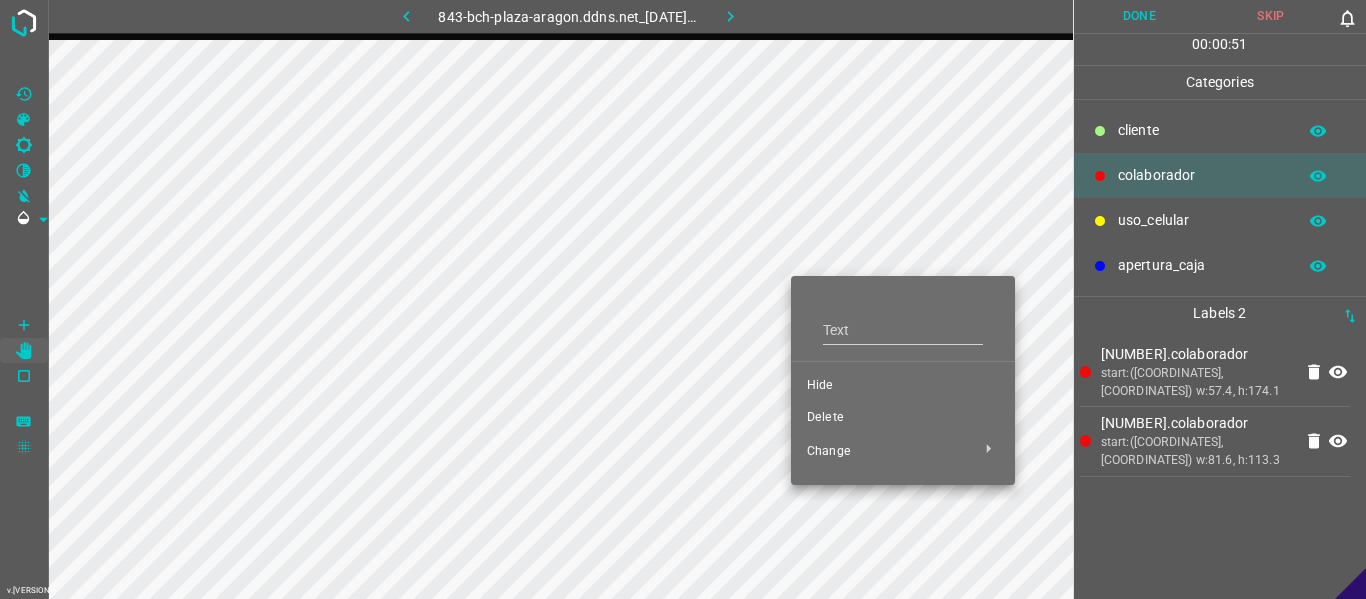 click on "Hide" at bounding box center [903, 386] 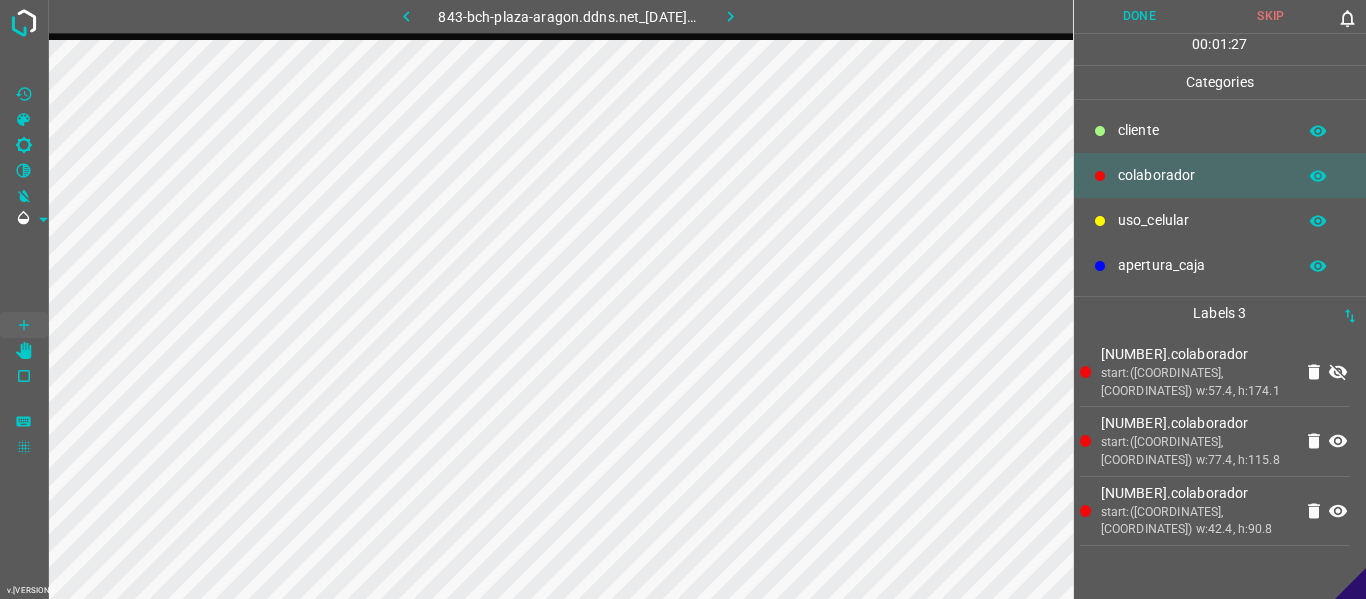 click at bounding box center (1338, 373) 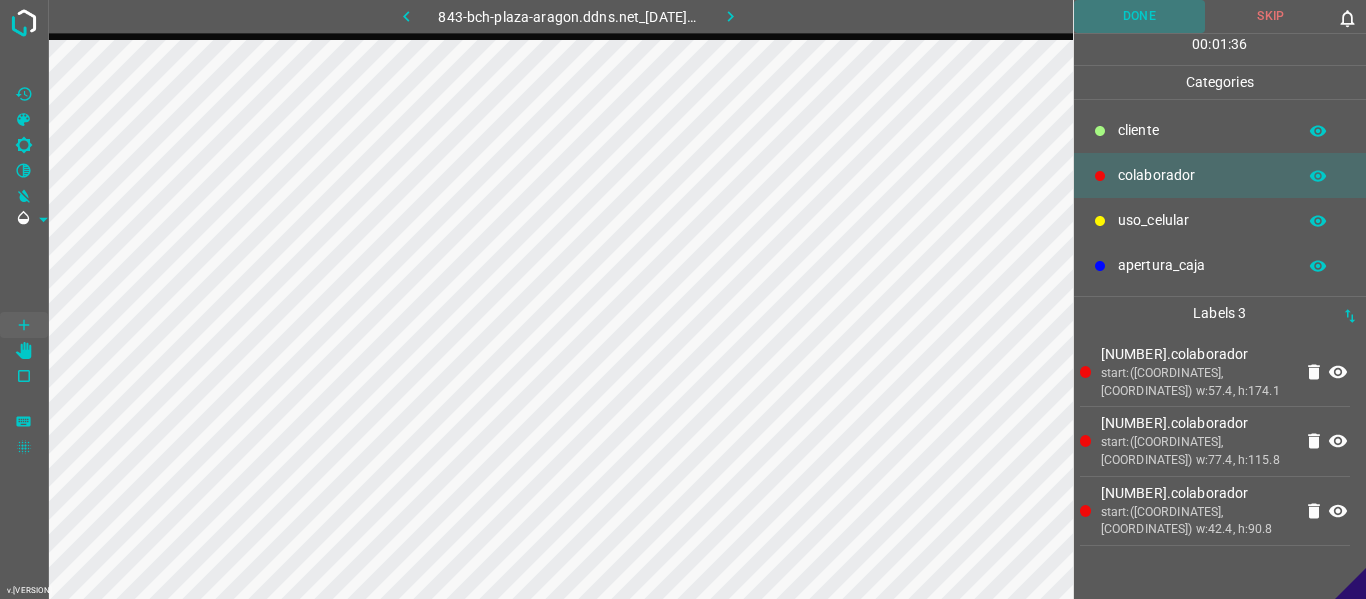 click on "Done" at bounding box center (1140, 16) 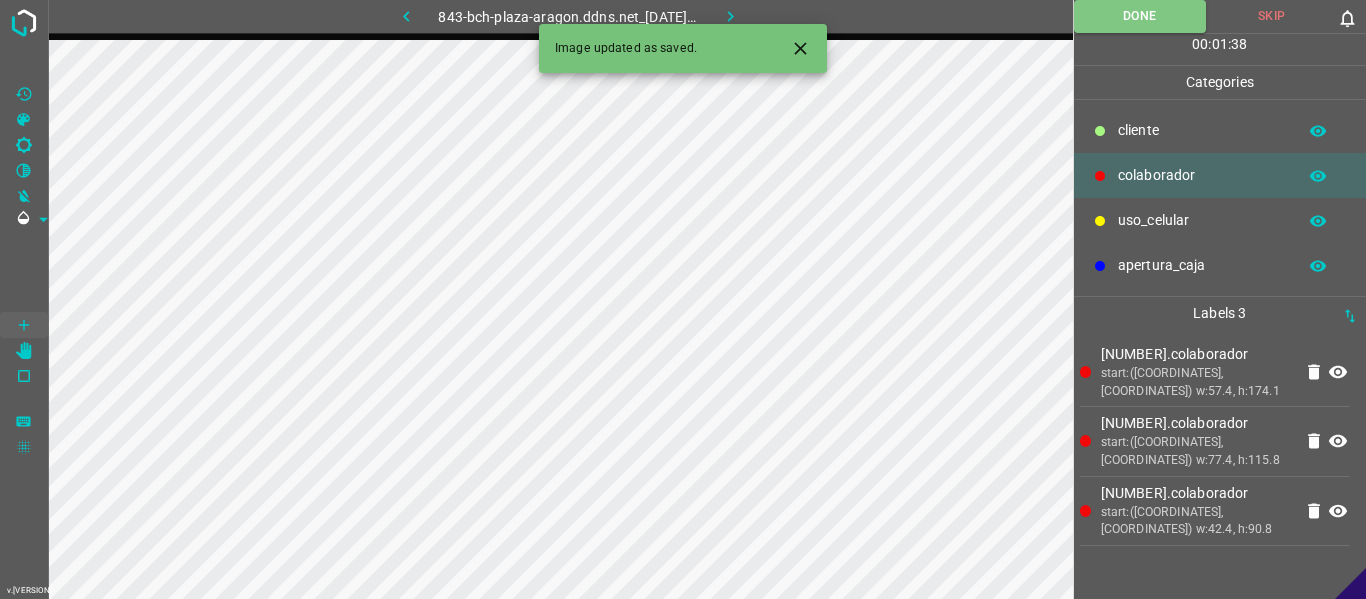 click at bounding box center (800, 48) 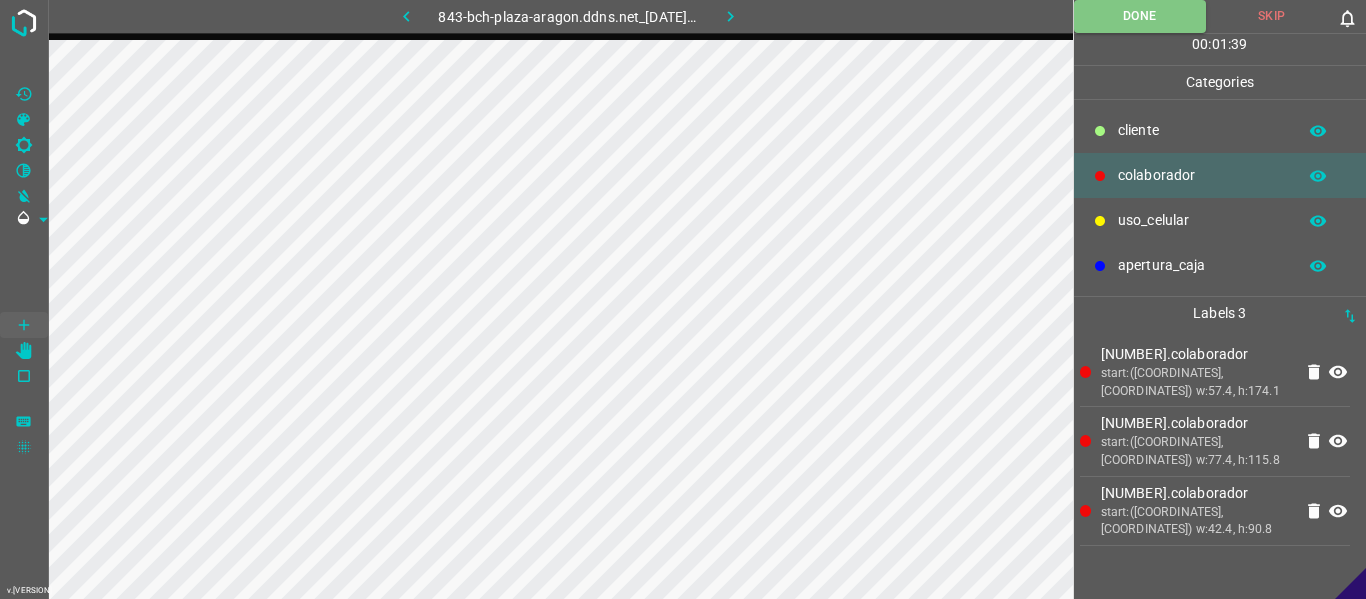 click at bounding box center (730, 16) 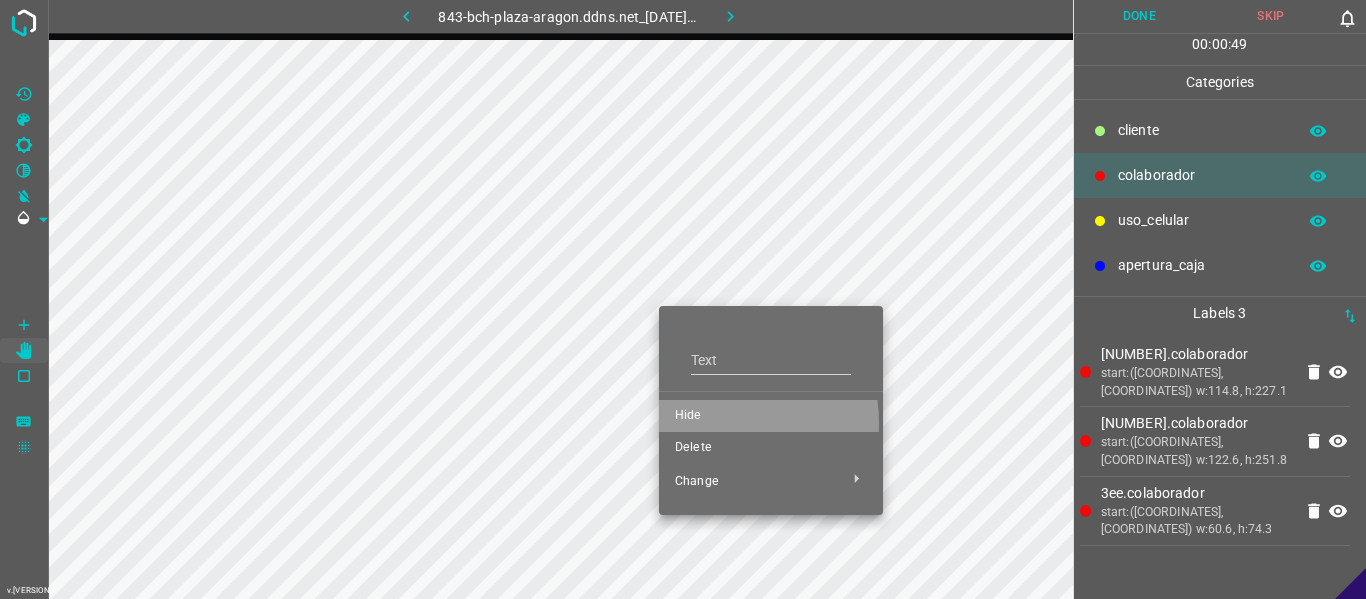 click on "Hide" at bounding box center (771, 416) 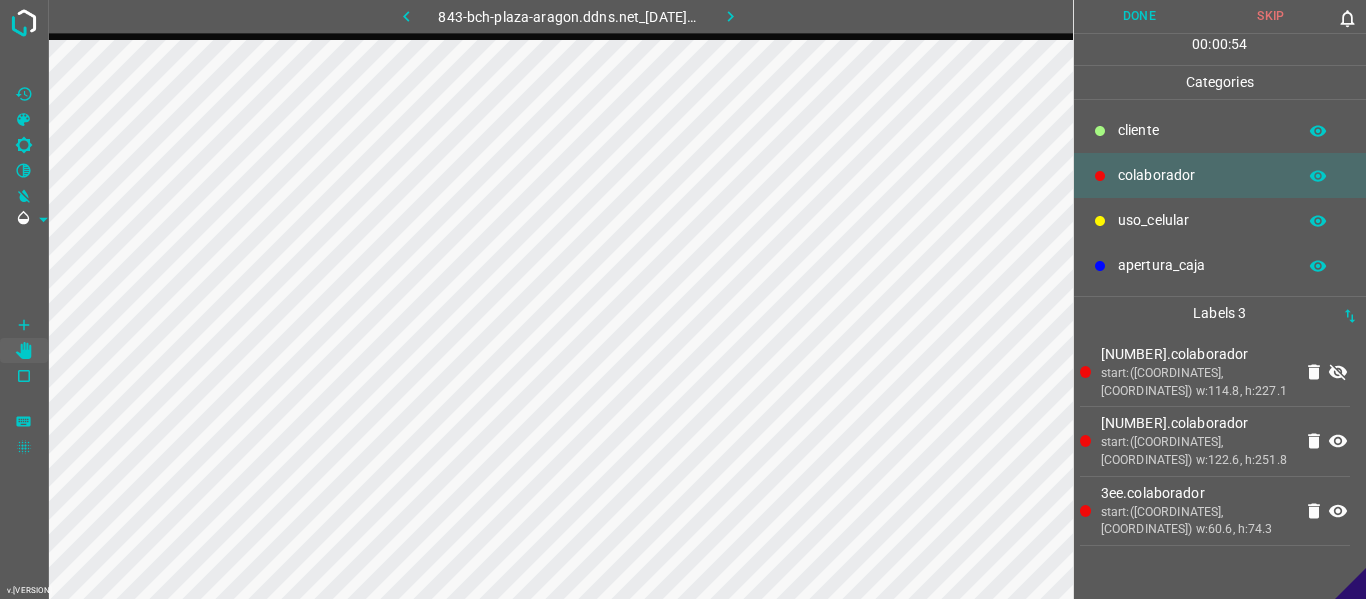 click at bounding box center [1338, 372] 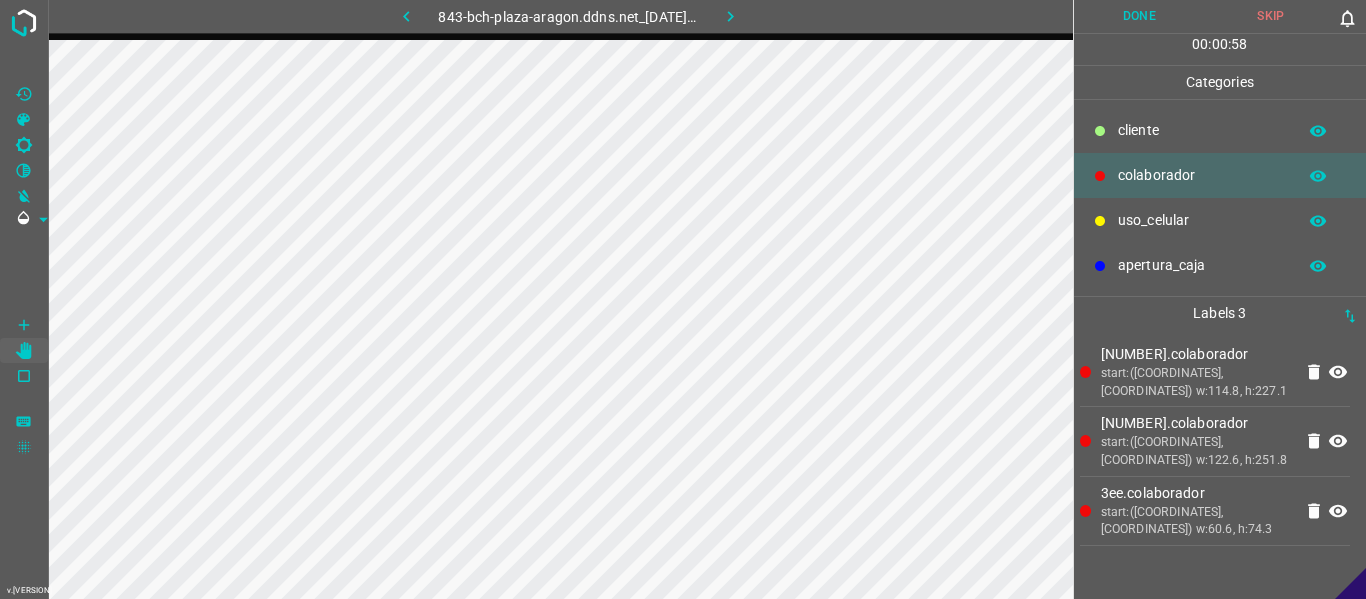 click at bounding box center [1338, 372] 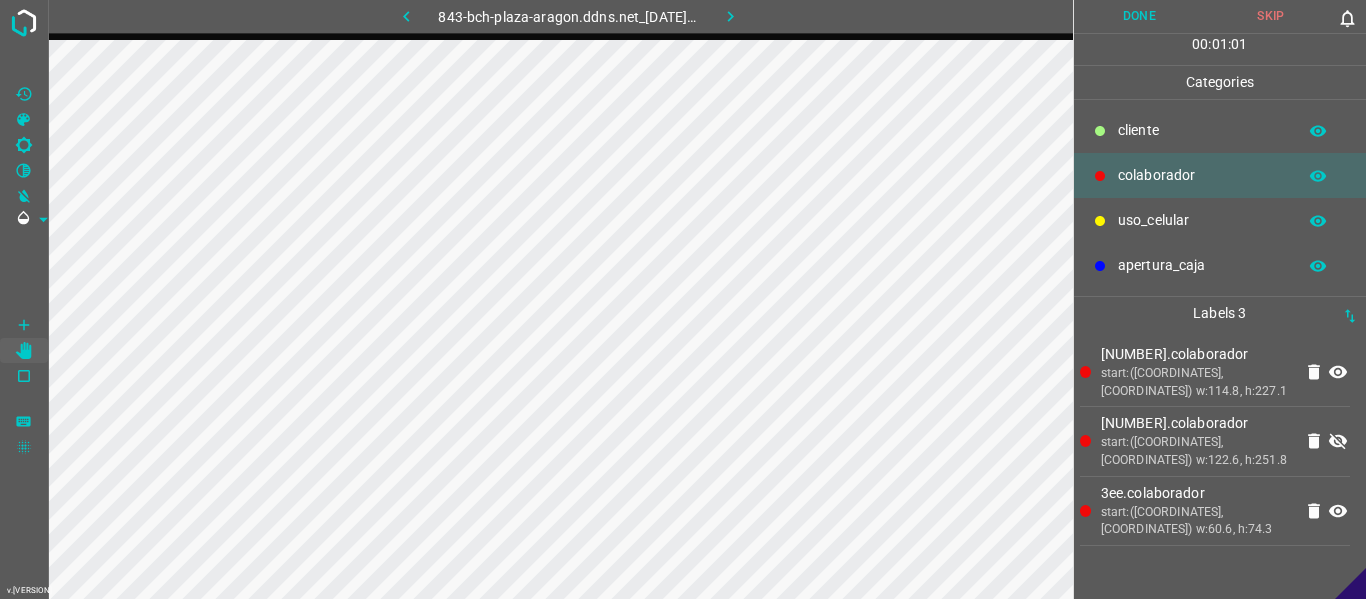 click at bounding box center [1338, 441] 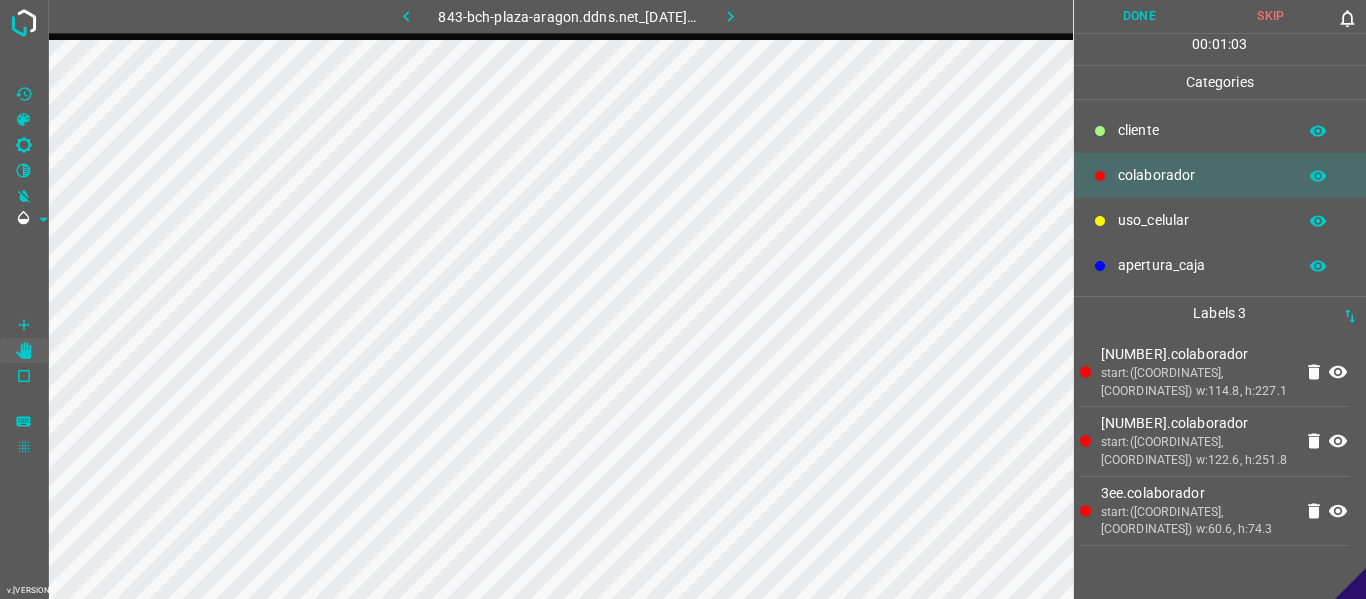 click on "Done" at bounding box center [1140, 16] 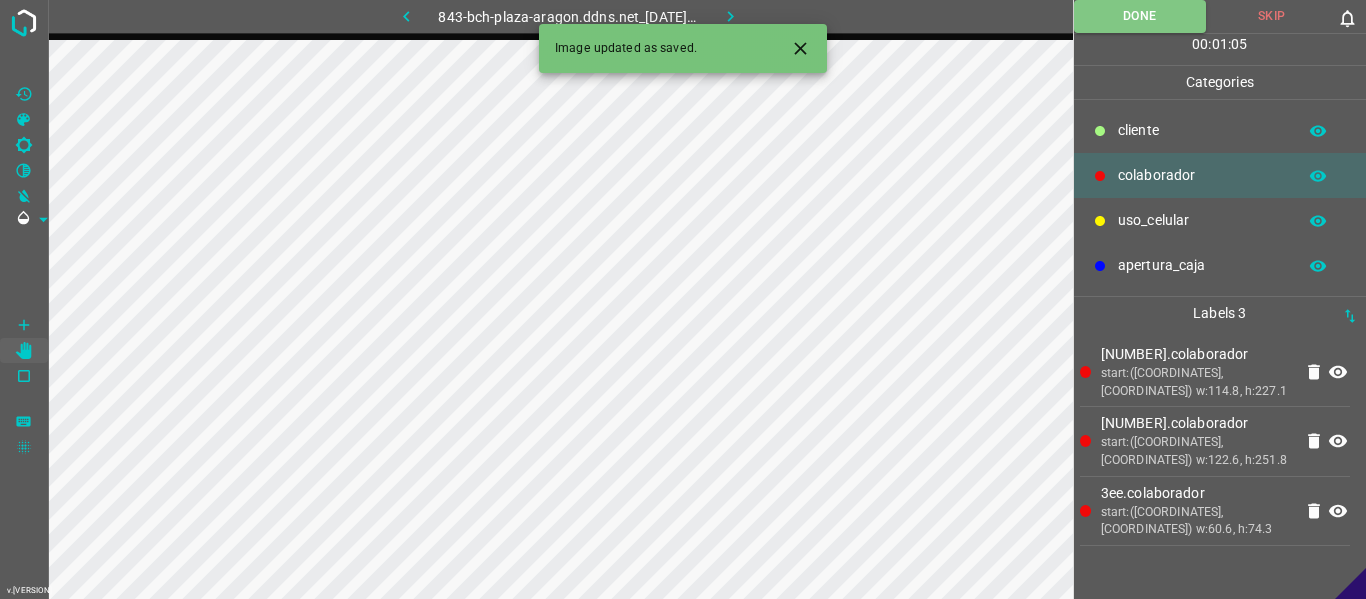 click at bounding box center (730, 16) 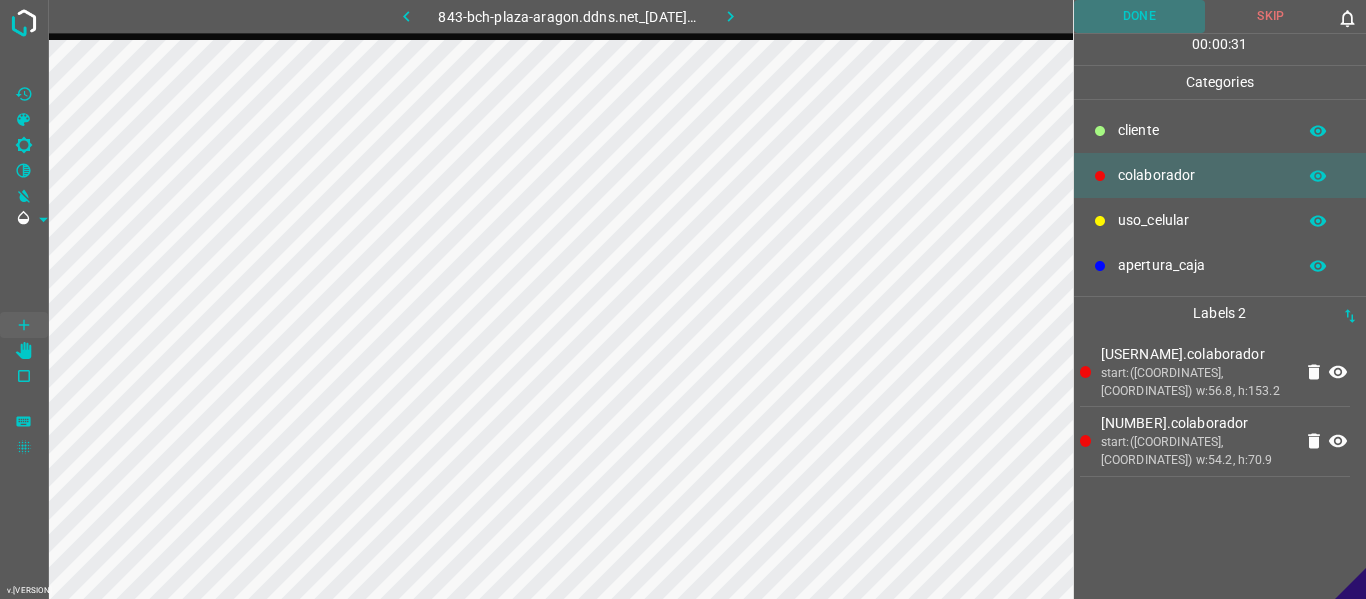 click on "Done" at bounding box center [1140, 16] 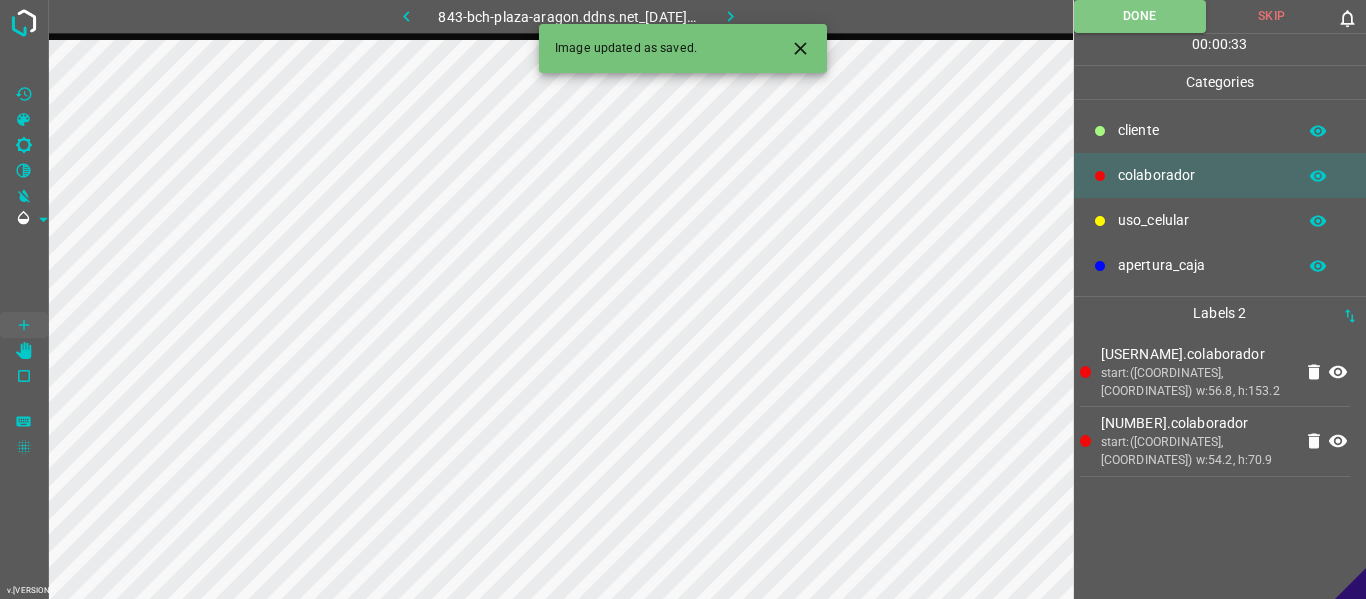 click at bounding box center [730, 16] 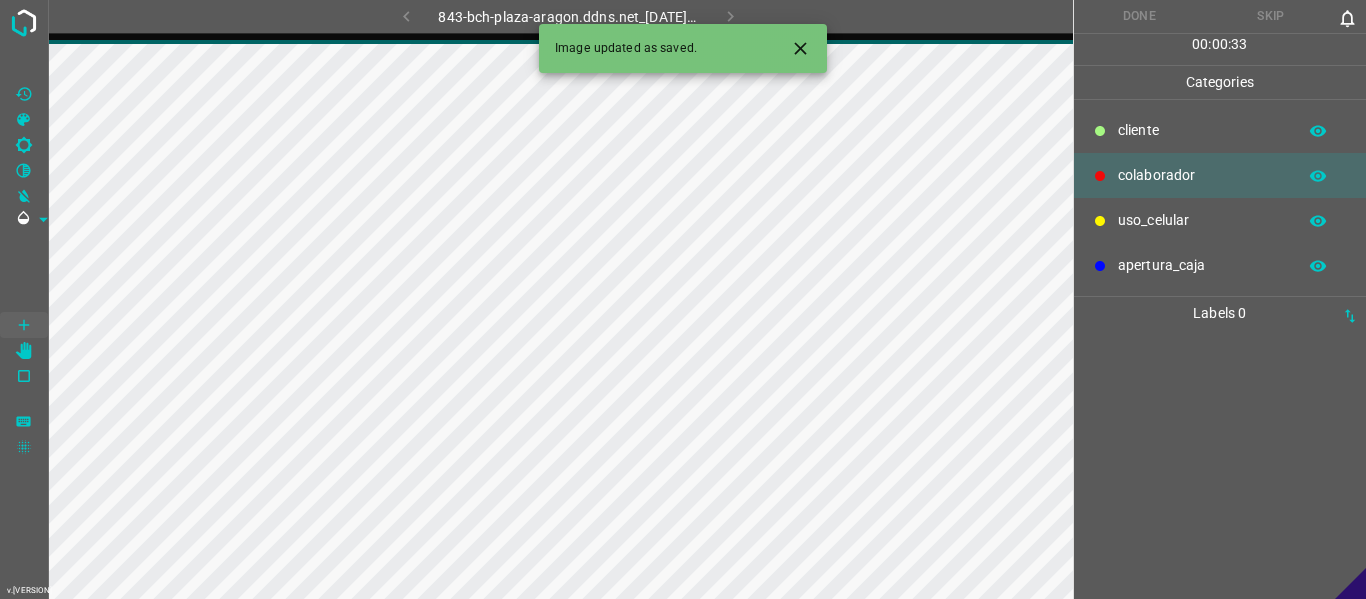 click at bounding box center [800, 48] 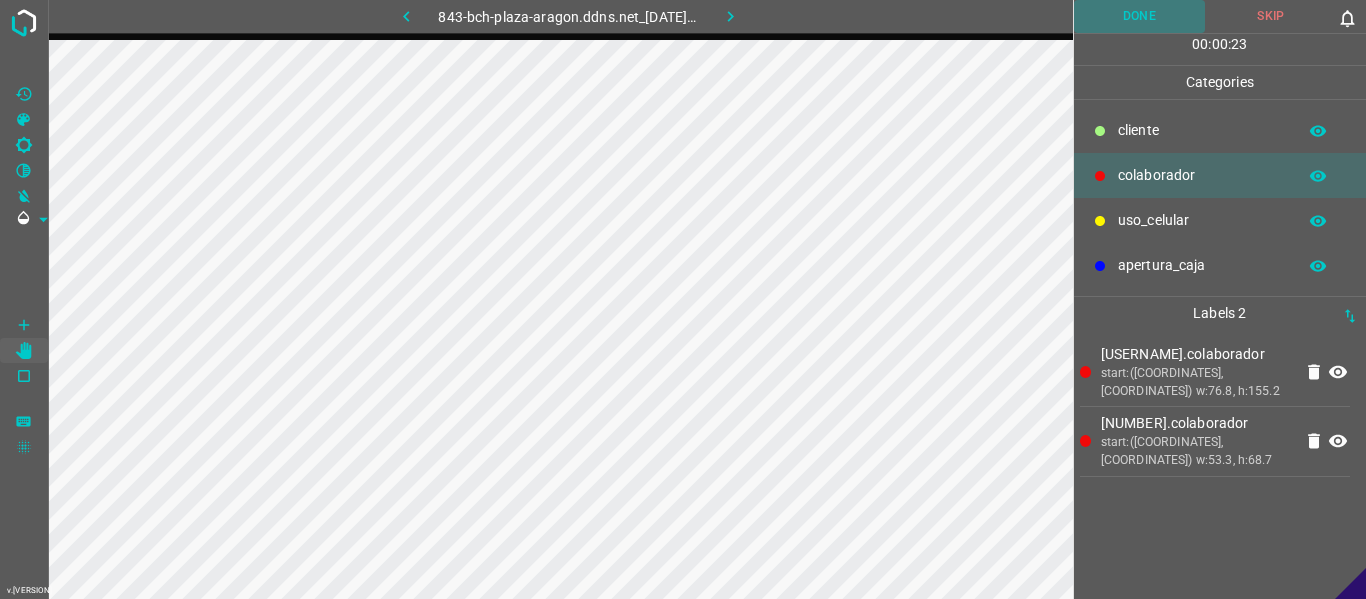 click on "Done" at bounding box center [1140, 16] 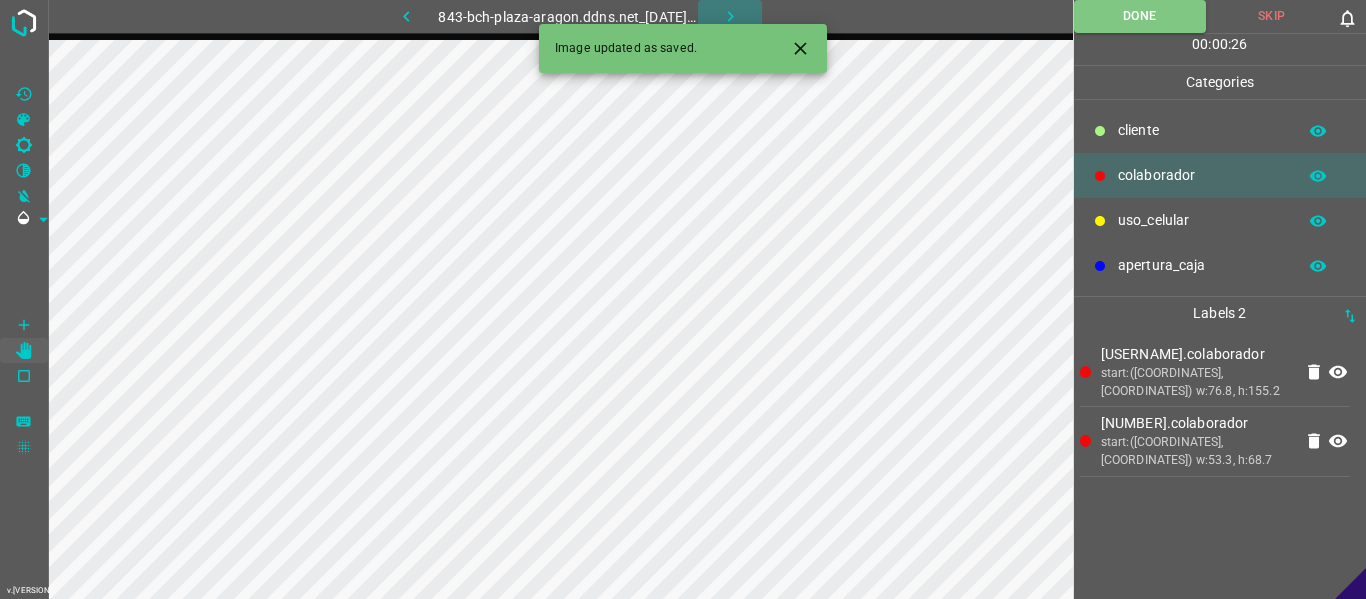 click at bounding box center [730, 16] 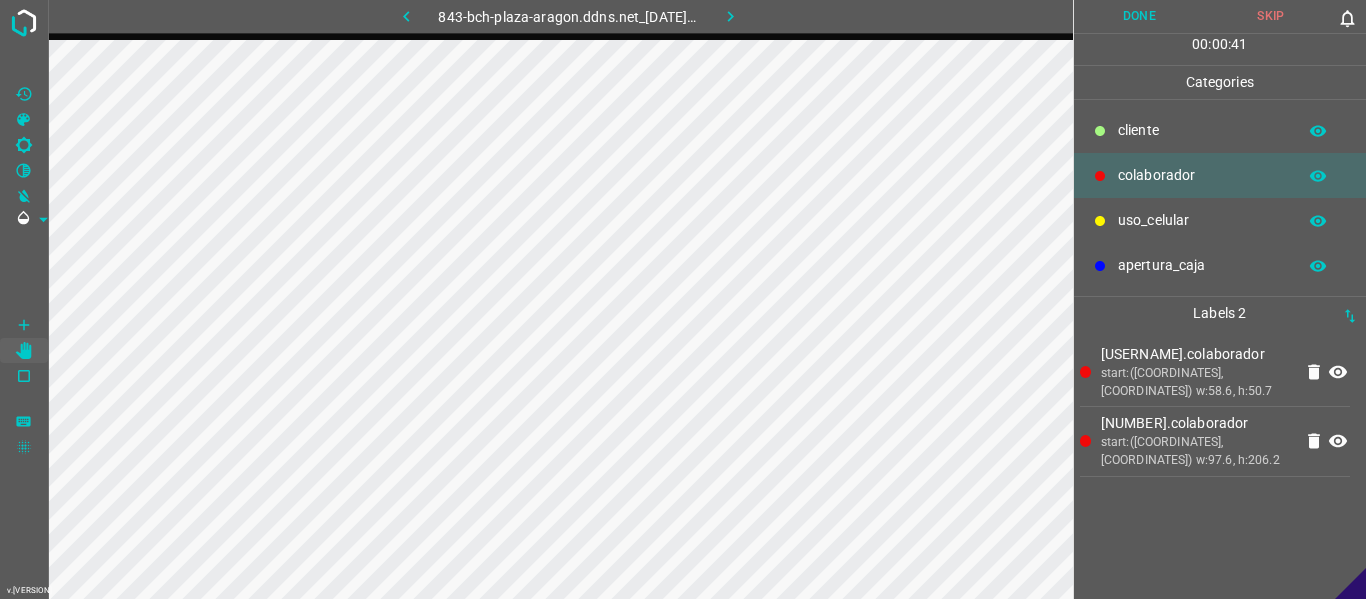 click on "Done" at bounding box center (1140, 16) 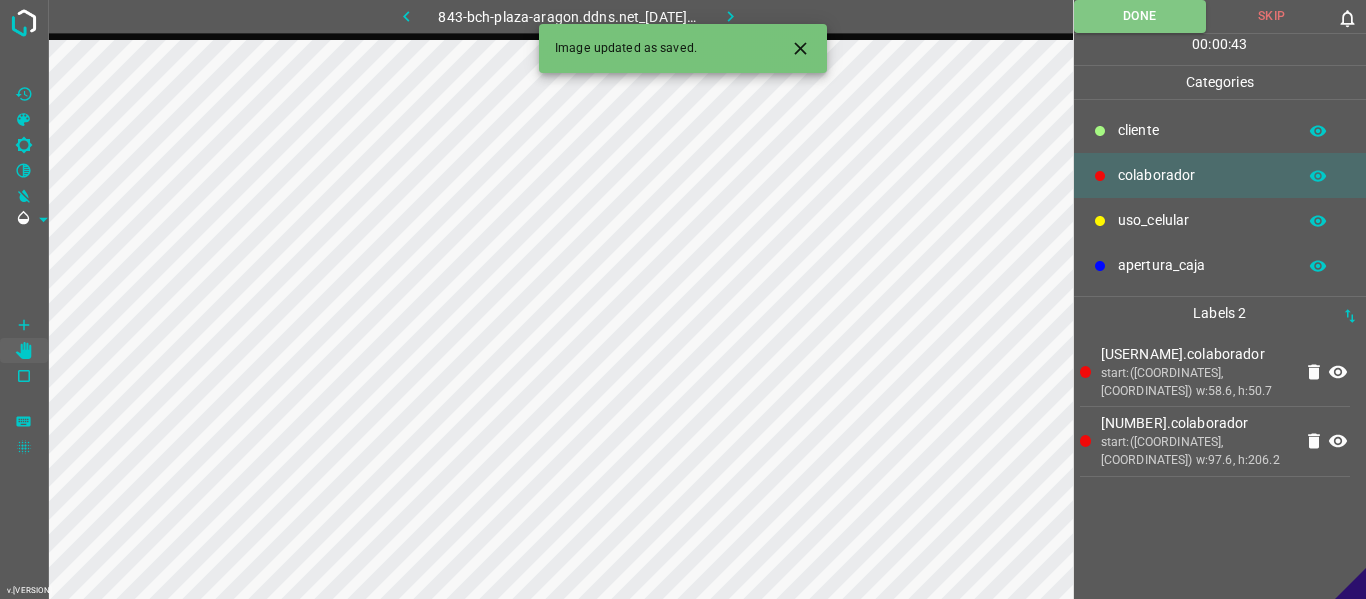 click at bounding box center (730, 16) 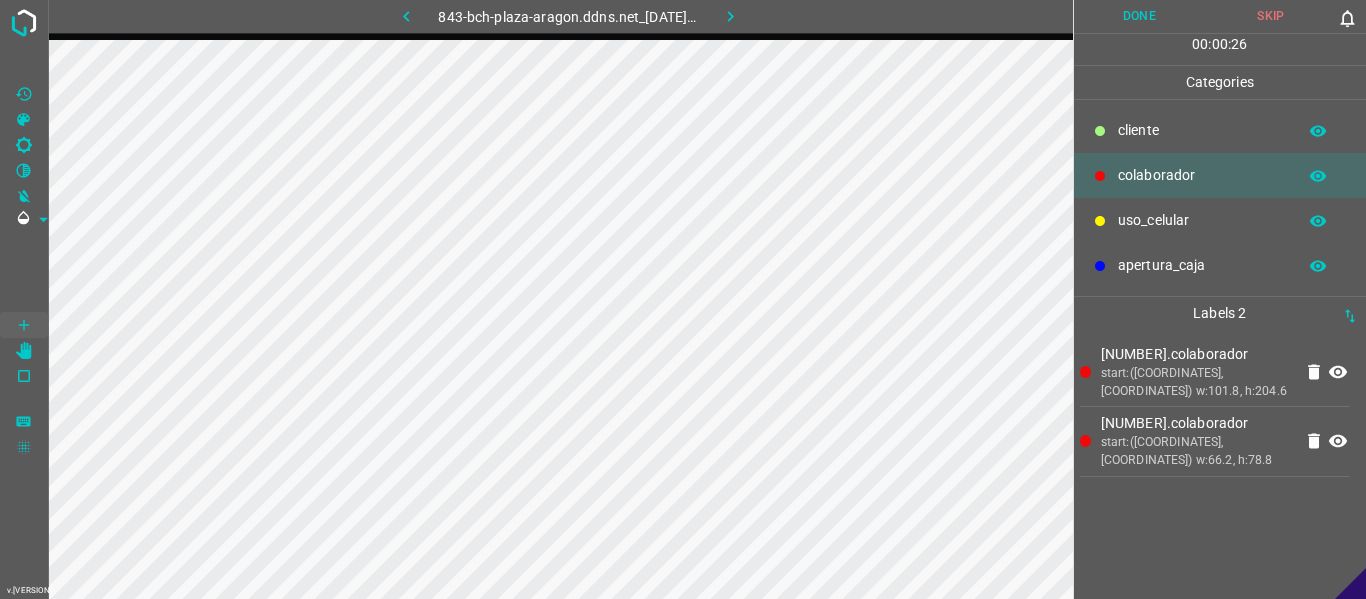 click at bounding box center [406, 16] 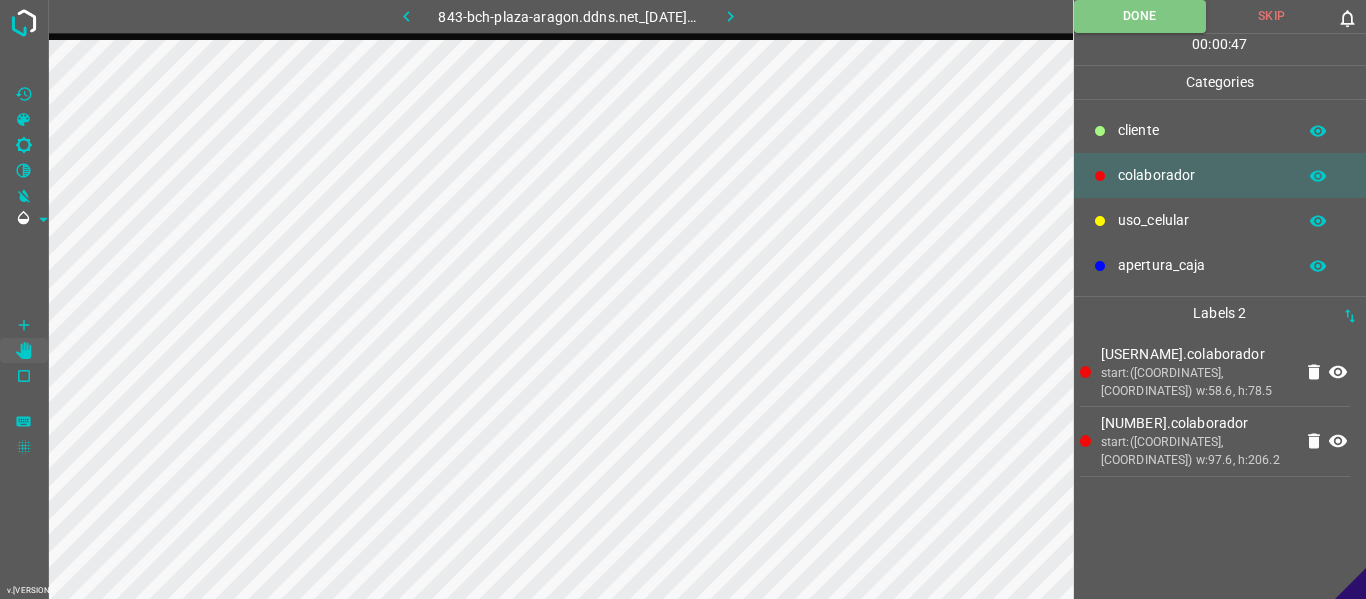 click at bounding box center [730, 16] 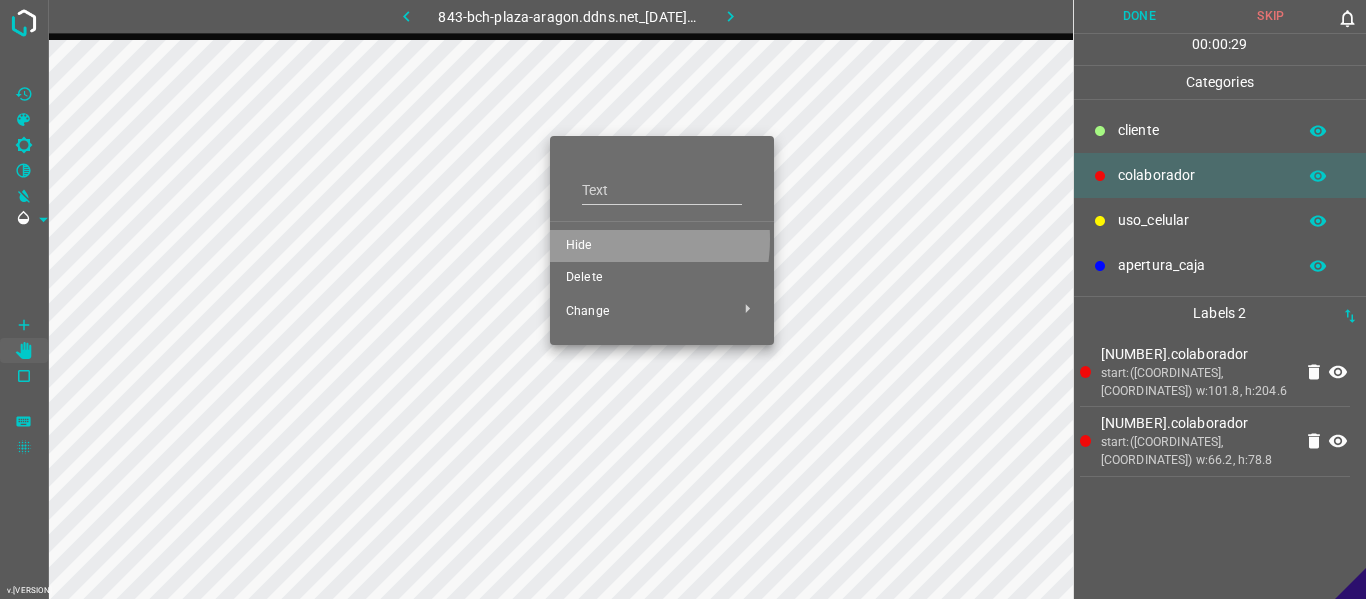 click on "Hide" at bounding box center (662, 246) 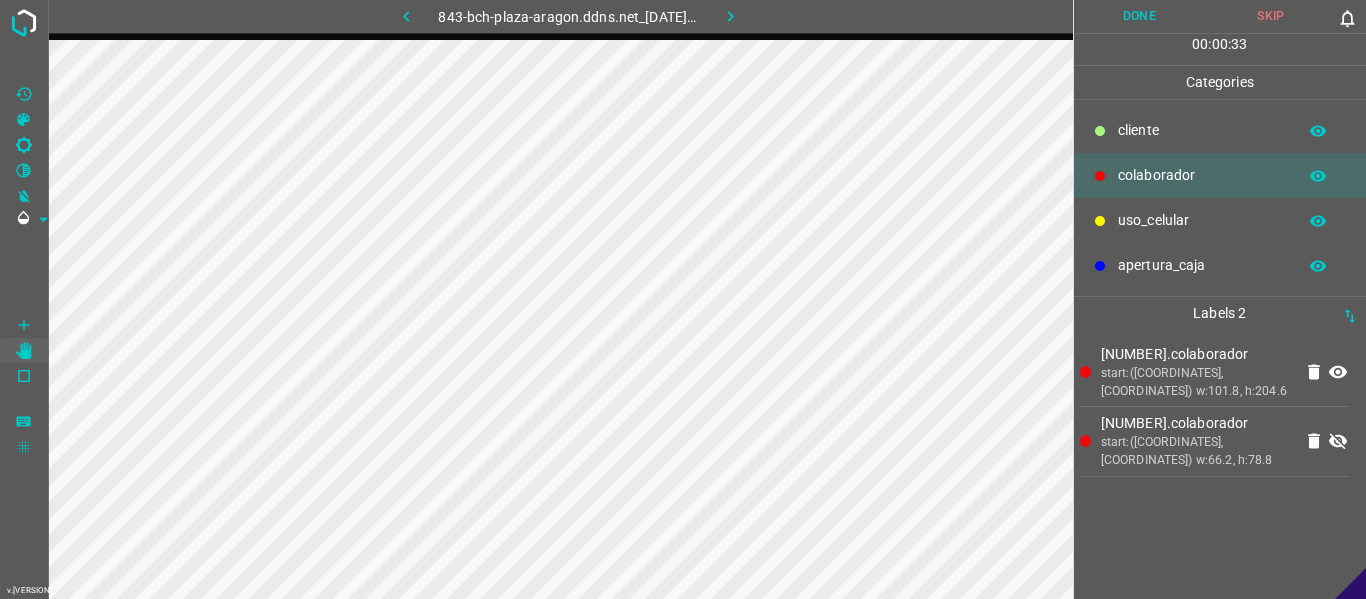 click at bounding box center (406, 16) 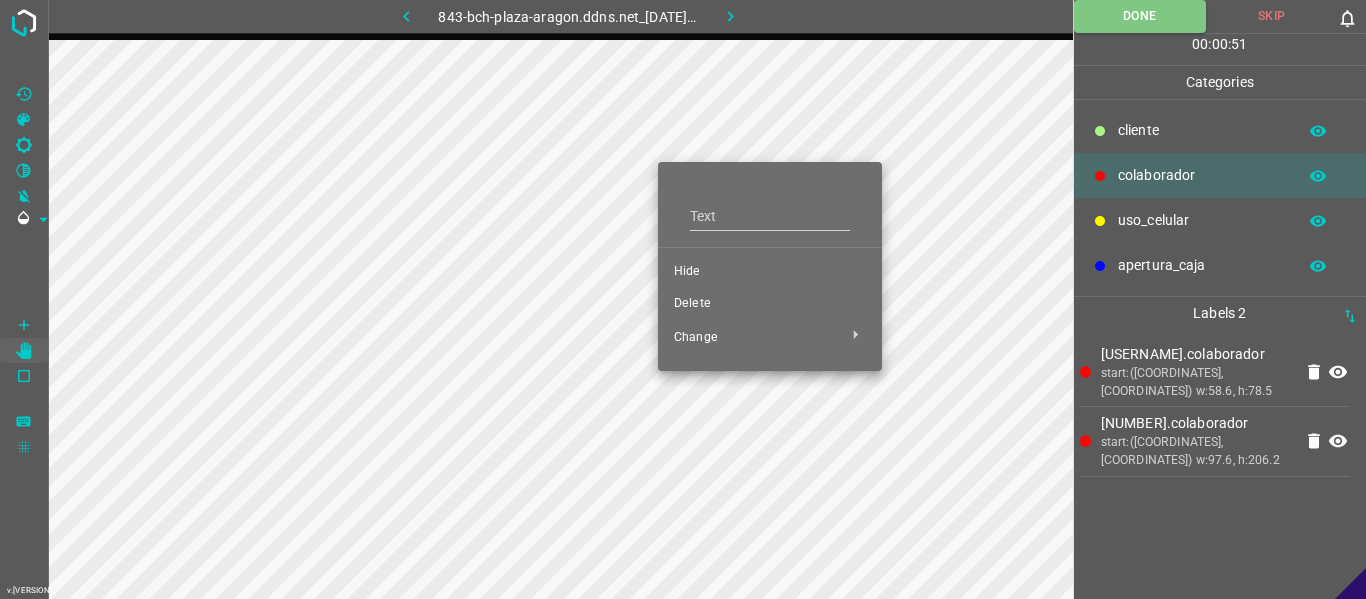 click on "Hide" at bounding box center [770, 272] 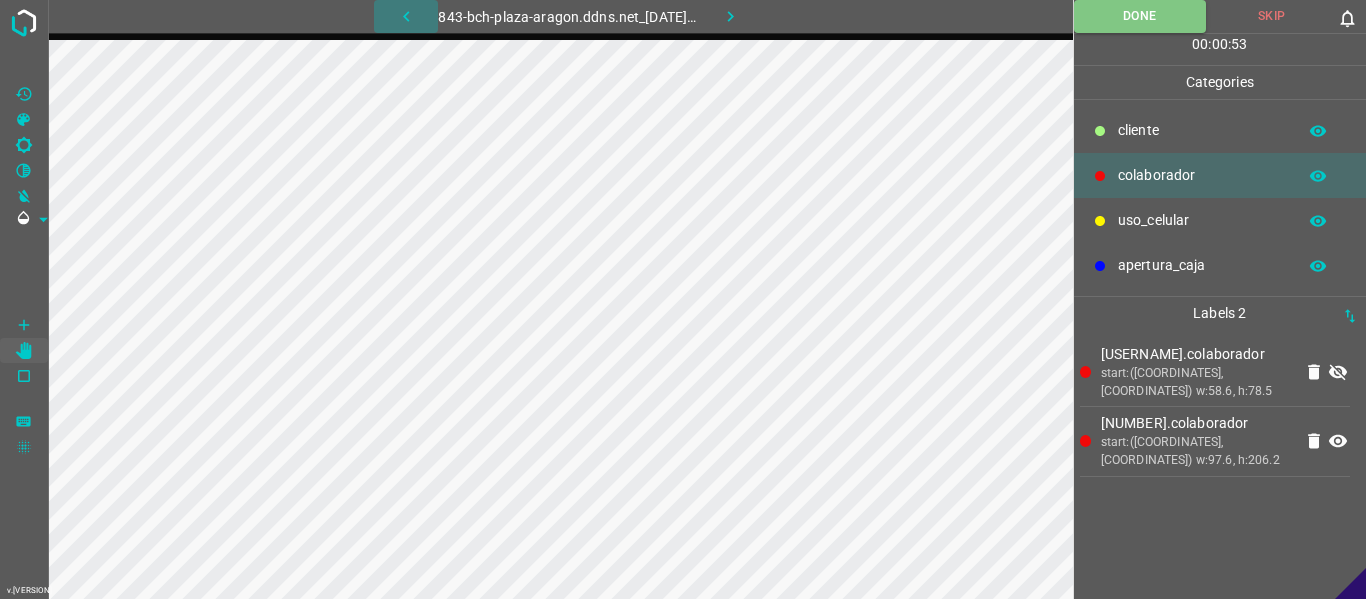 click at bounding box center (406, 16) 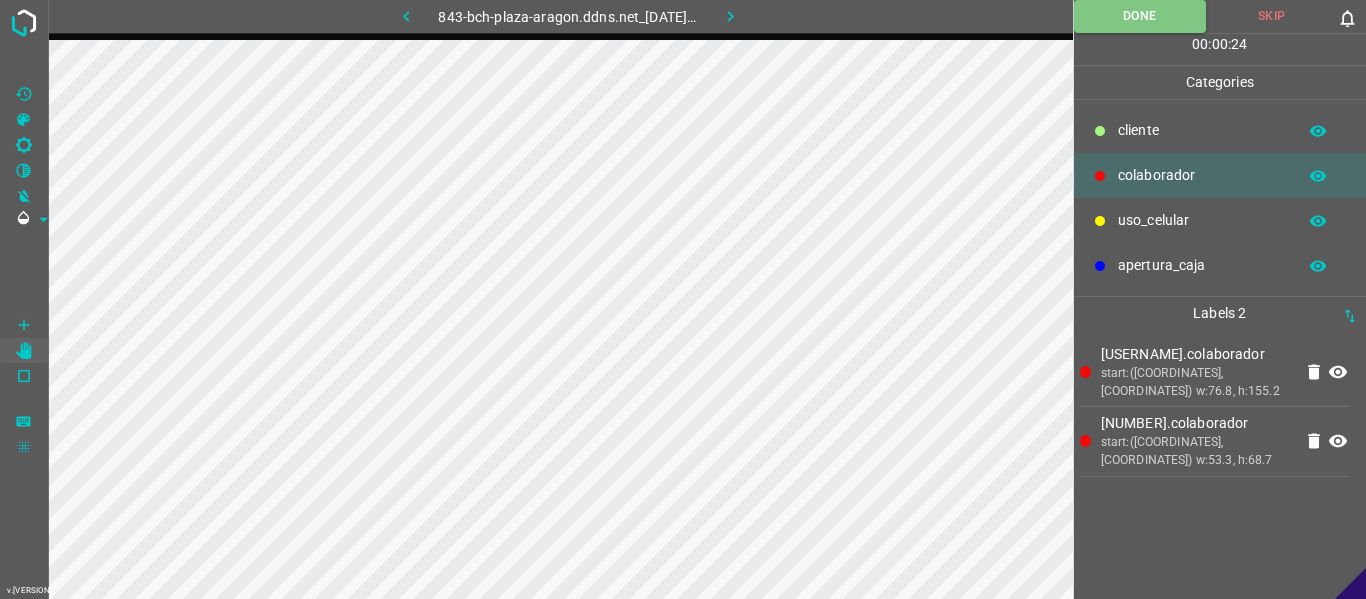 click at bounding box center (730, 16) 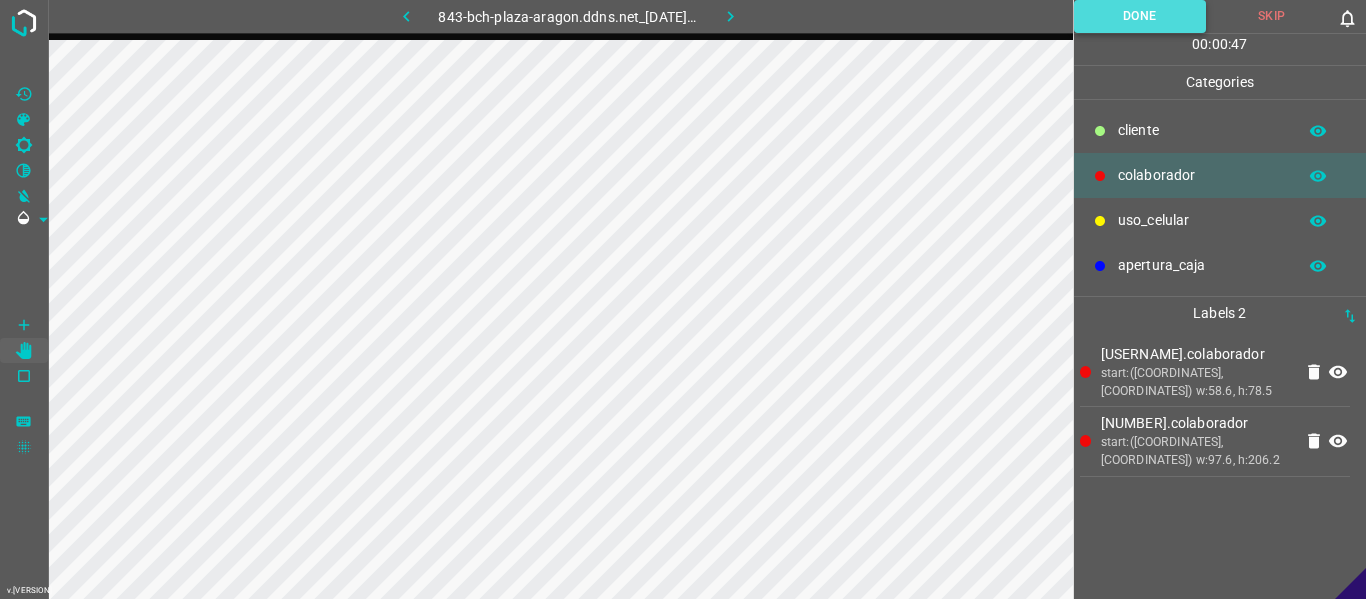 click on "Done" at bounding box center (1140, 16) 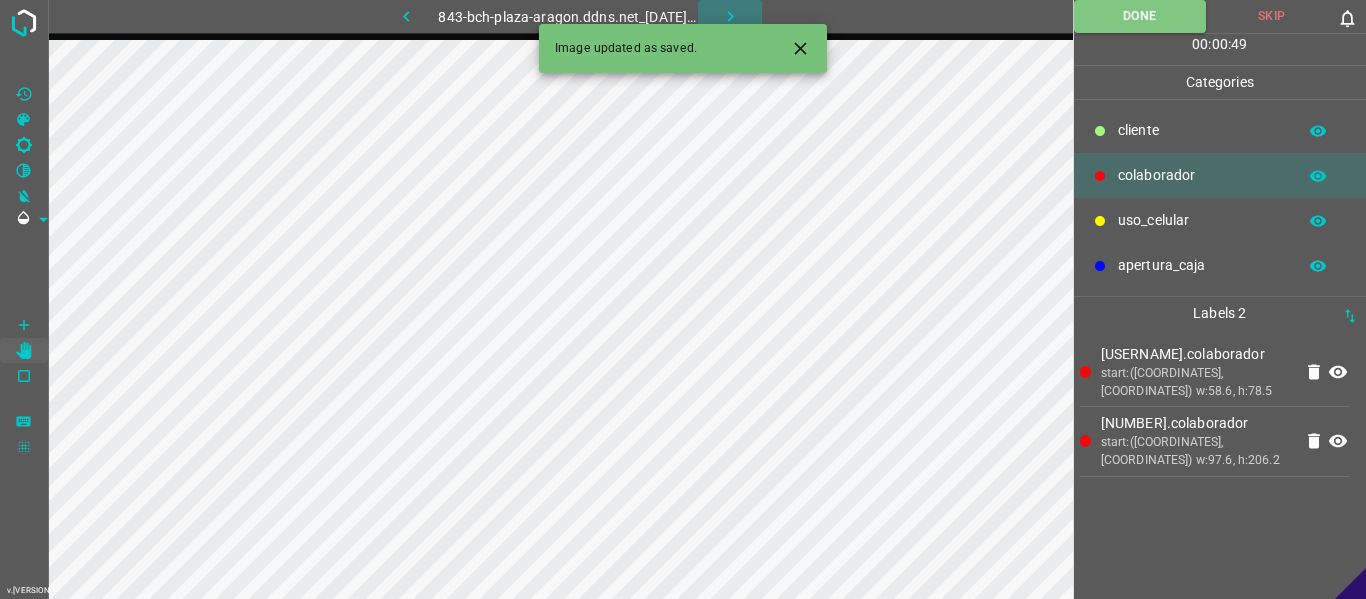 click at bounding box center (730, 16) 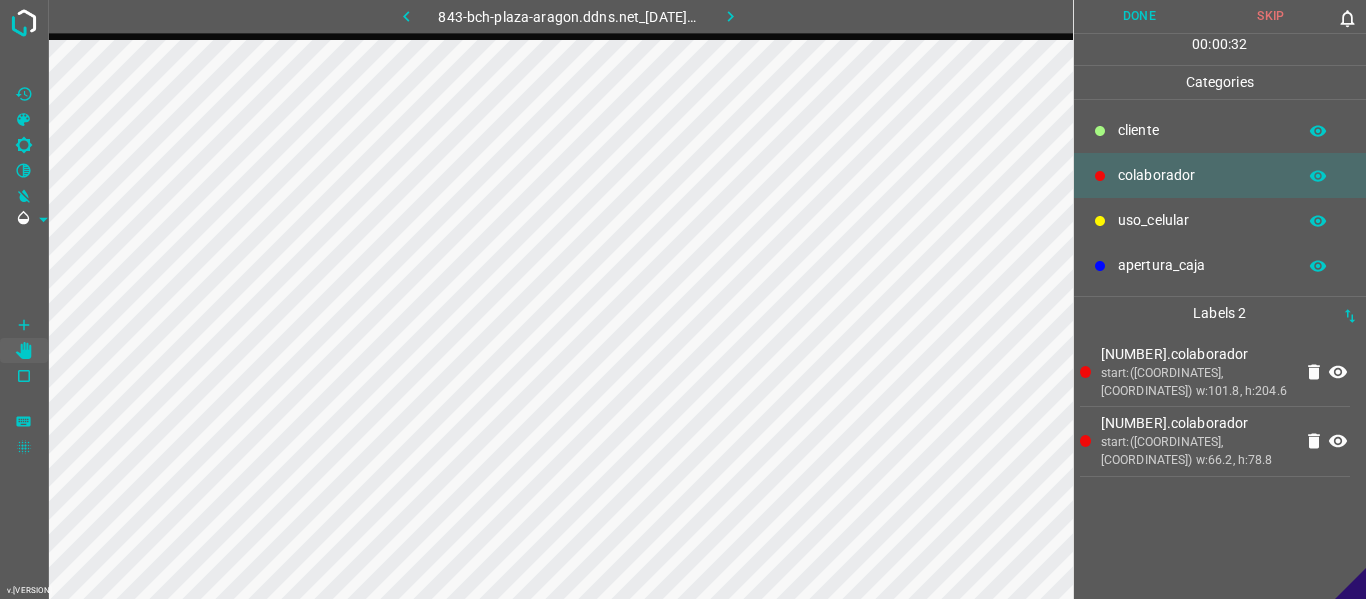 click on "Done" at bounding box center (1140, 16) 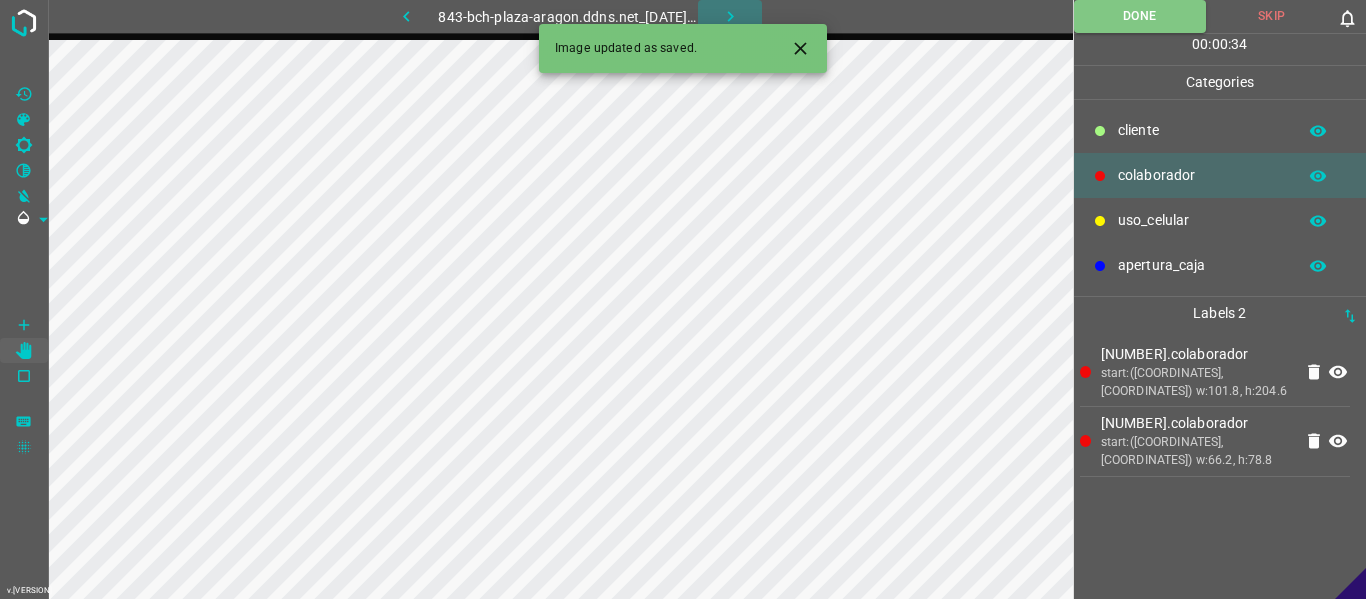 click at bounding box center (730, 16) 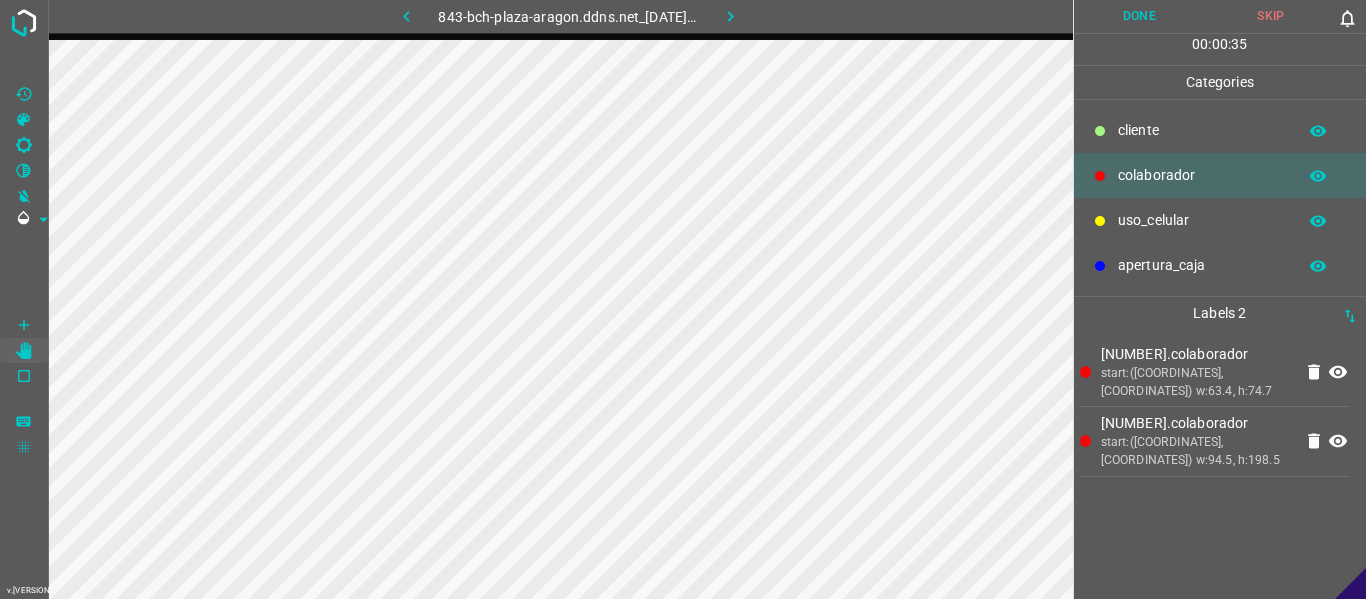 click on "Done" at bounding box center [1140, 16] 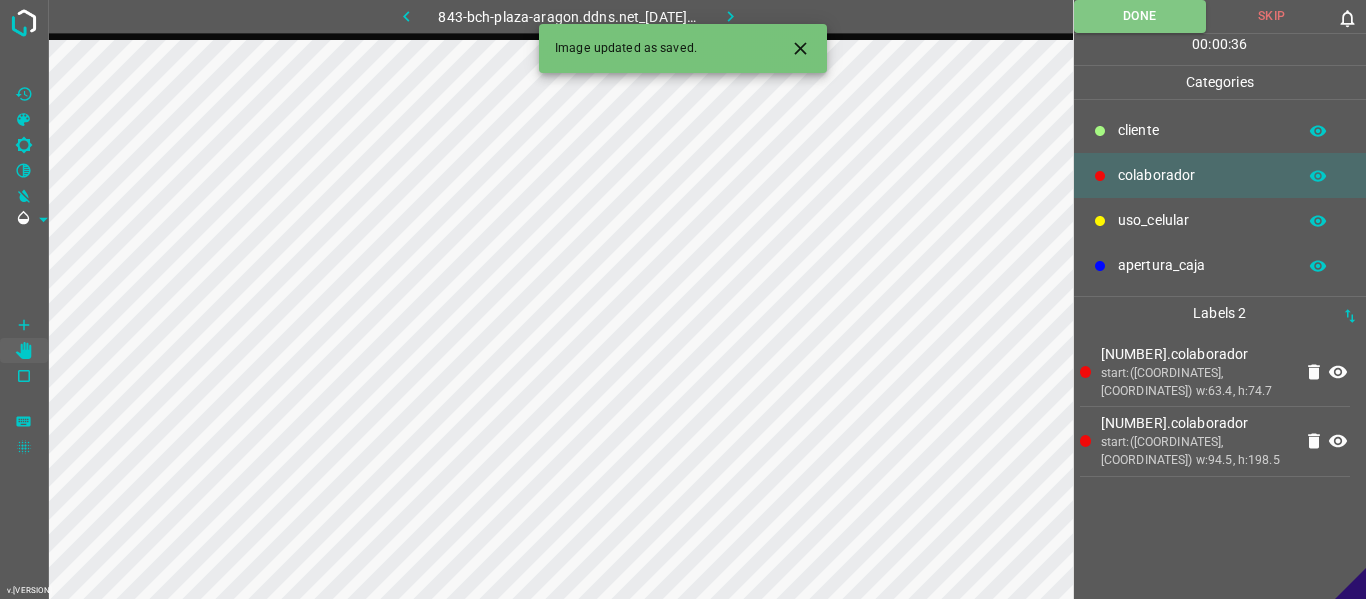 click at bounding box center (730, 16) 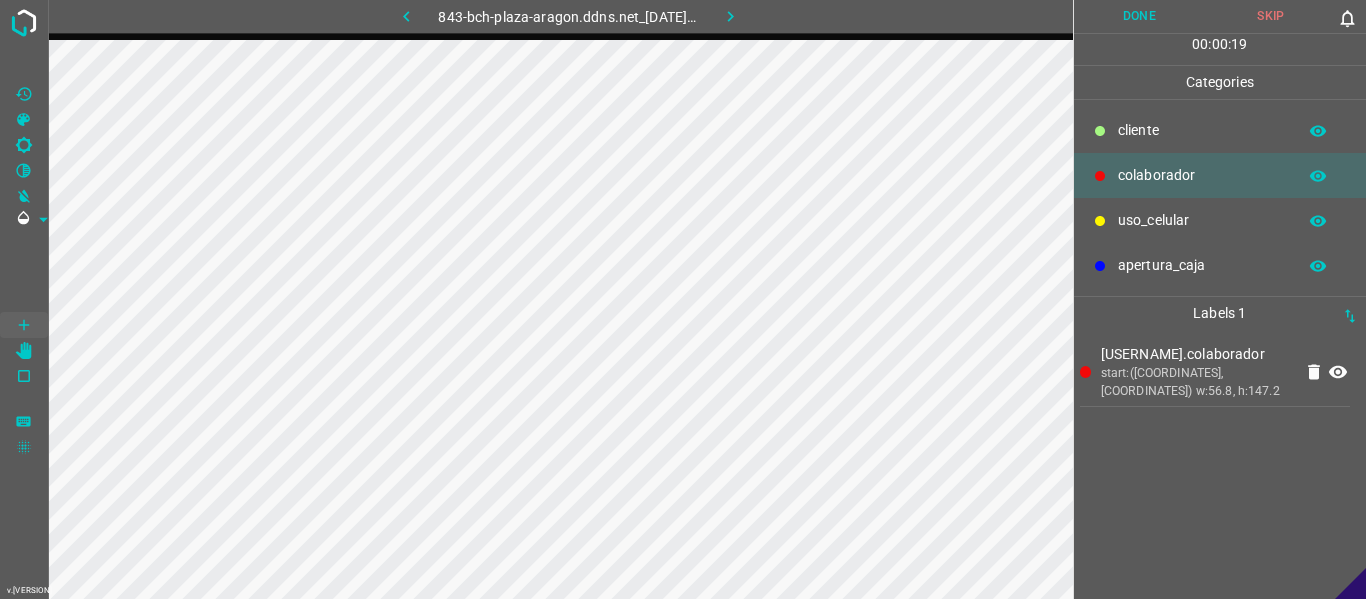 click on "Done" at bounding box center [1140, 16] 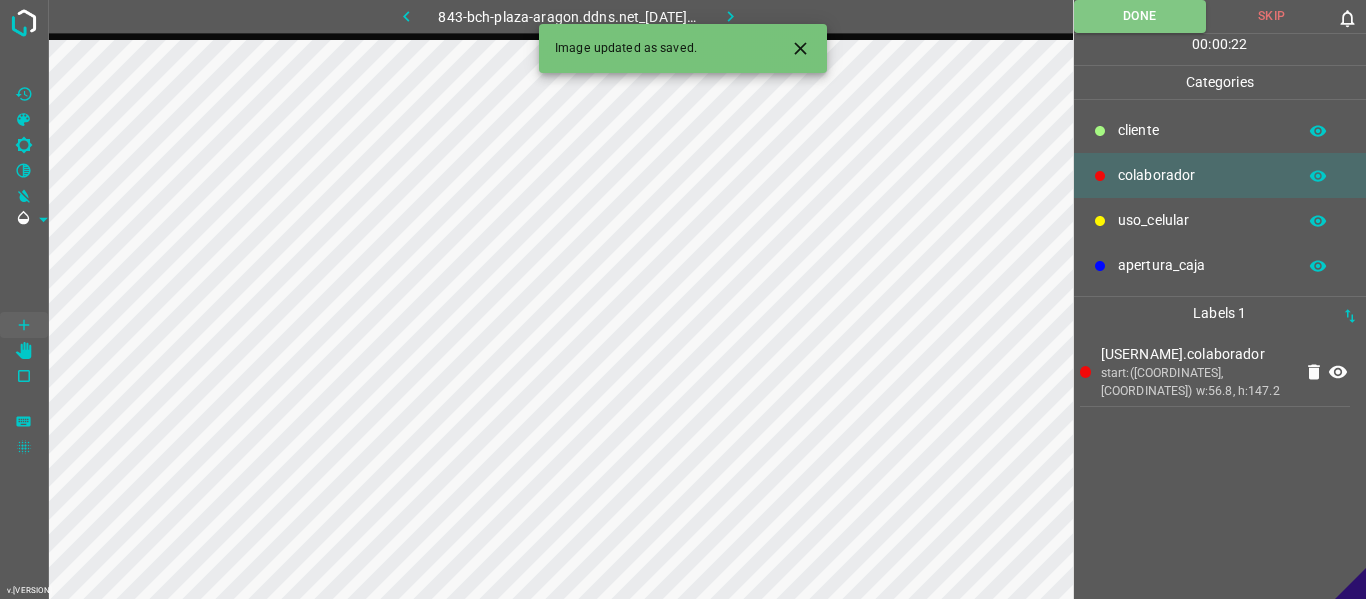 click at bounding box center (730, 16) 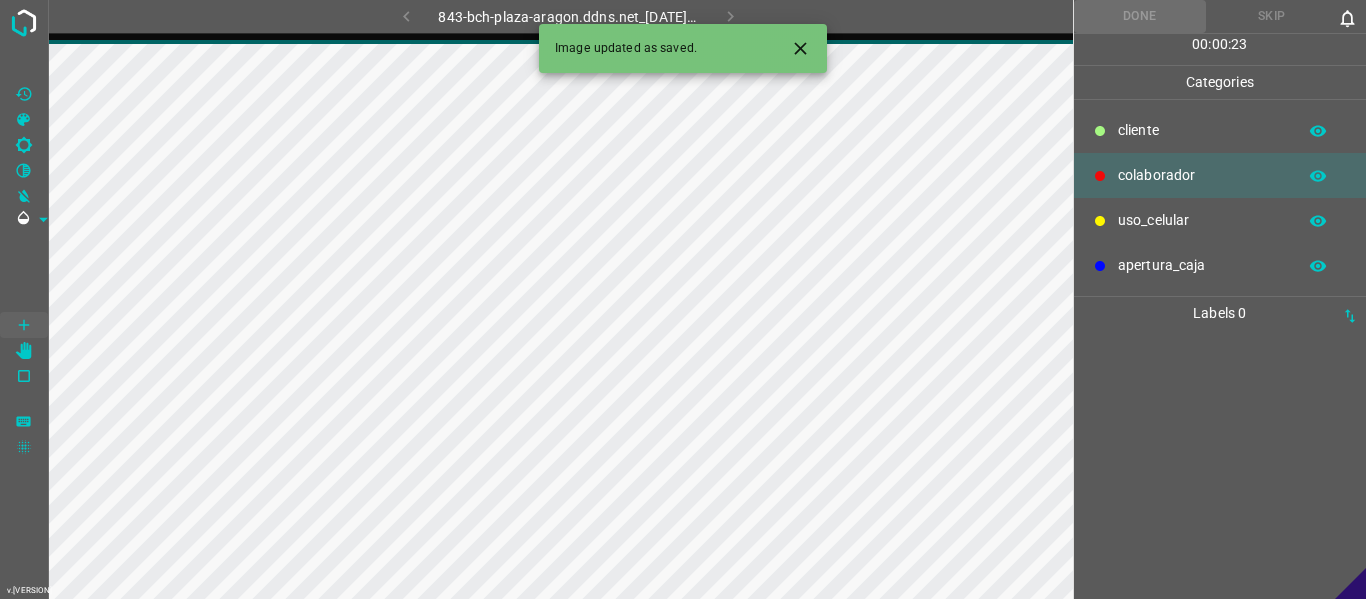 click at bounding box center (800, 48) 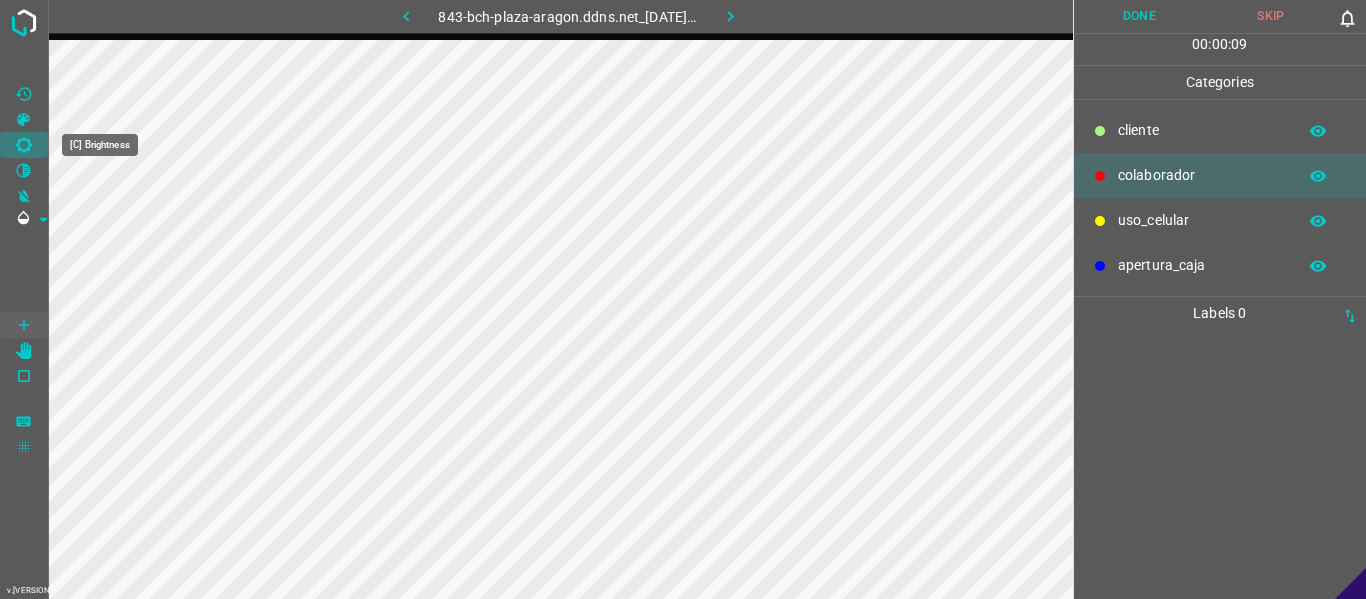click at bounding box center (24, 145) 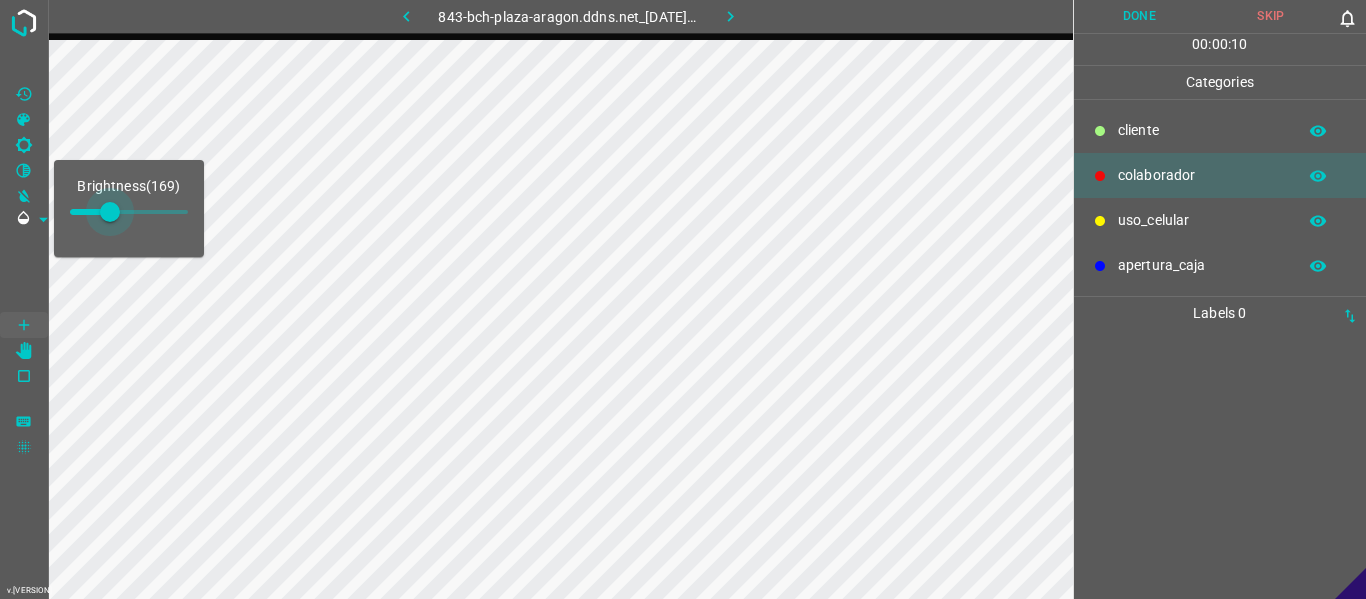 drag, startPoint x: 94, startPoint y: 206, endPoint x: 110, endPoint y: 206, distance: 16 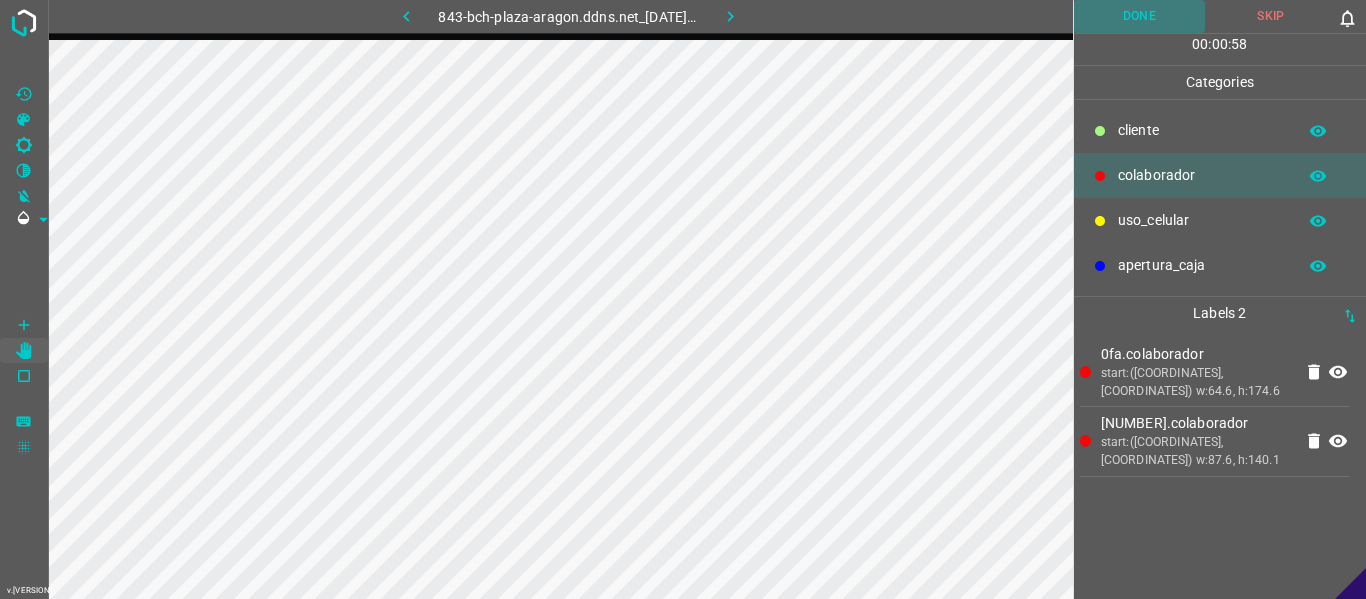 click on "Done" at bounding box center (1140, 16) 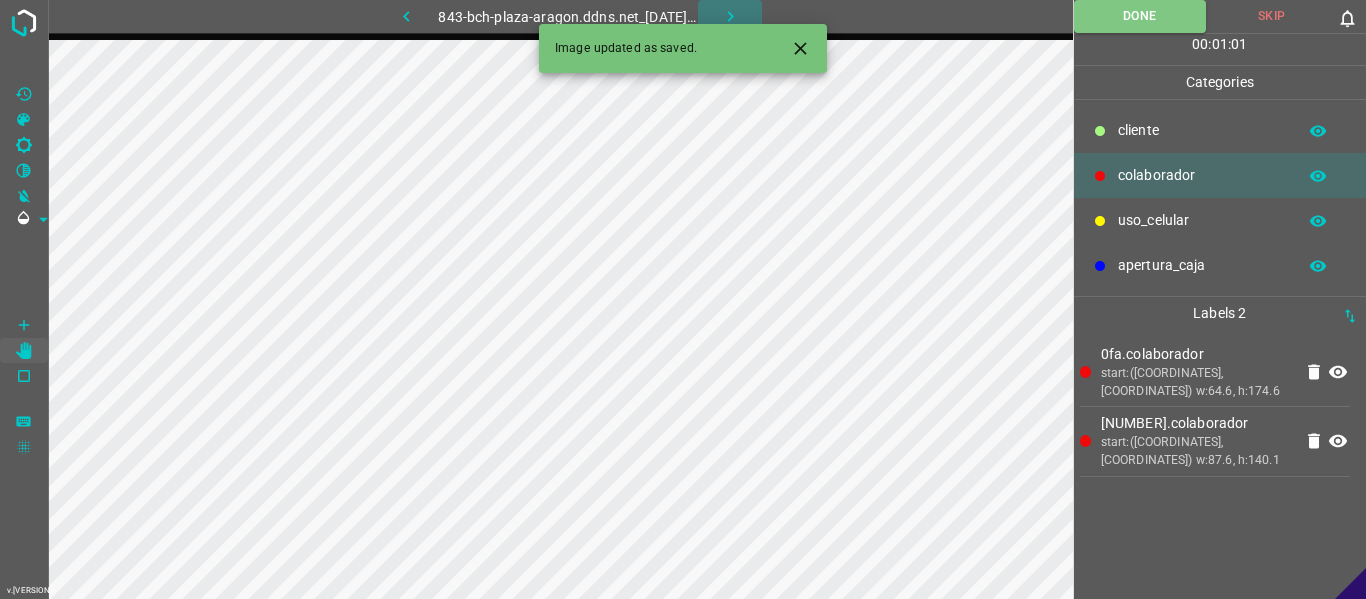 click at bounding box center (730, 16) 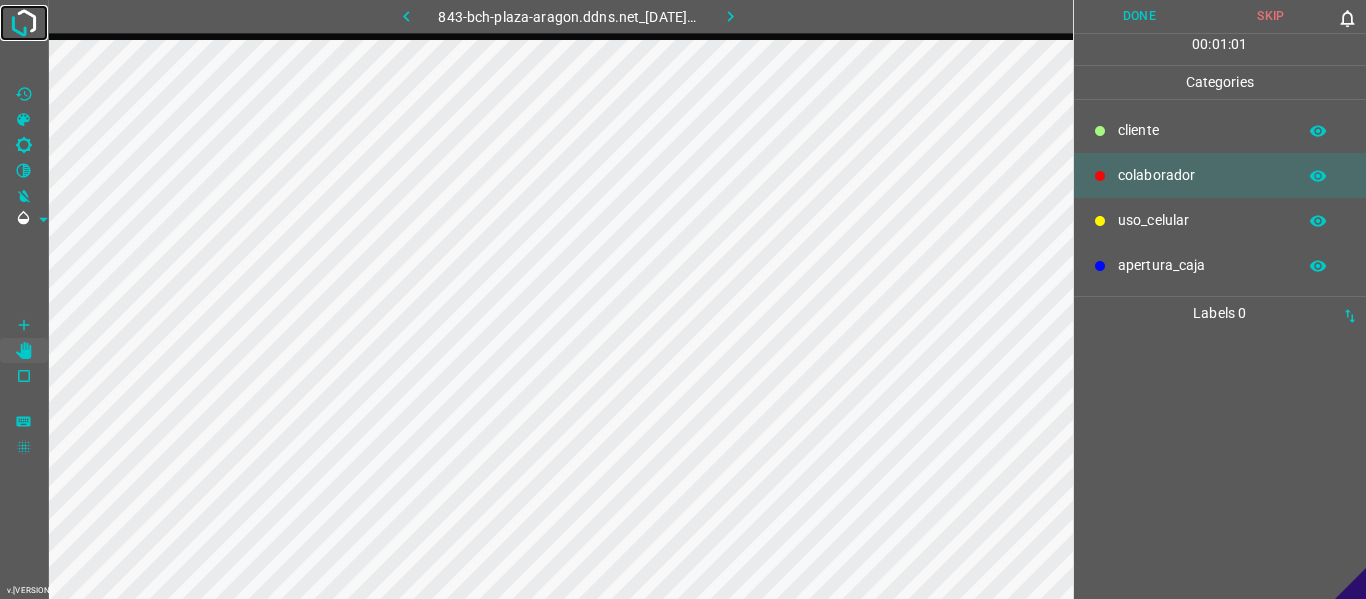 click at bounding box center (24, 23) 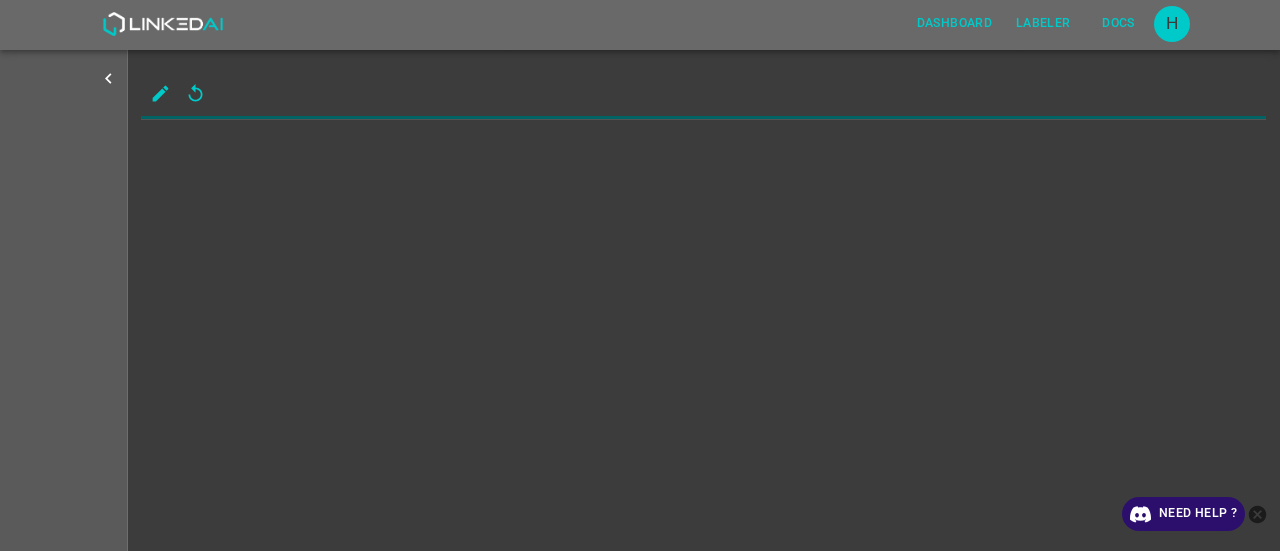 scroll, scrollTop: 0, scrollLeft: 0, axis: both 